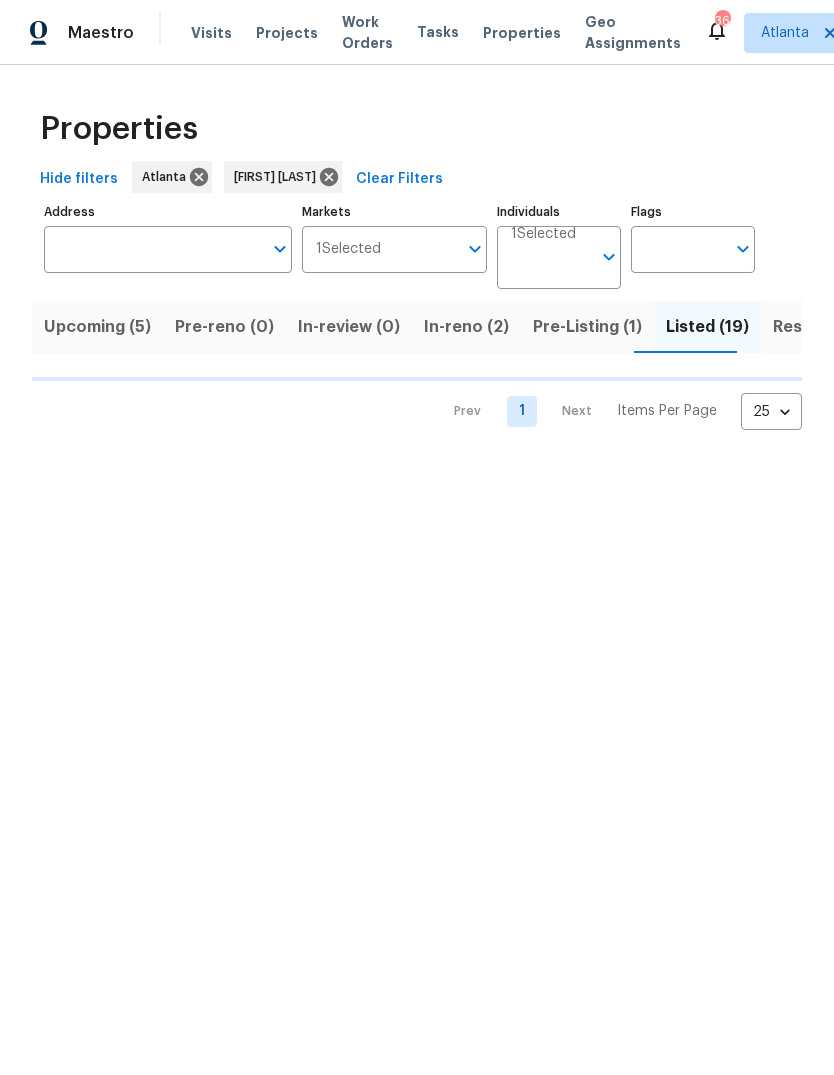 scroll, scrollTop: 0, scrollLeft: 0, axis: both 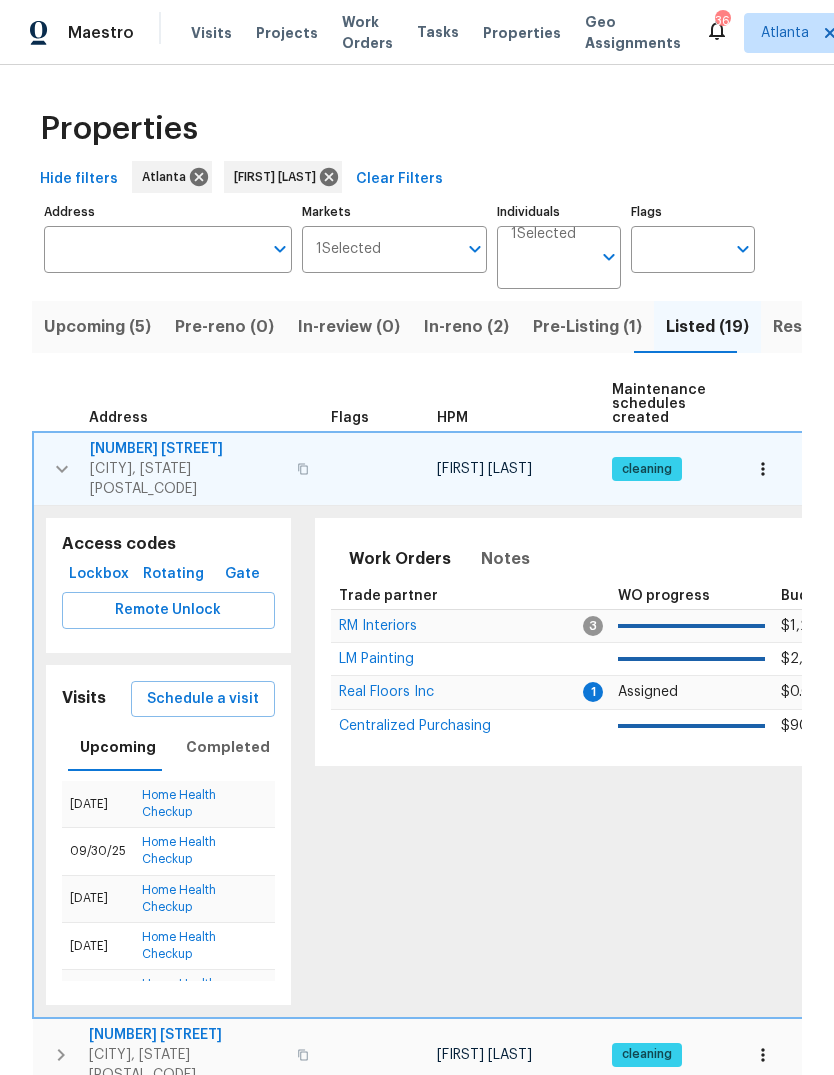 click 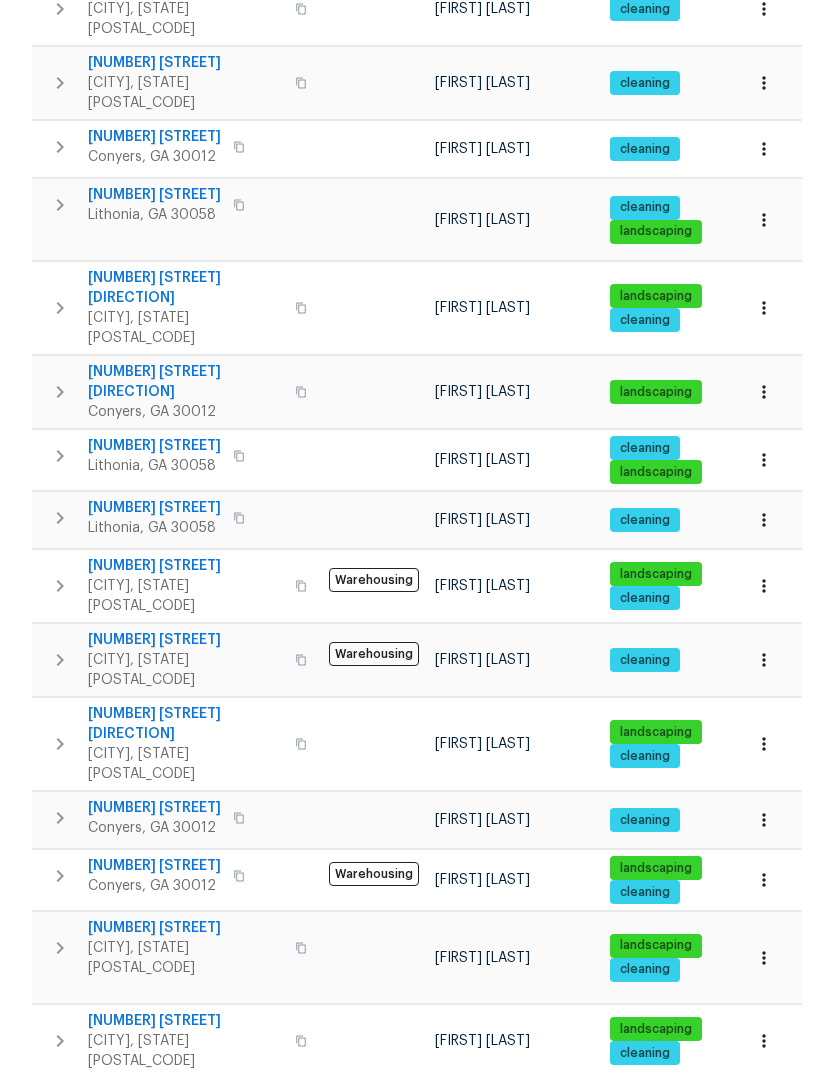 scroll, scrollTop: 459, scrollLeft: 0, axis: vertical 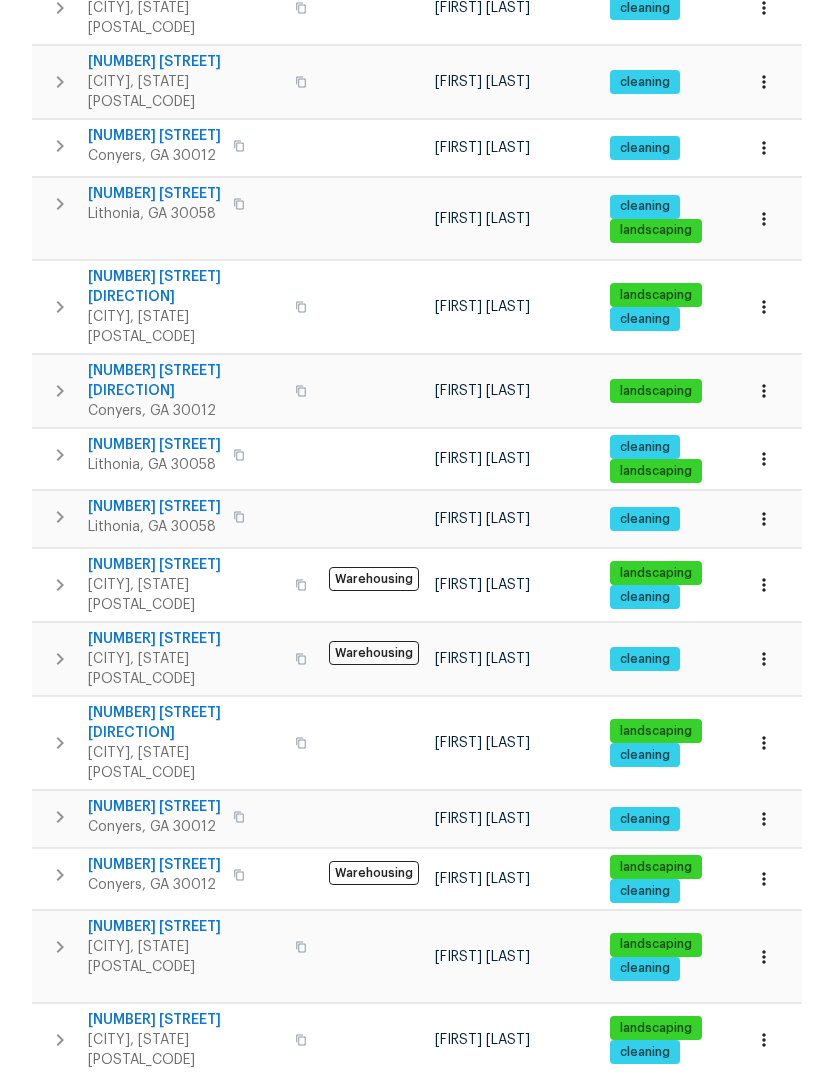 click on "[NUMBER] [STREET]" at bounding box center [154, 1231] 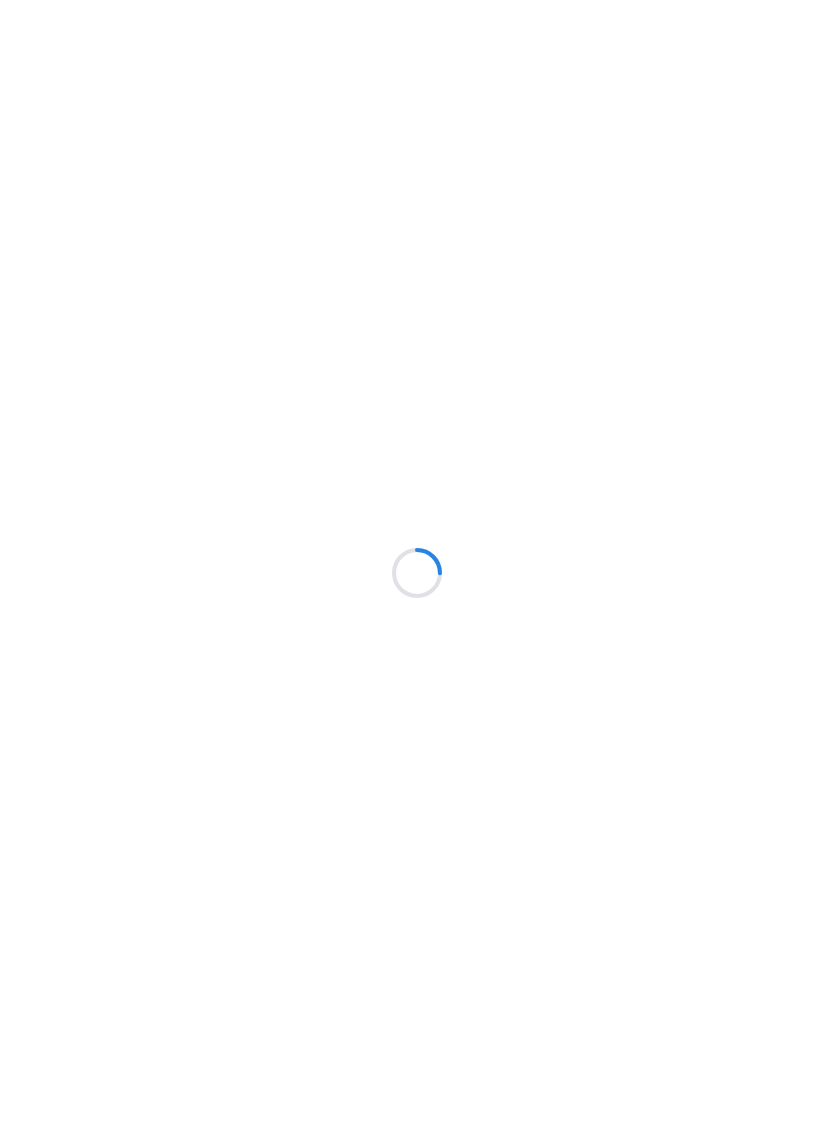 scroll, scrollTop: 0, scrollLeft: 0, axis: both 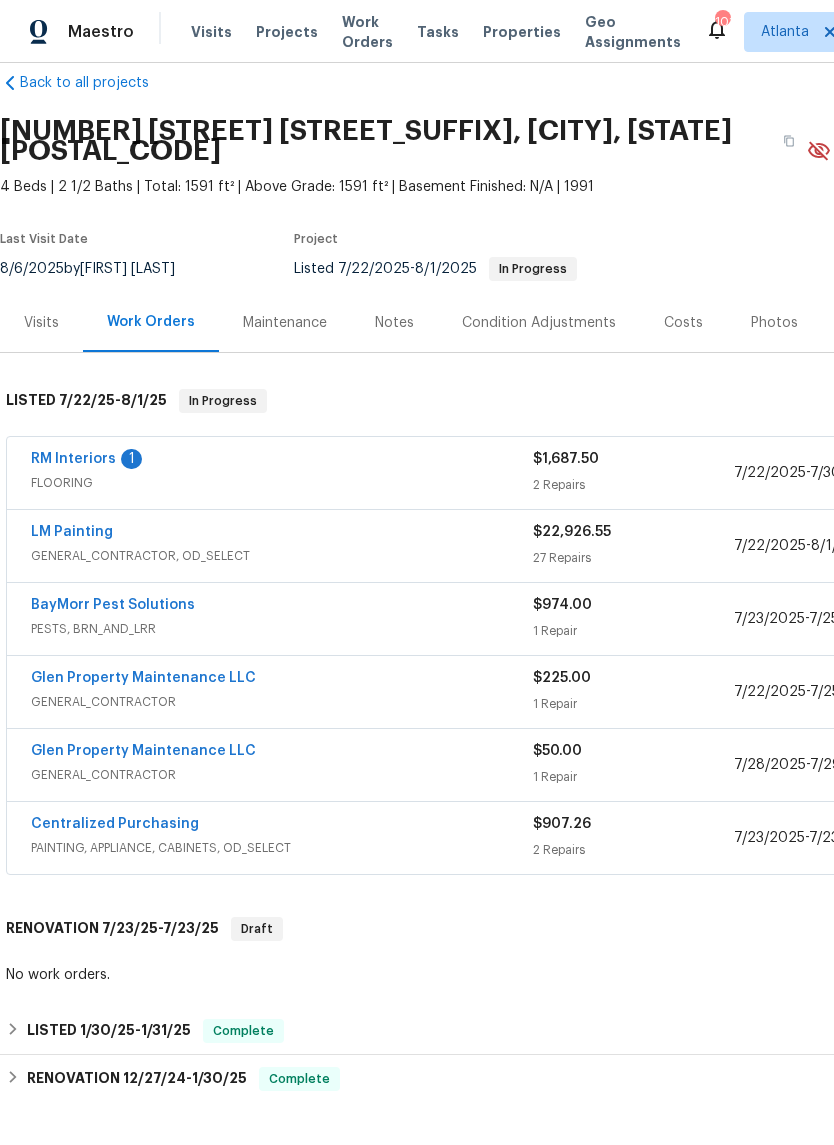 click on "LM Painting" at bounding box center (72, 532) 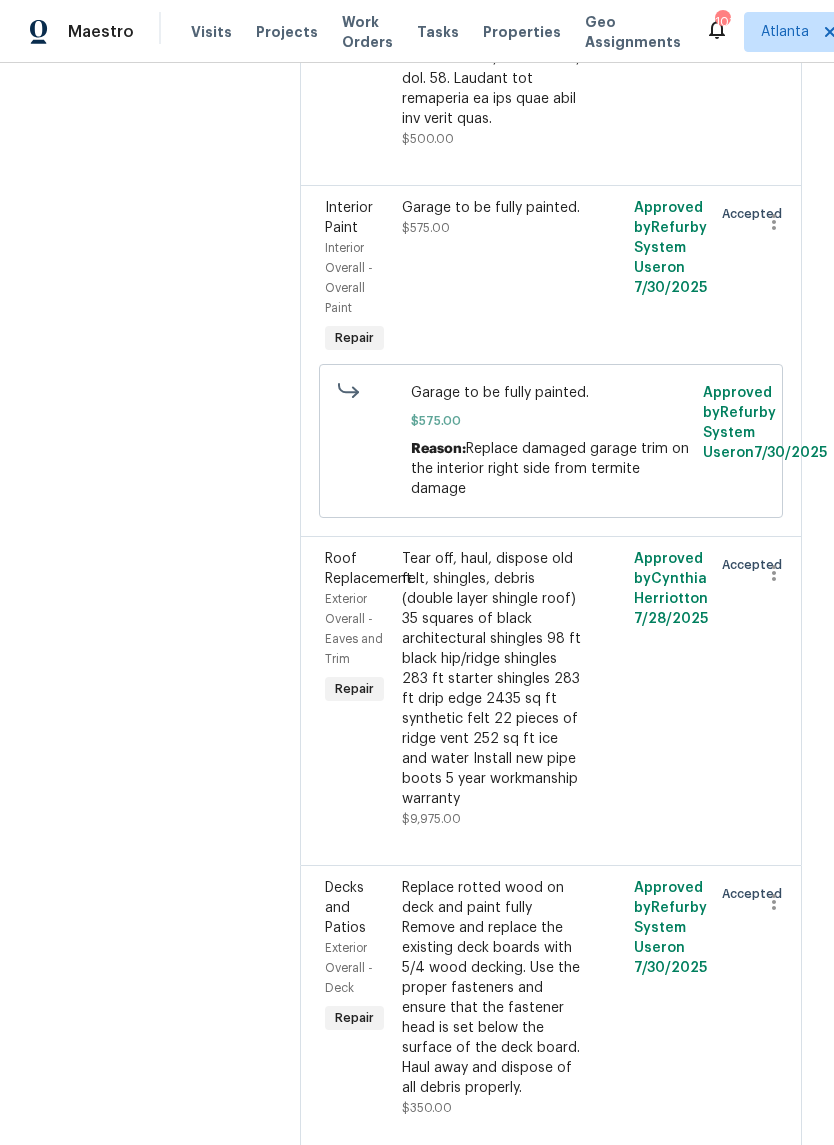 scroll, scrollTop: 8852, scrollLeft: 0, axis: vertical 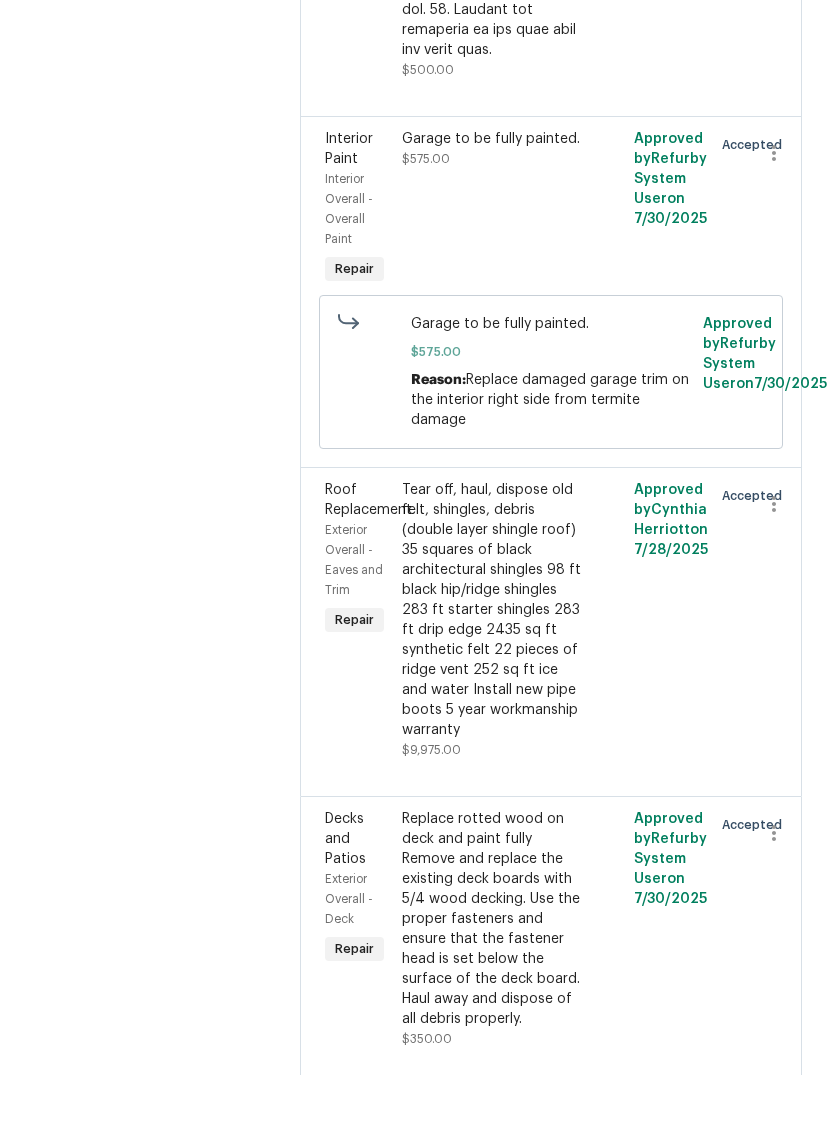 click on "Replace rotted wood on deck and paint fully
Remove and replace the existing deck boards with 5/4 wood decking. Use the proper fasteners and ensure that the fastener head is set below the surface of the deck board. Haul away and dispose of all debris properly." at bounding box center [492, 989] 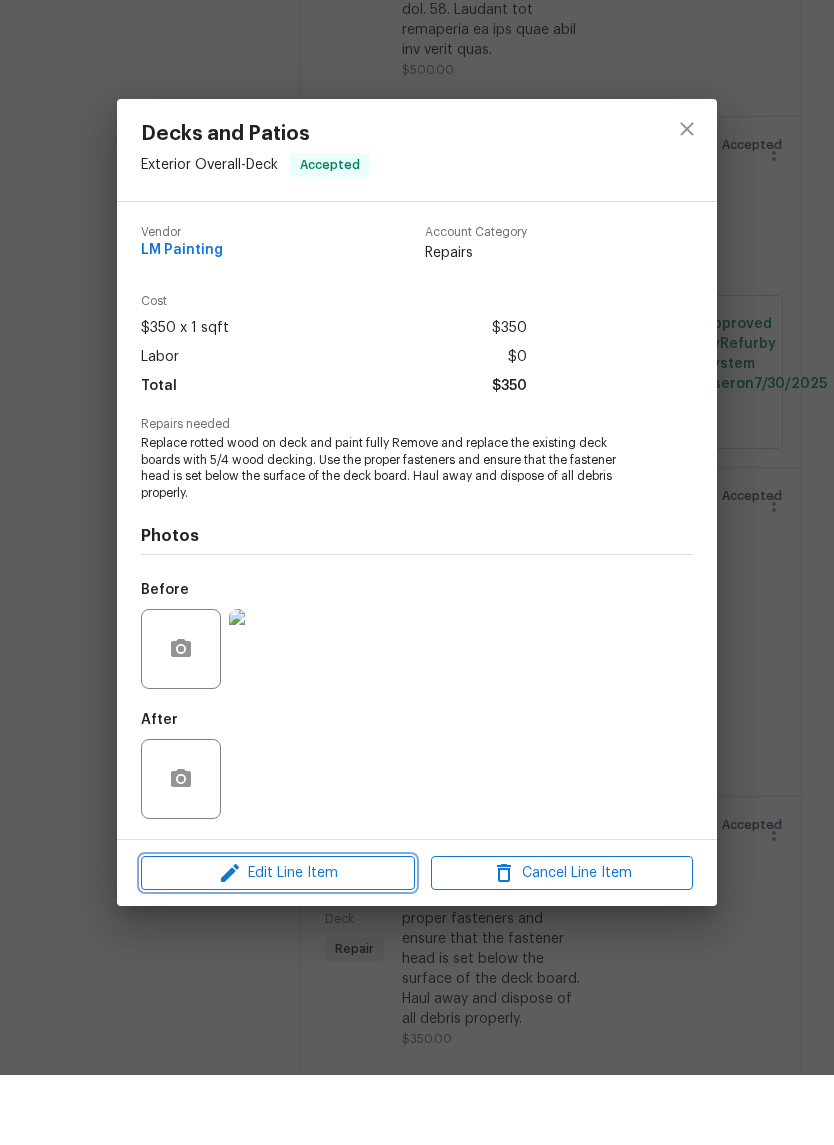 click on "Edit Line Item" at bounding box center [278, 943] 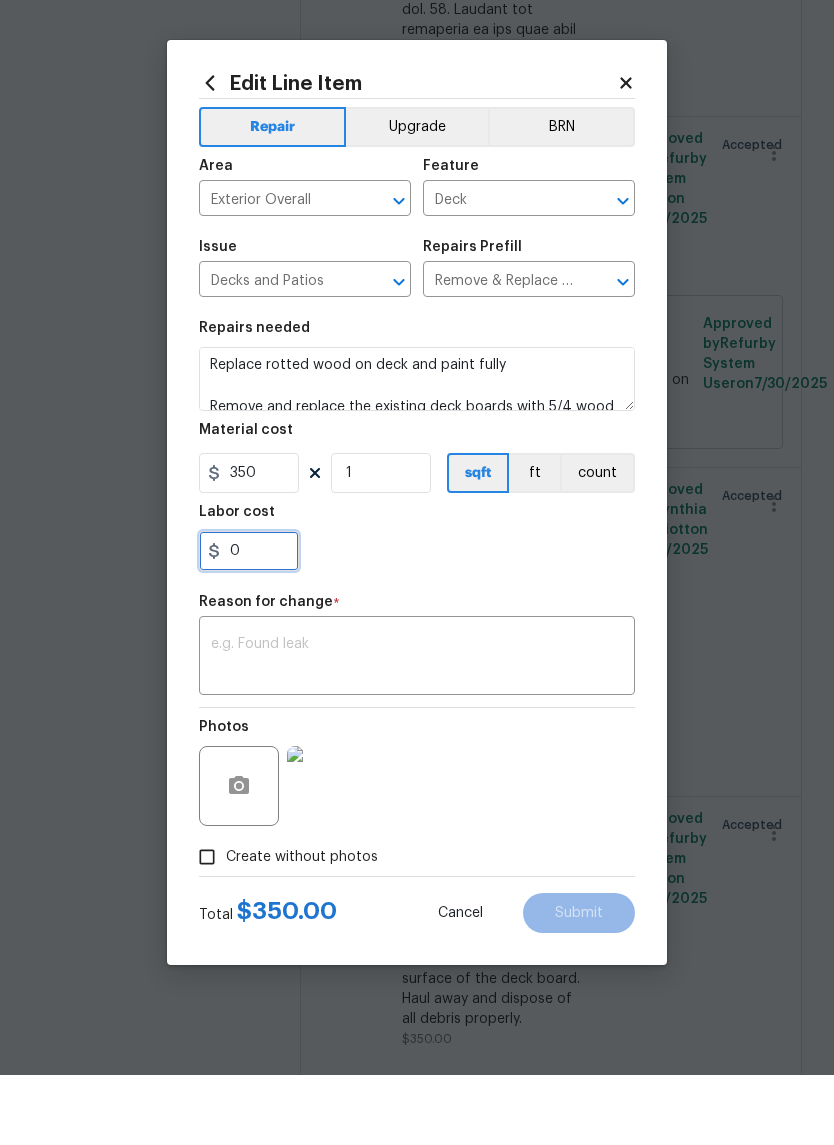 click on "0" at bounding box center [249, 621] 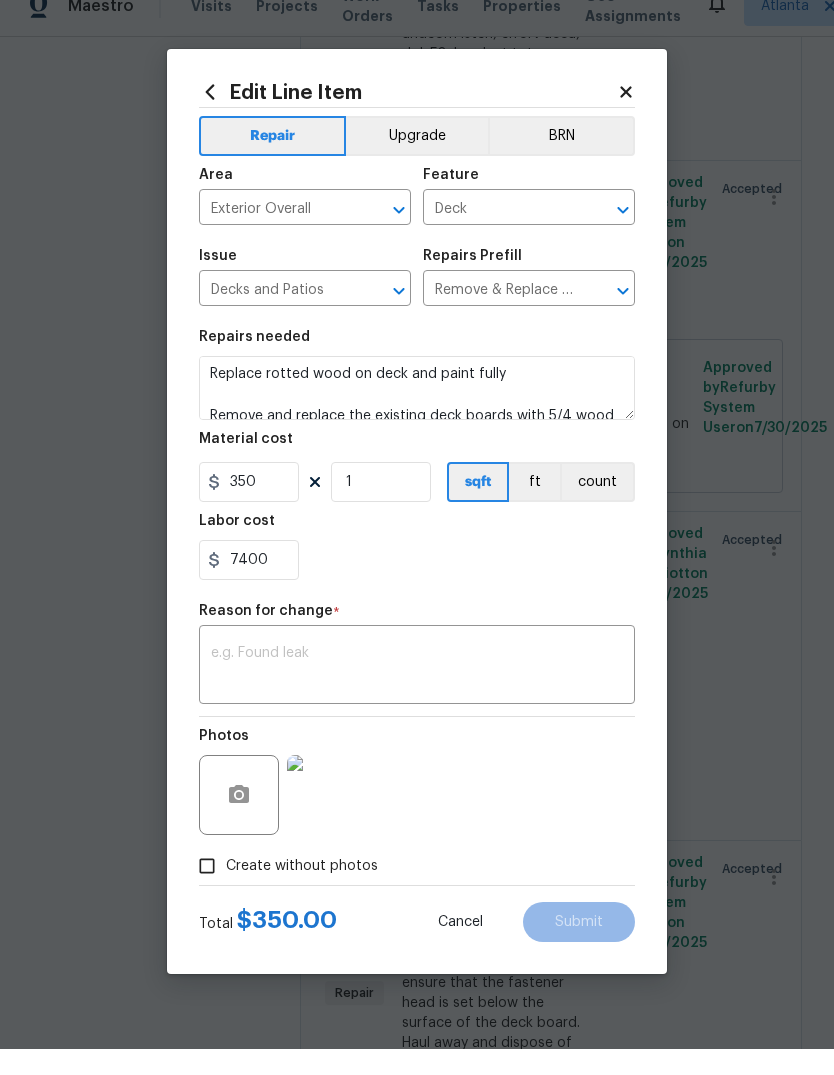 click at bounding box center [417, 693] 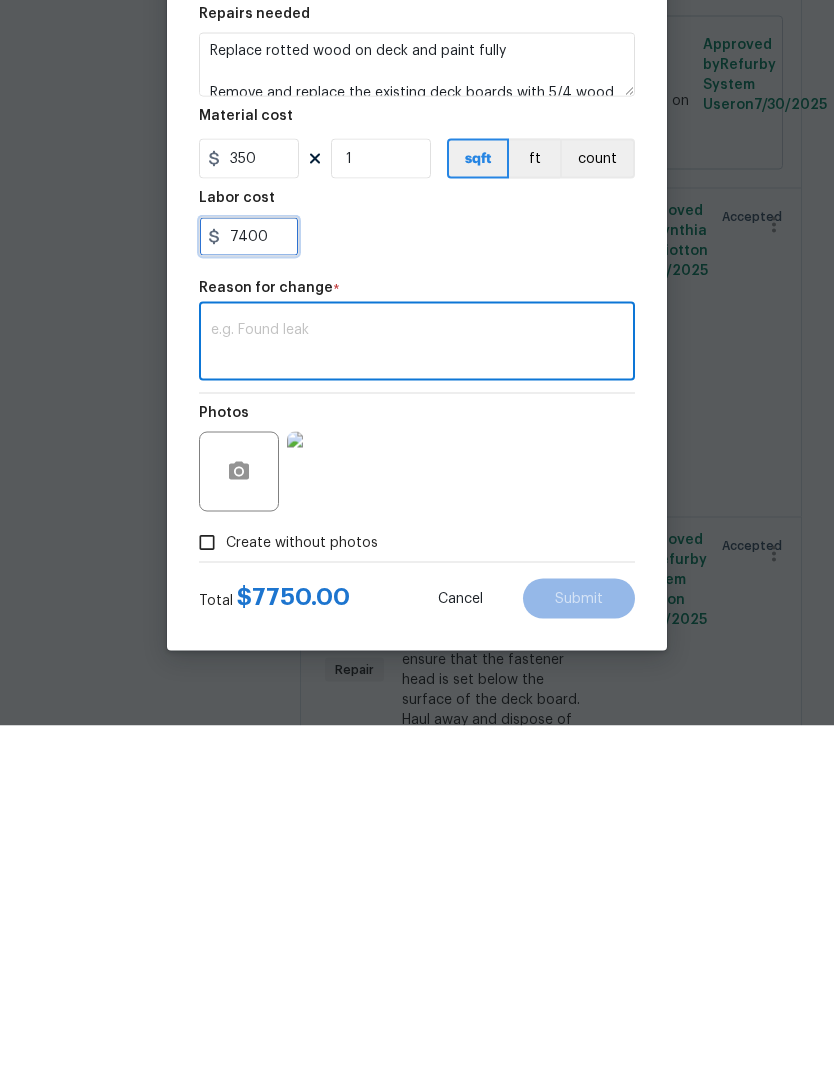 click on "7400" at bounding box center (249, 586) 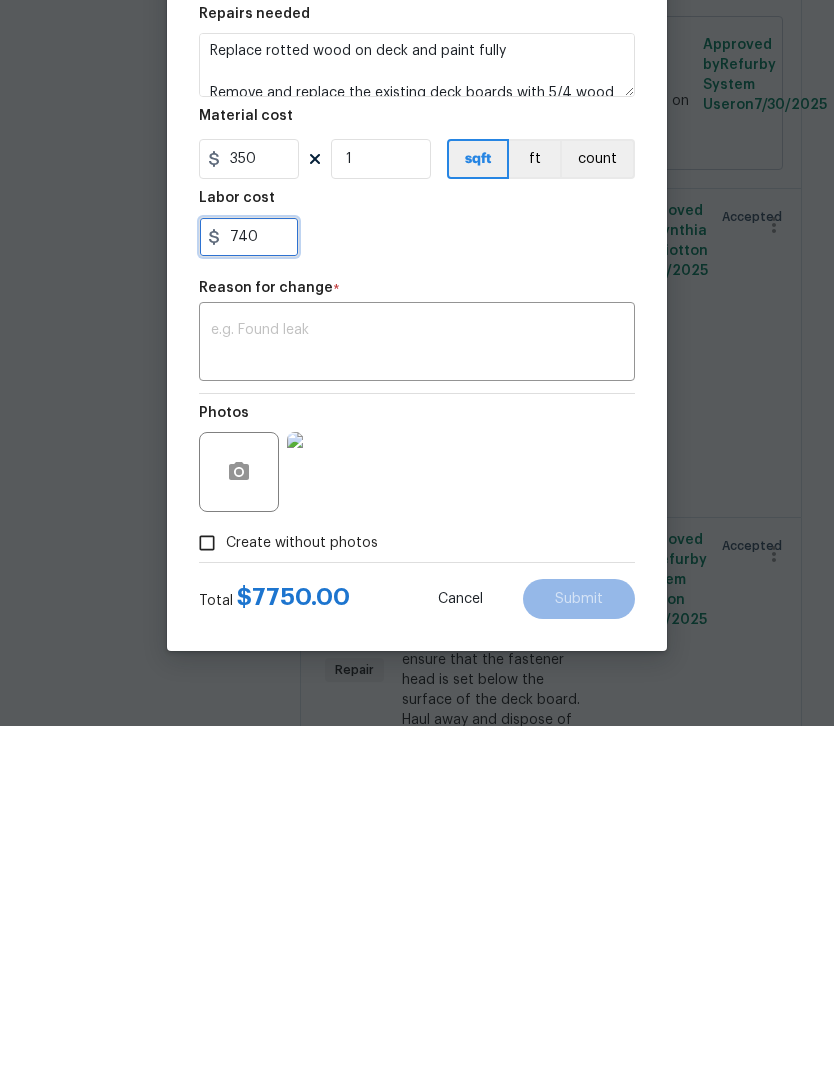 type on "740" 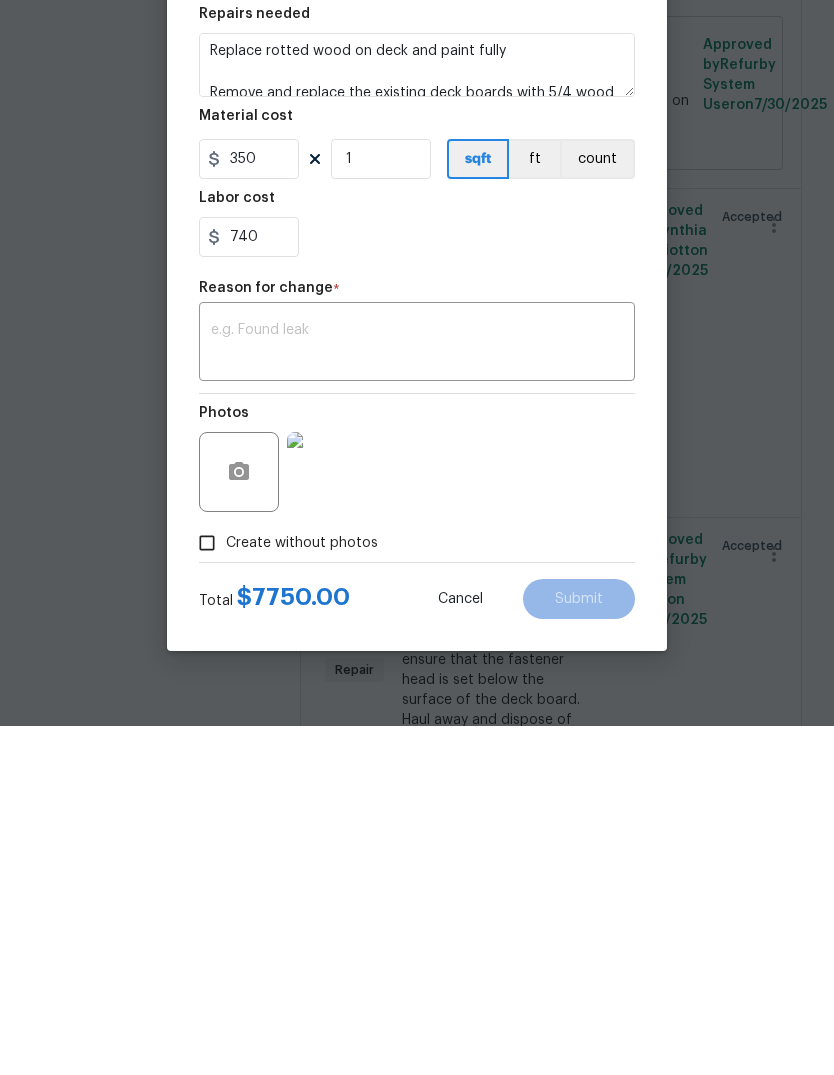 click at bounding box center [417, 693] 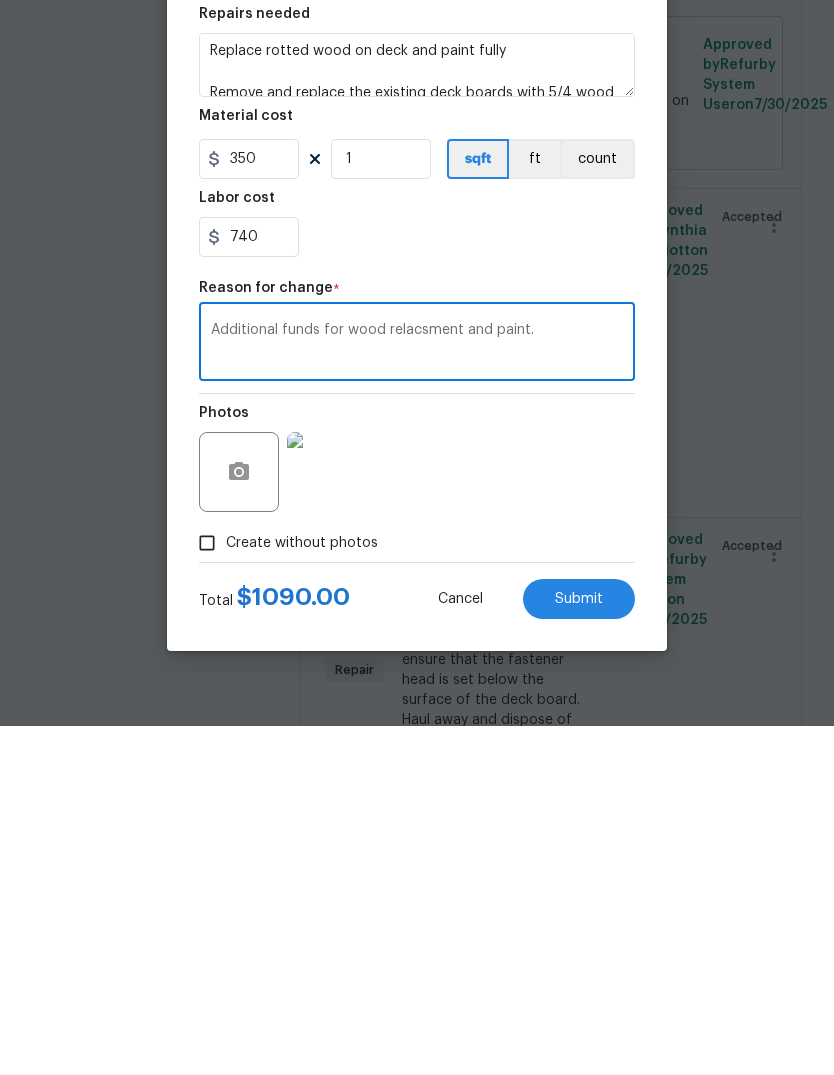 click on "Additional funds for wood relacsment and paint." at bounding box center [417, 693] 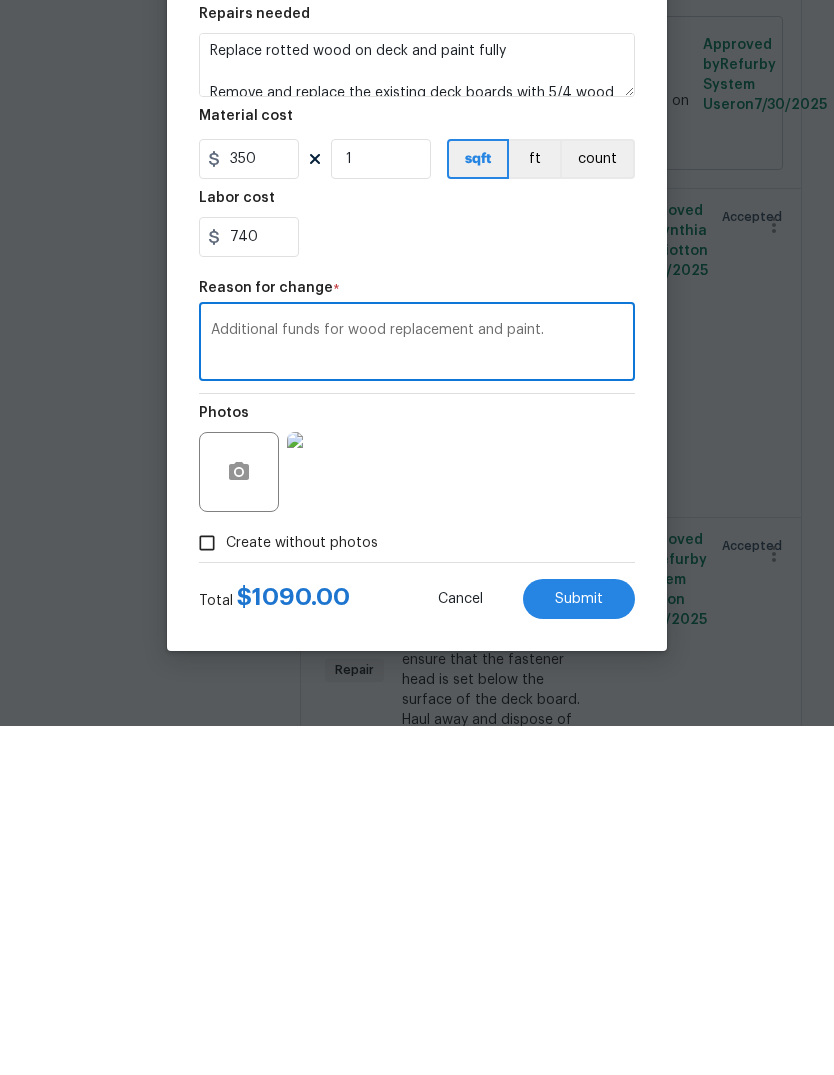 type on "Additional funds for wood replacement and paint." 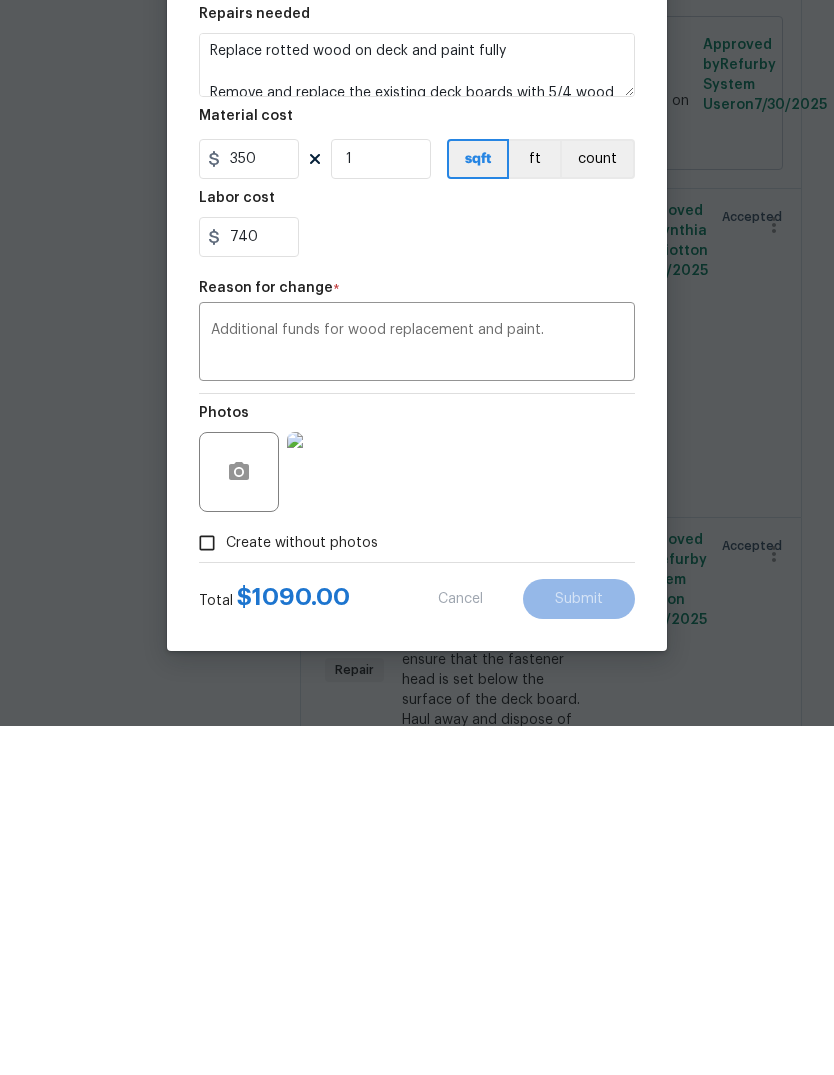 scroll, scrollTop: 75, scrollLeft: 0, axis: vertical 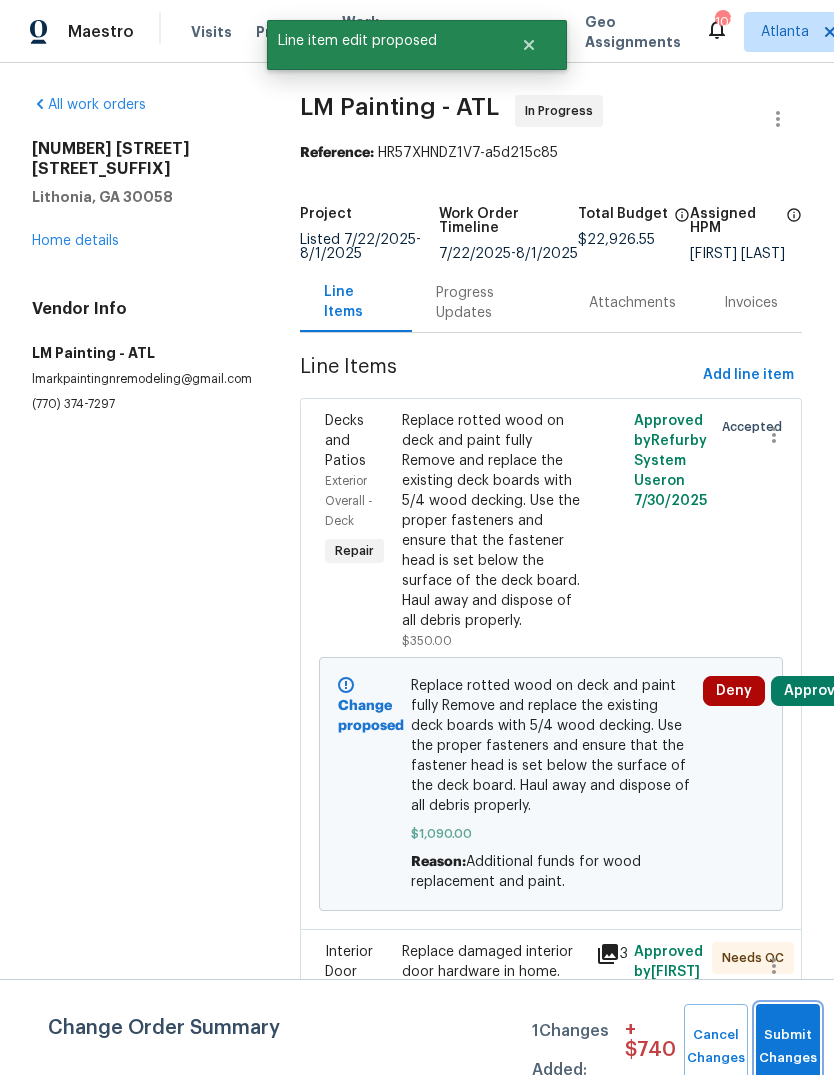click on "Submit Changes" at bounding box center (788, 1047) 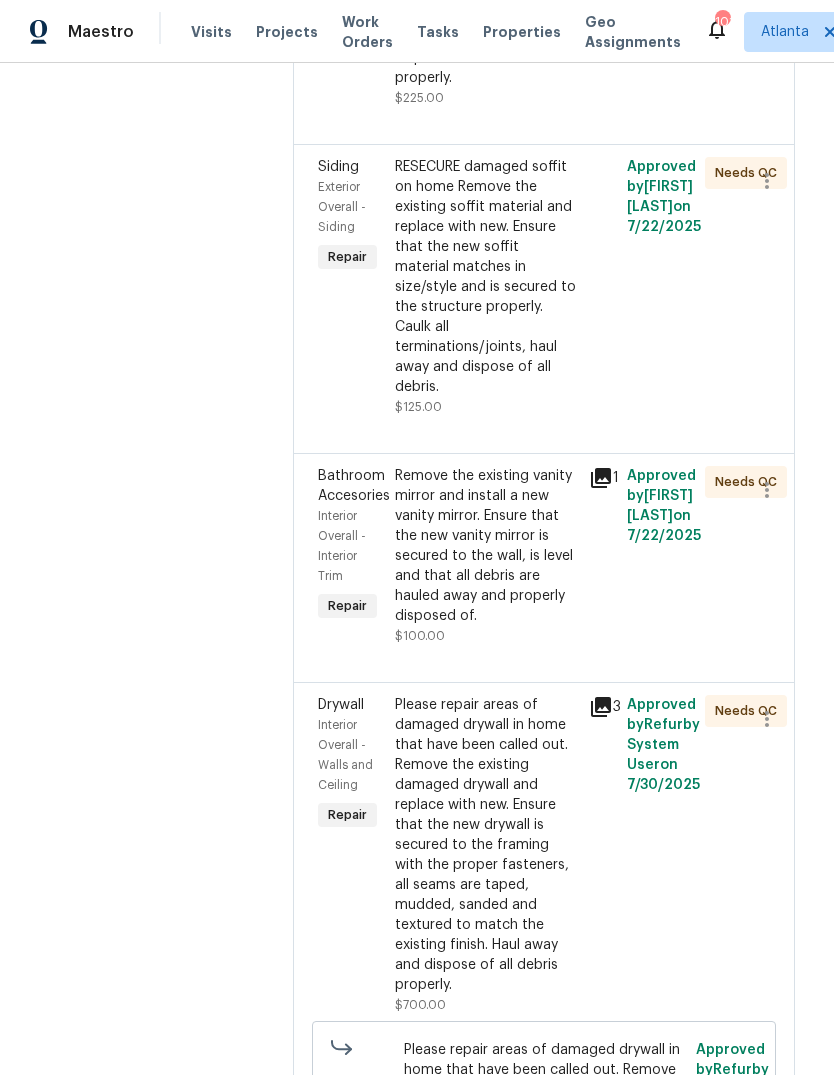 scroll, scrollTop: 3407, scrollLeft: 8, axis: both 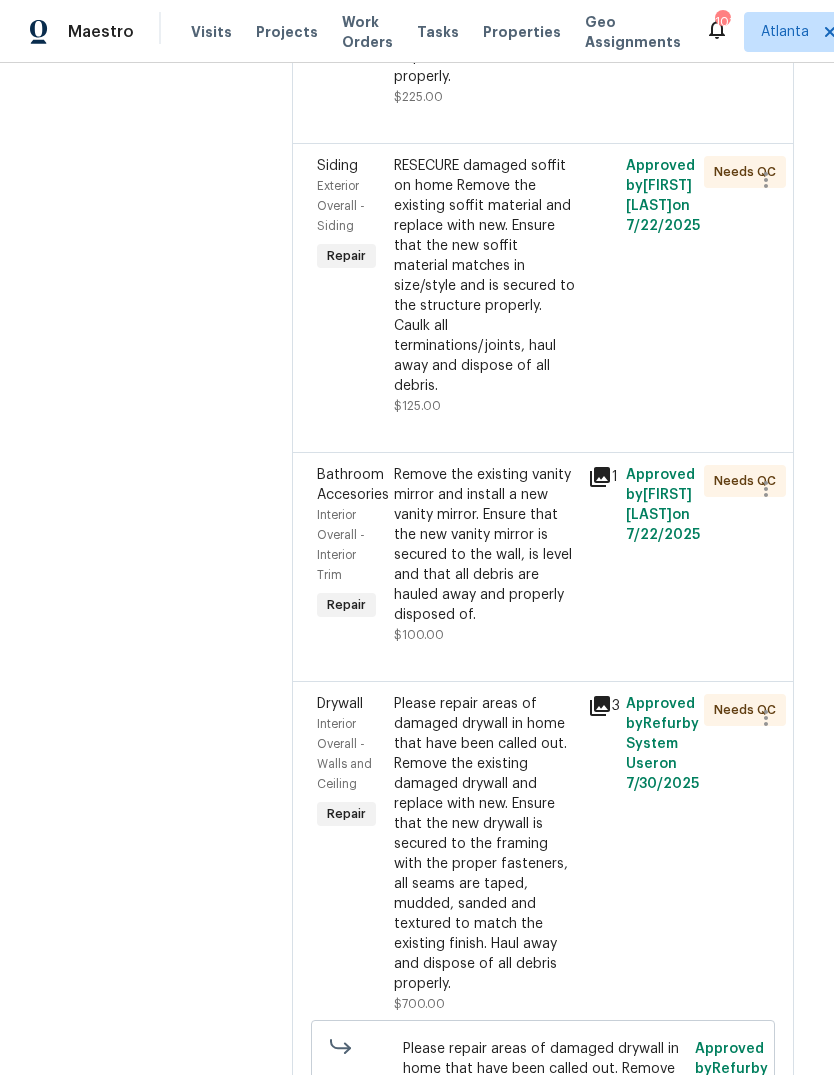 click on "Remove the existing vanity mirror and install a new vanity mirror. Ensure that the new vanity mirror is secured to the wall, is level and that all debris are hauled away and properly disposed of." at bounding box center (484, 545) 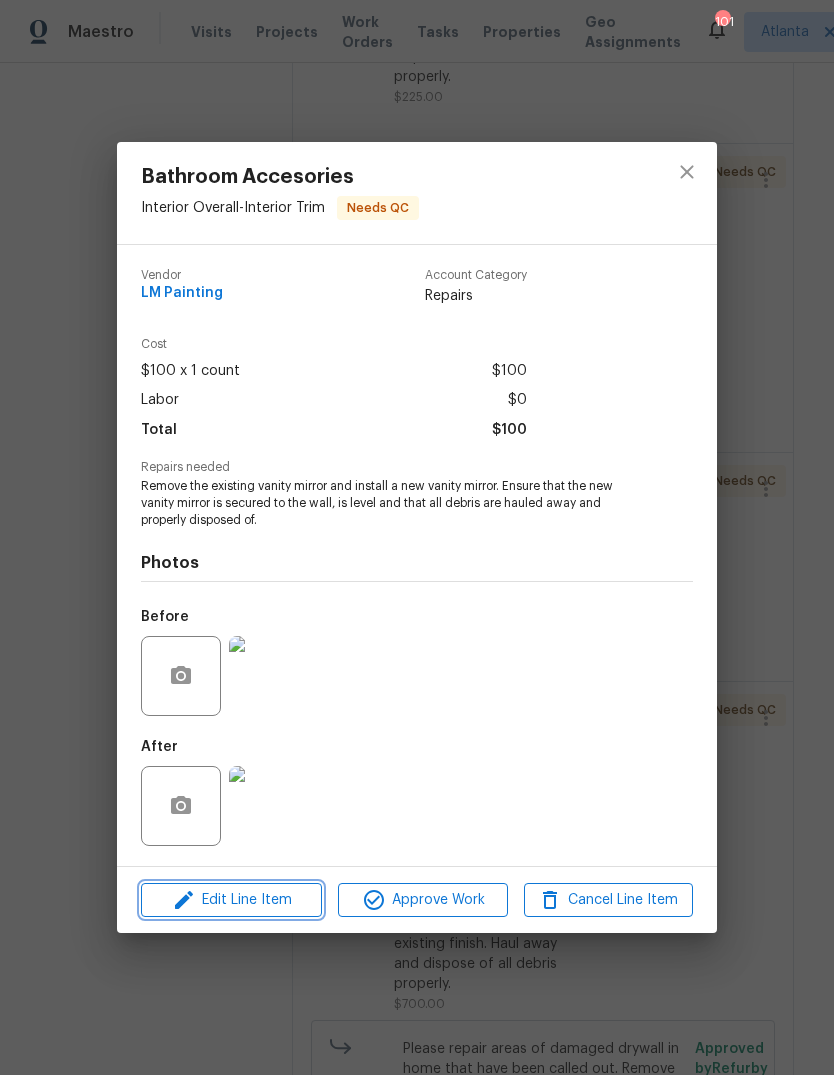 click on "Edit Line Item" at bounding box center [231, 900] 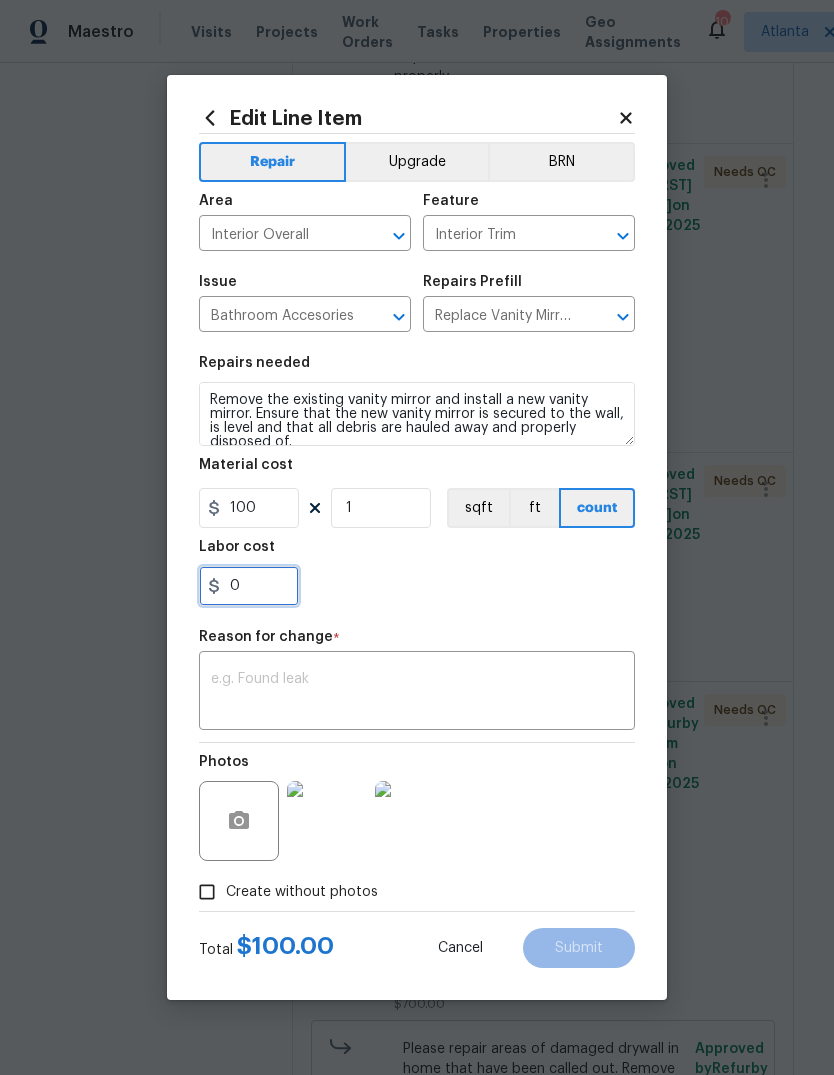 click on "0" at bounding box center [249, 586] 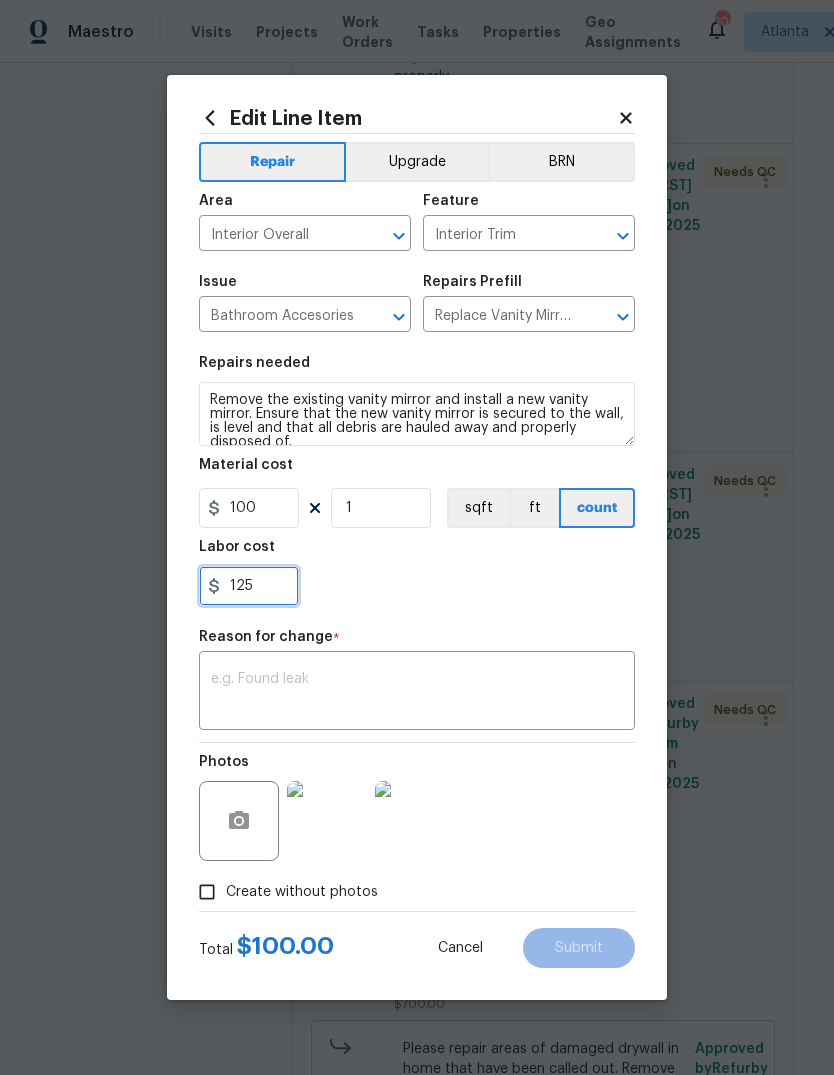 type on "125" 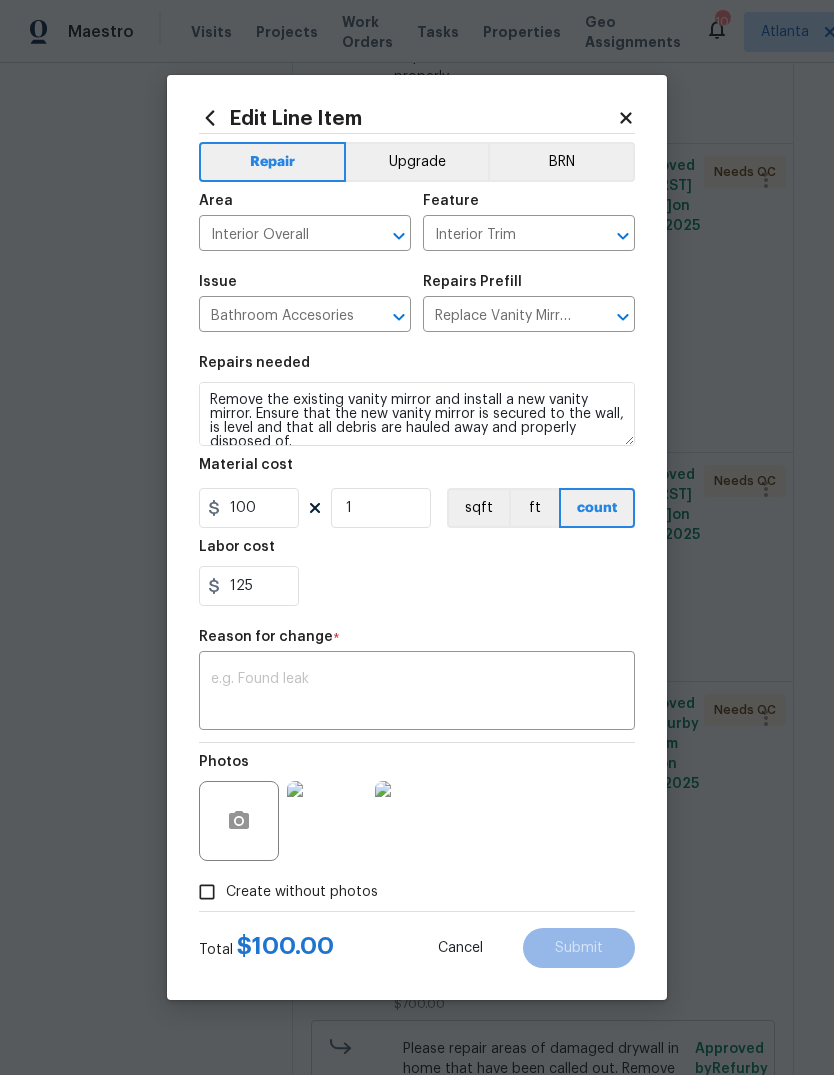 click on "Reason for change *" at bounding box center (417, 643) 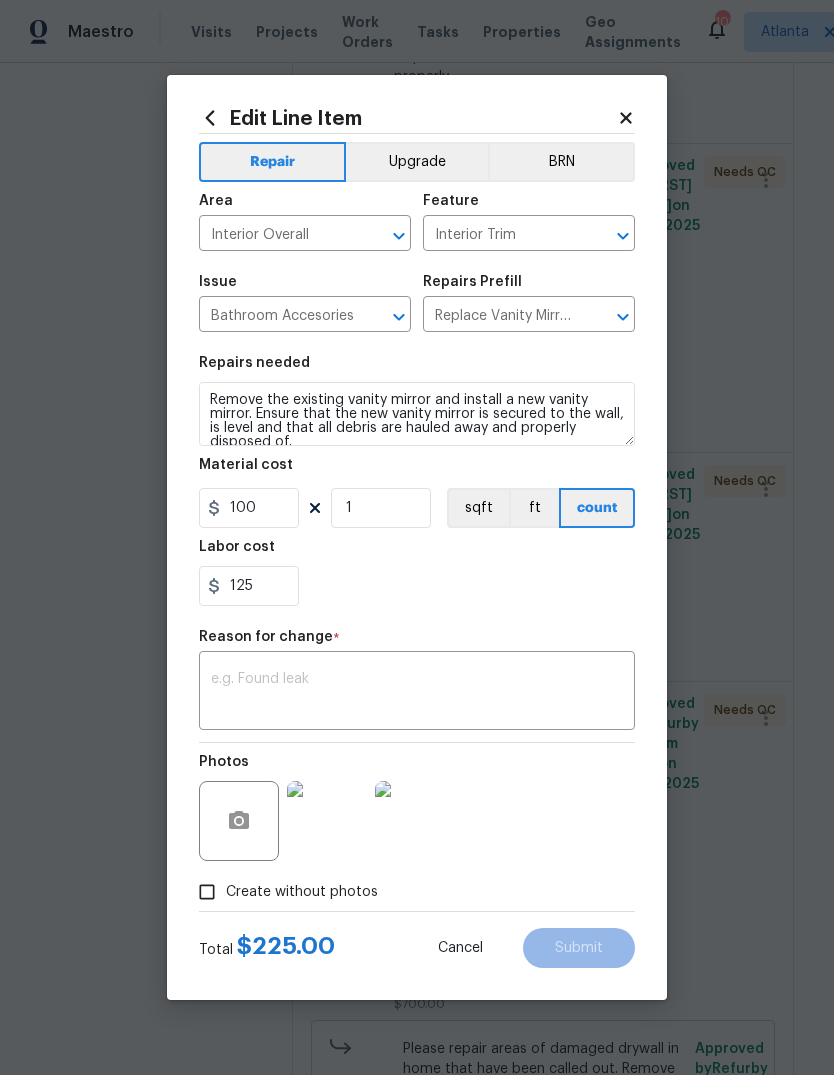 click at bounding box center (417, 693) 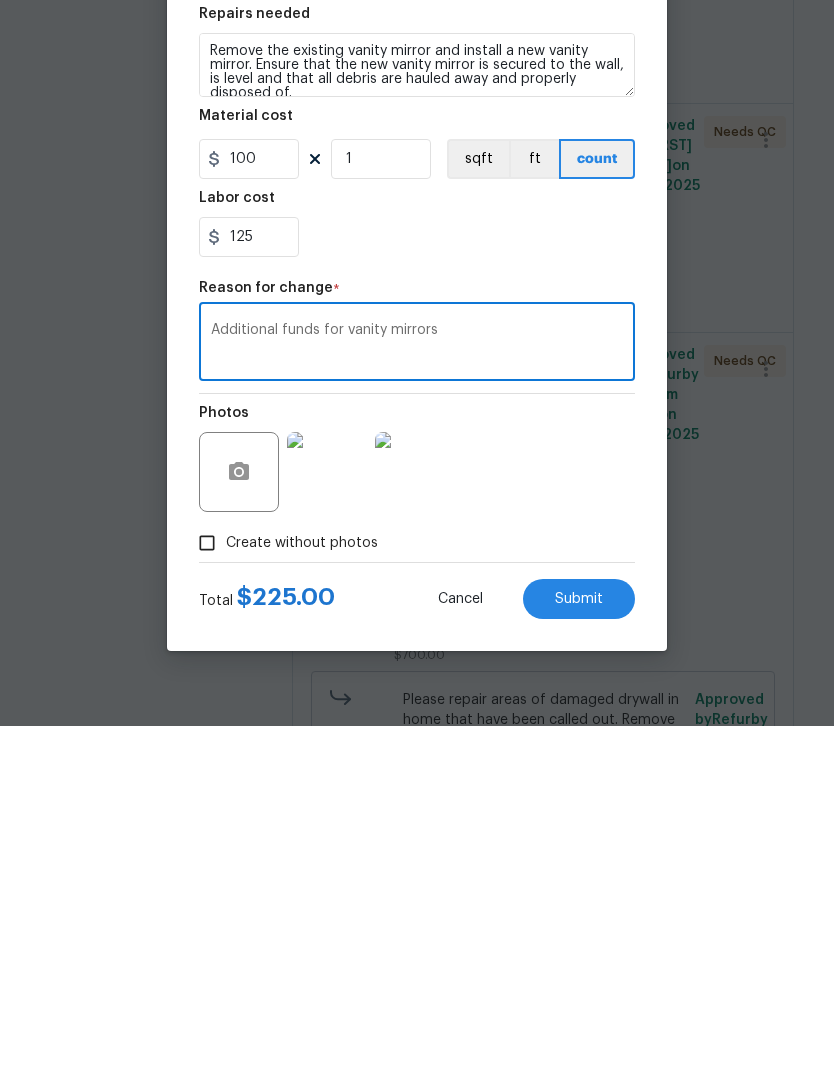 type on "Additional funds for vanity mirrors" 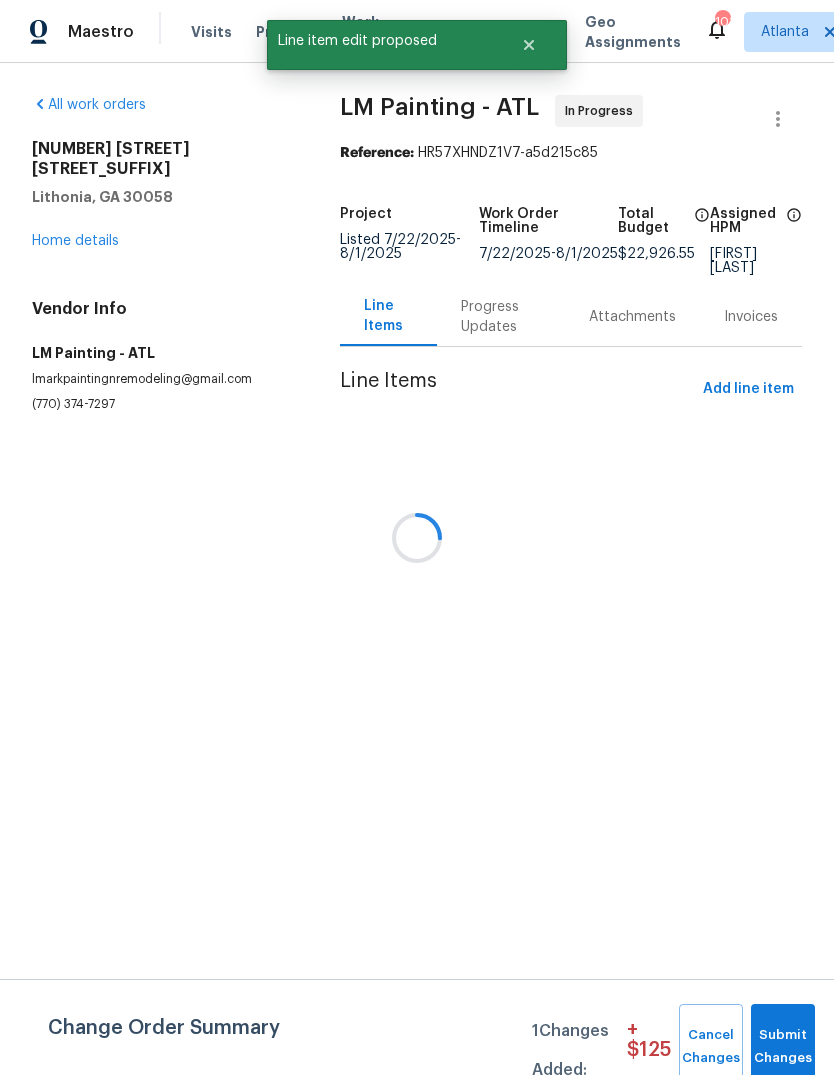 scroll, scrollTop: 0, scrollLeft: 0, axis: both 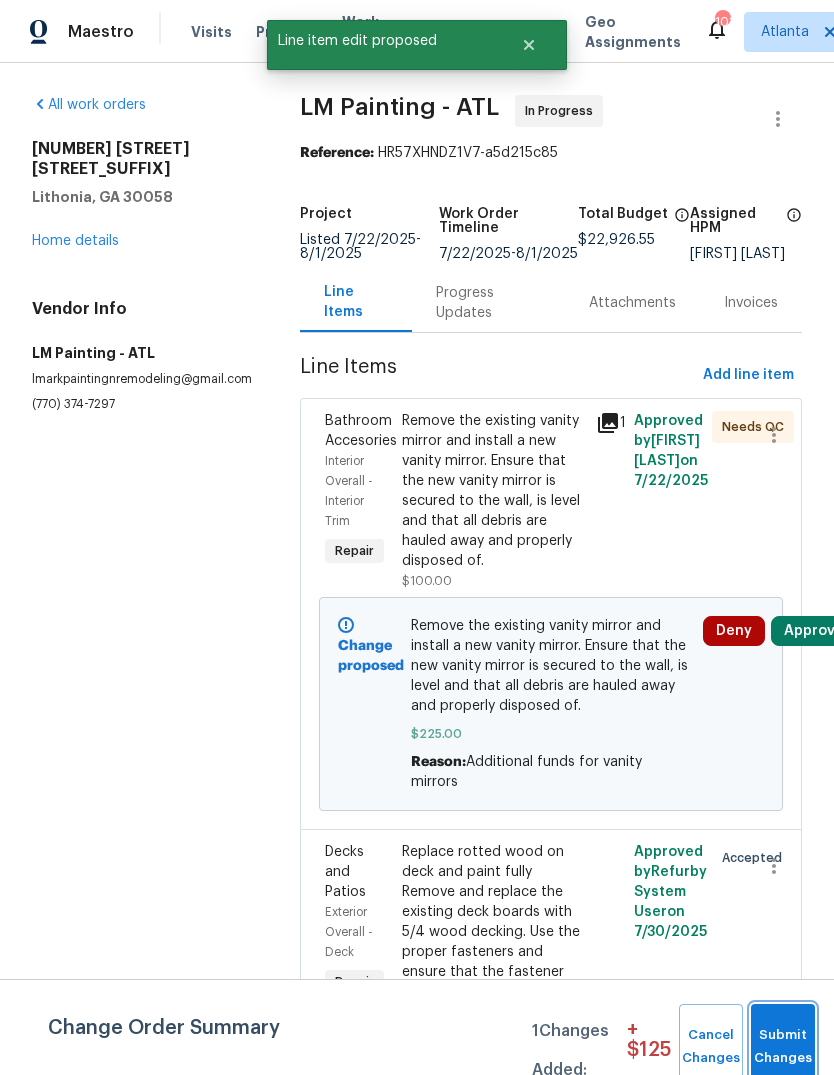 click on "Submit Changes" at bounding box center (783, 1047) 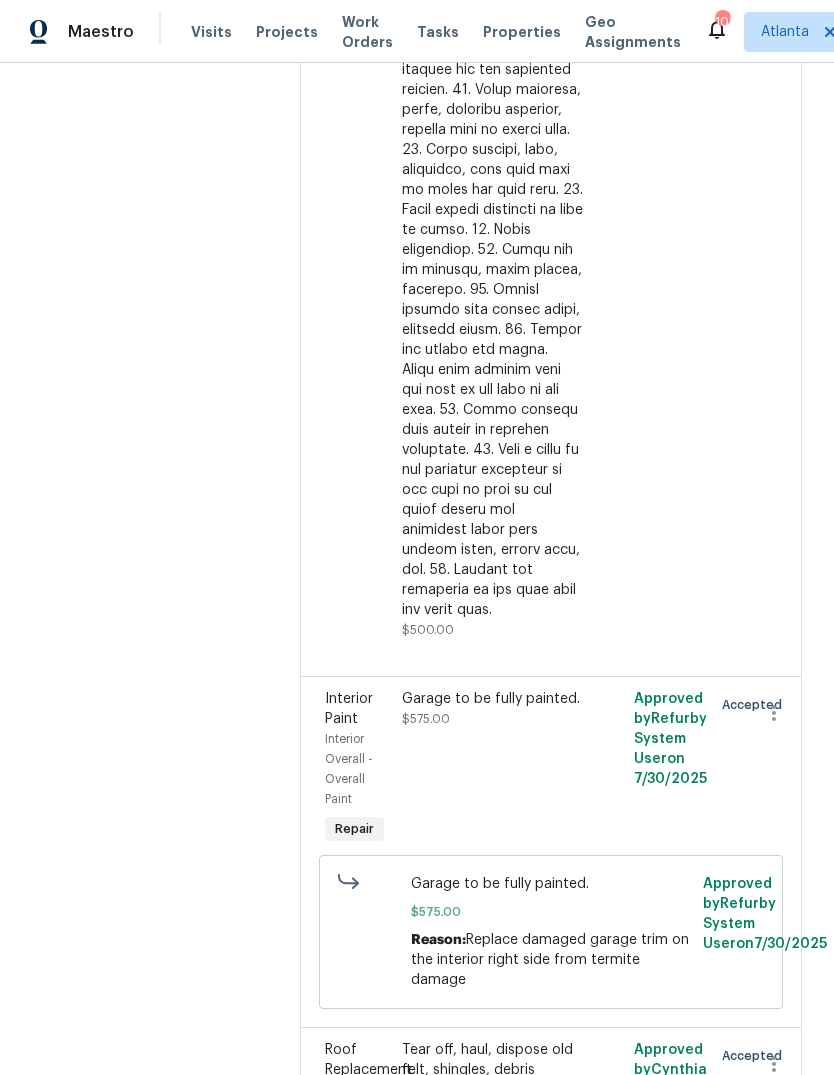 scroll, scrollTop: 9044, scrollLeft: -1, axis: both 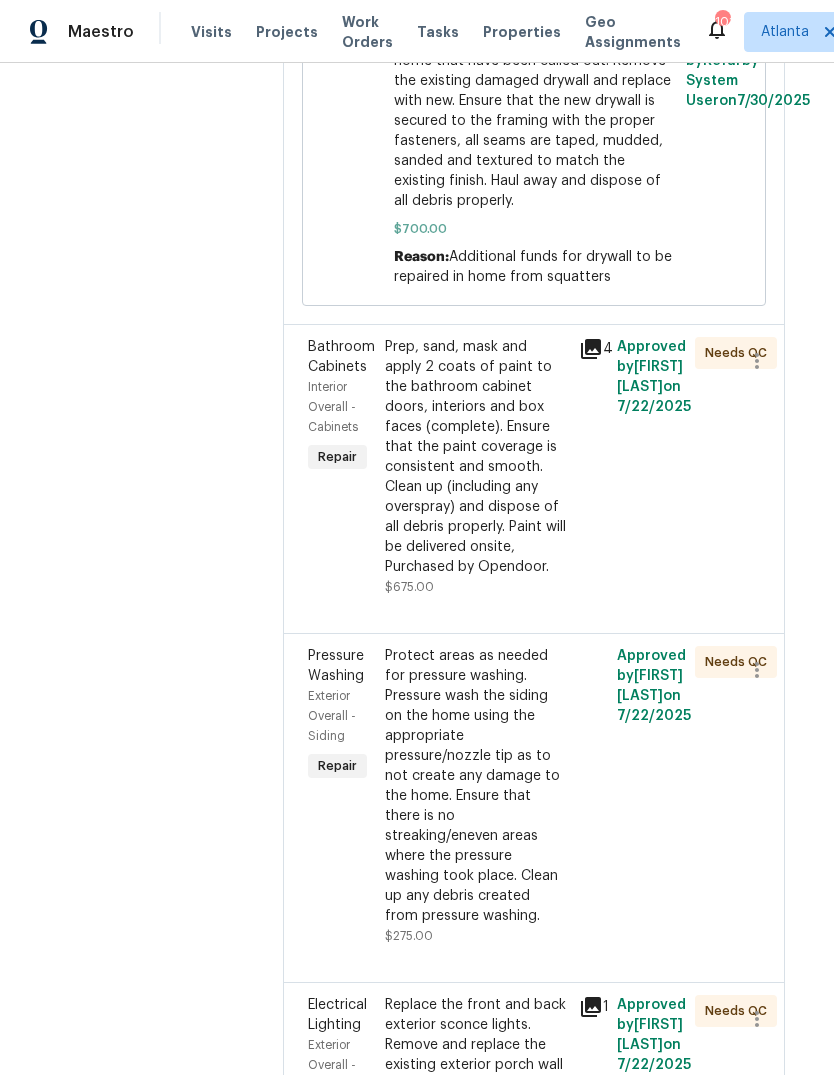 click on "Prep, sand, mask and apply 2 coats of paint to the bathroom cabinet doors, interiors and box faces (complete). Ensure that the paint coverage is consistent and smooth. Clean up (including any overspray) and dispose of all debris properly. Paint will be delivered onsite, Purchased by Opendoor." at bounding box center (475, 457) 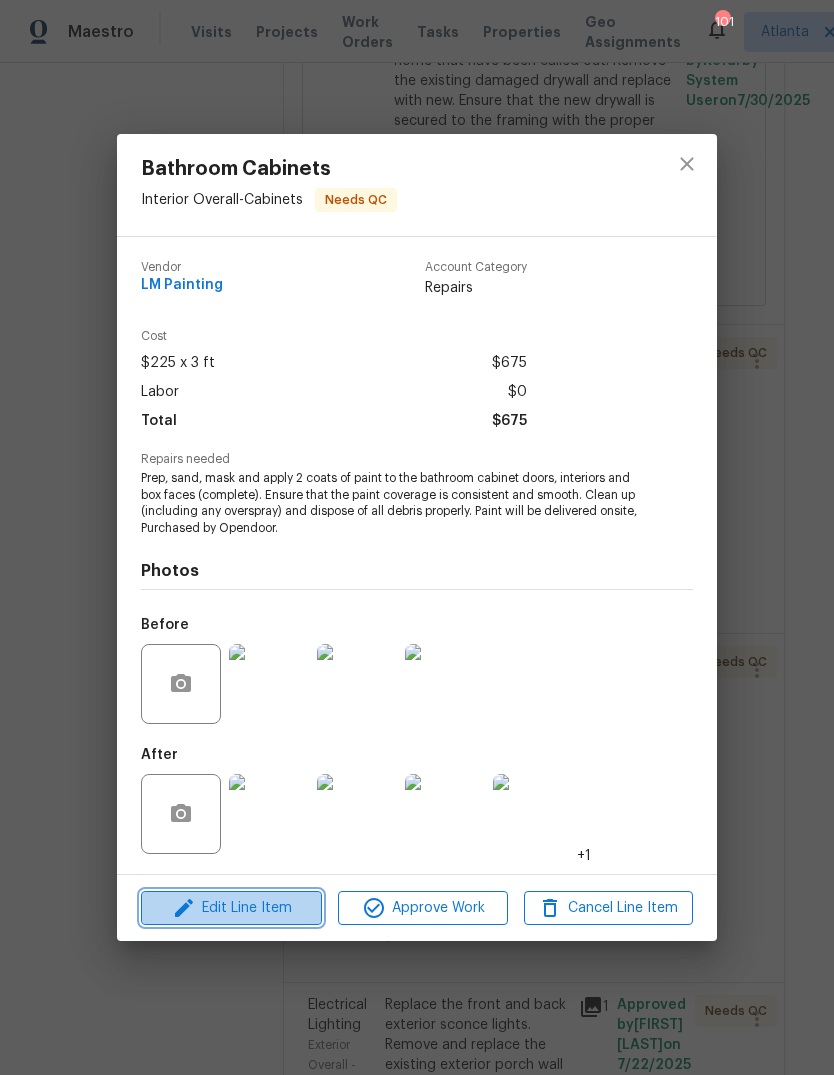 click on "Edit Line Item" at bounding box center [231, 908] 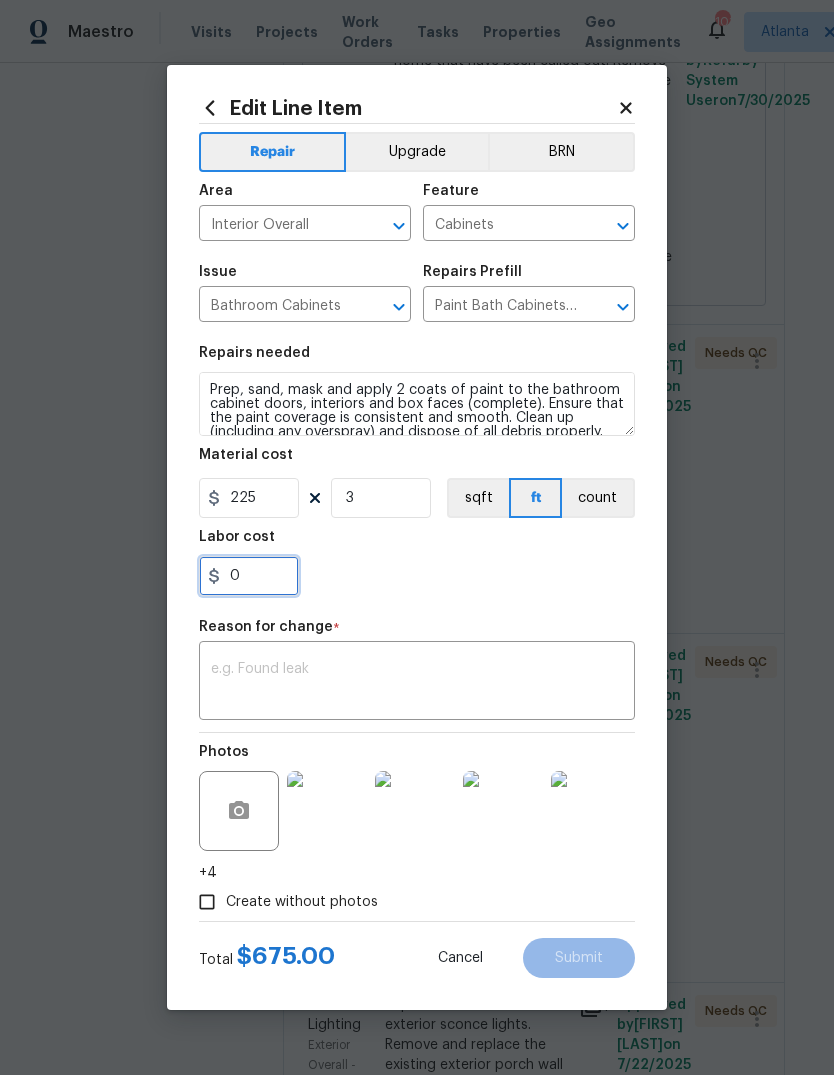 click on "0" at bounding box center [249, 576] 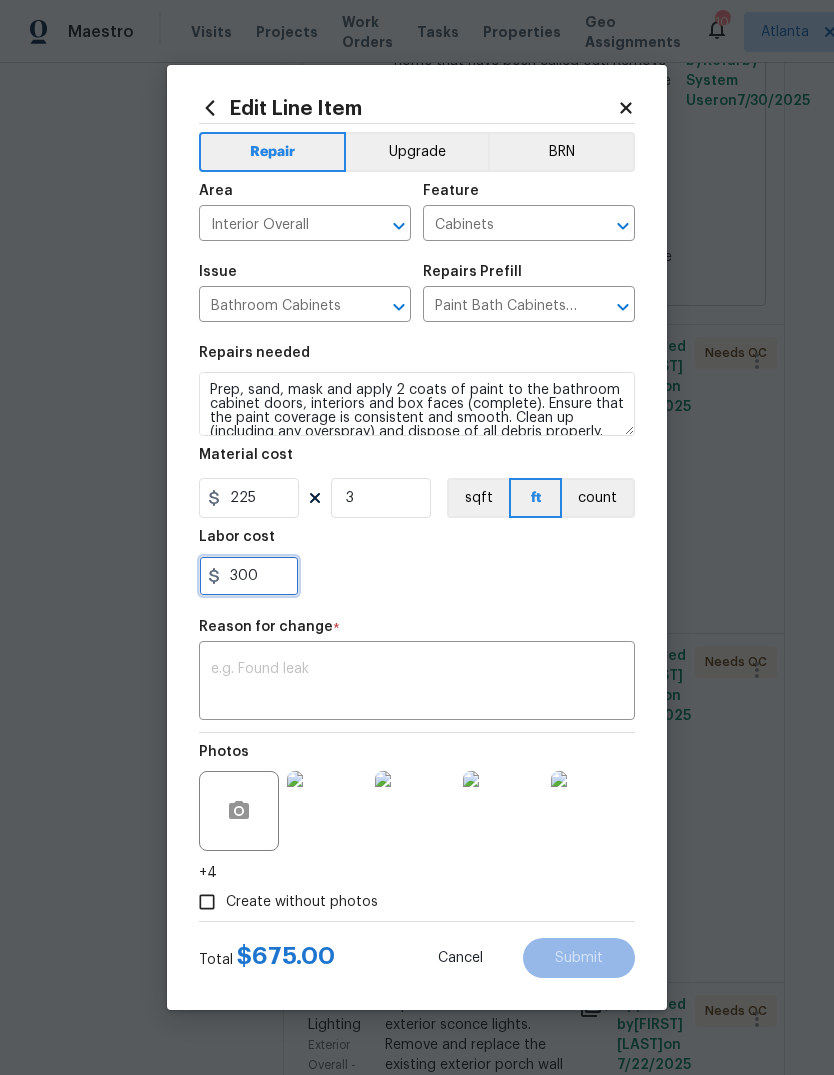 type on "300" 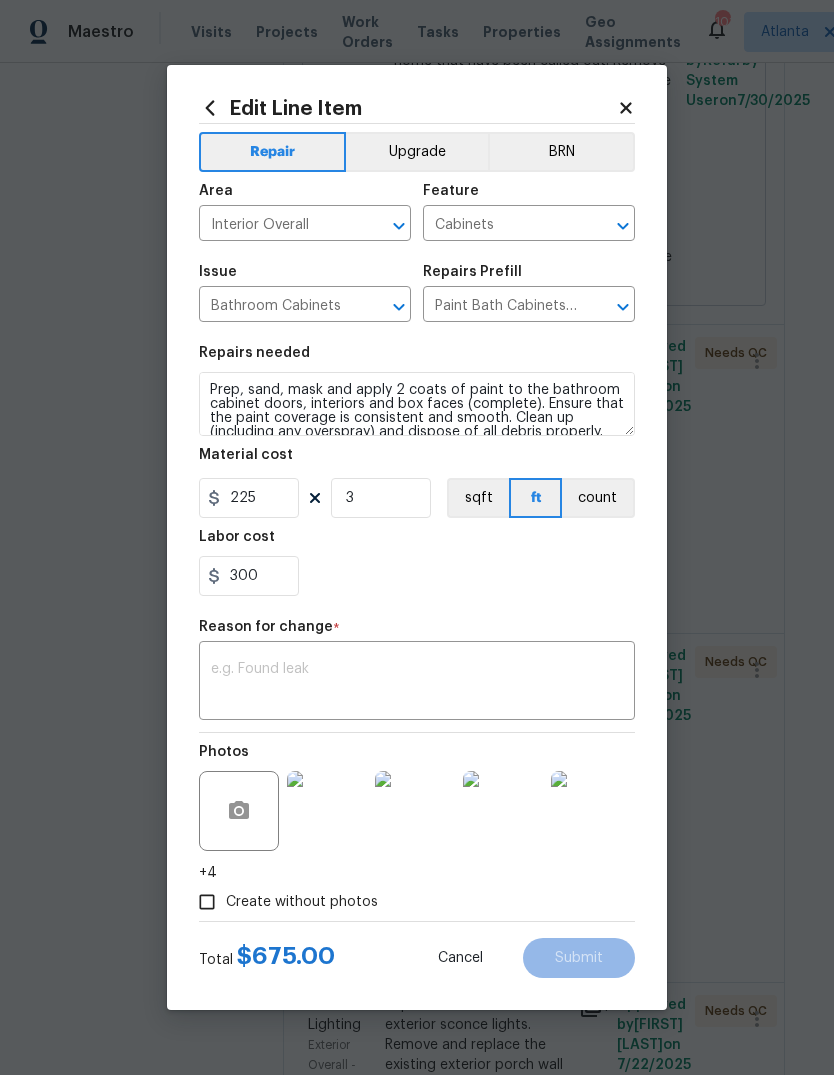 click on "x ​" at bounding box center (417, 683) 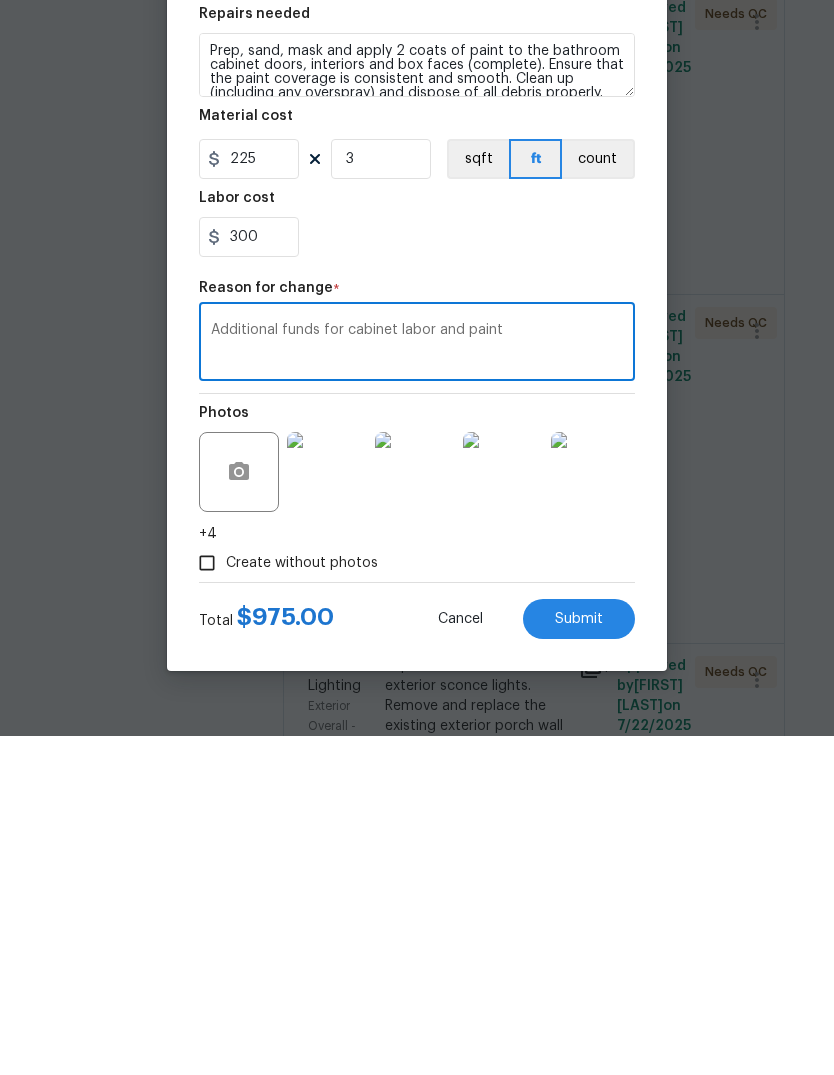 type on "Additional funds for cabinet labor and paint" 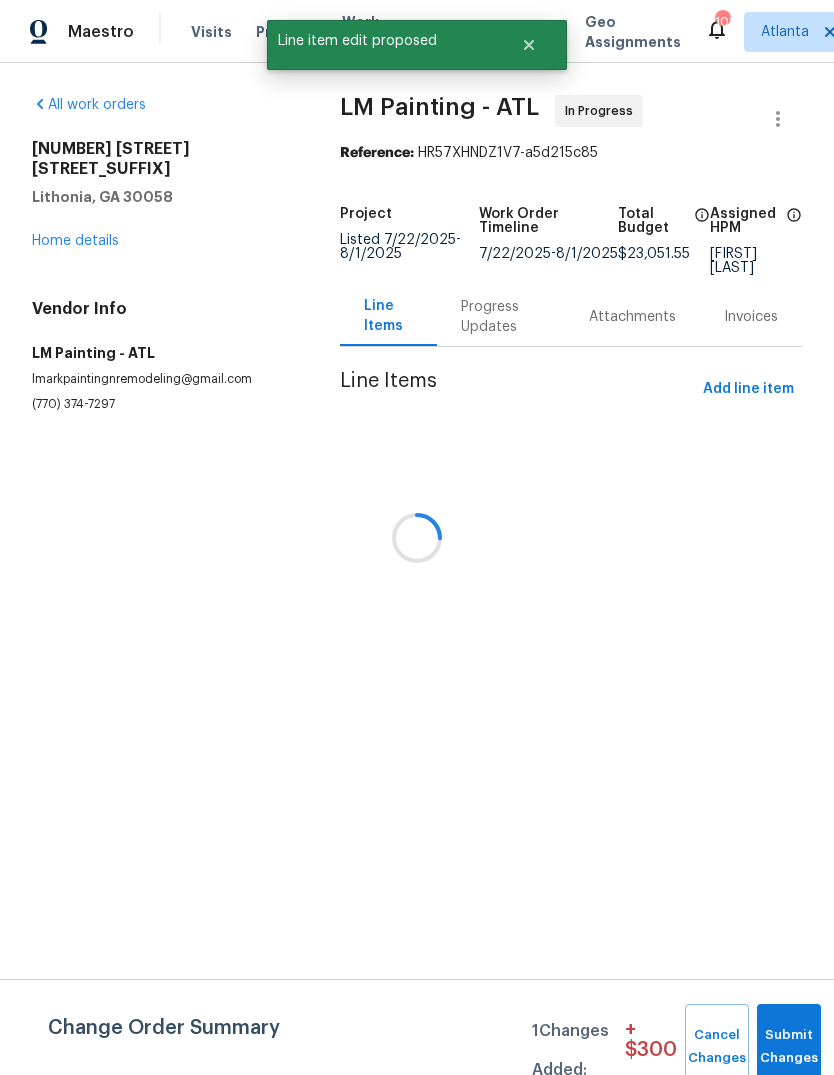 scroll, scrollTop: 0, scrollLeft: 0, axis: both 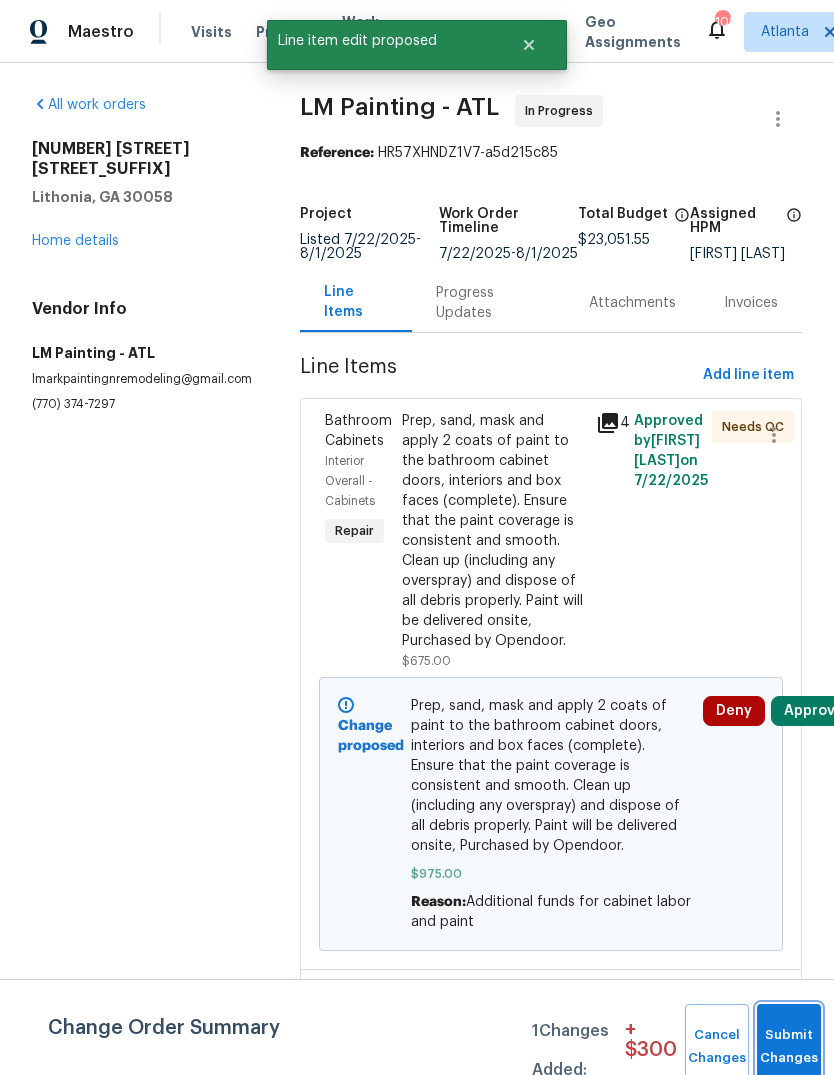click on "Submit Changes" at bounding box center [789, 1047] 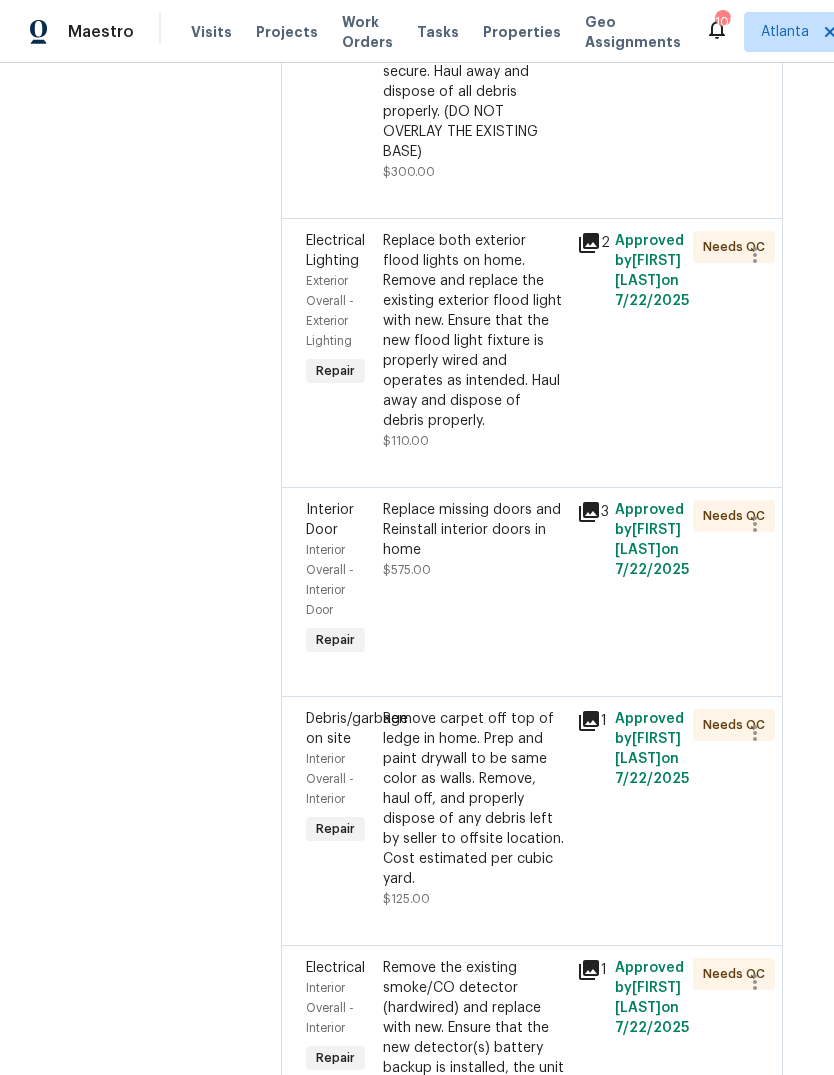 scroll, scrollTop: 2007, scrollLeft: 18, axis: both 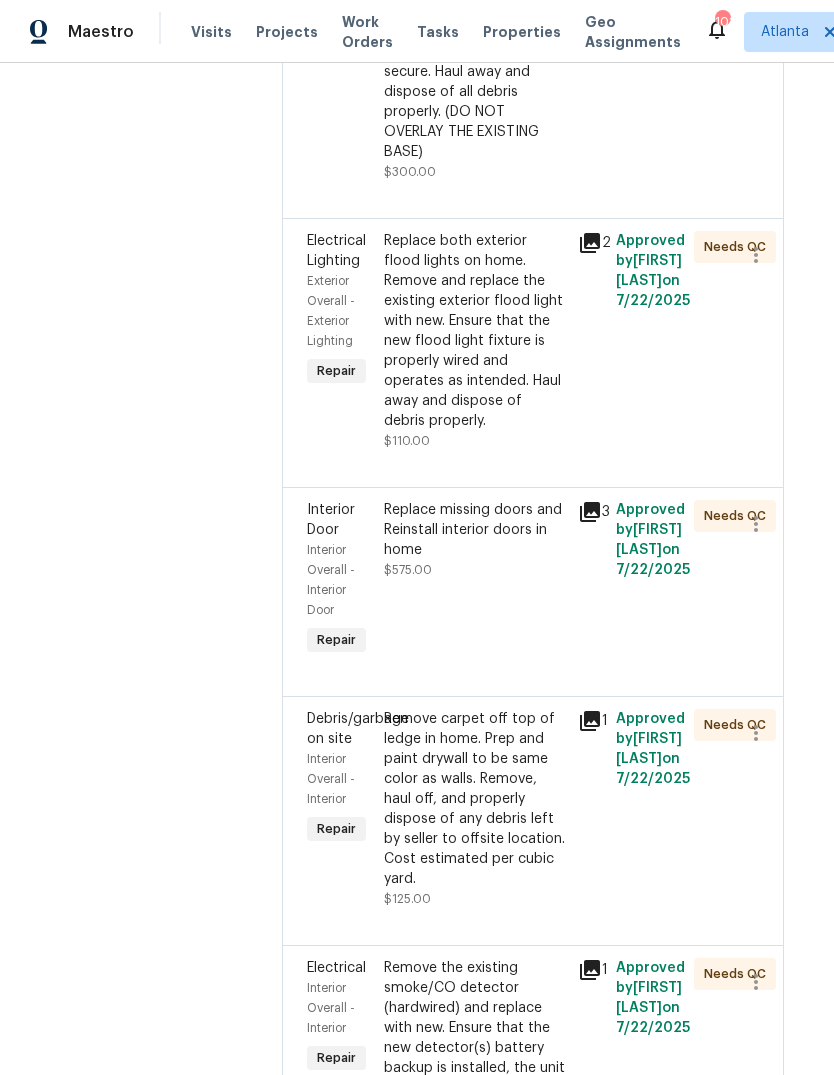 click on "Replace both exterior flood lights on home.
Remove and replace the existing exterior flood light with new. Ensure that the new flood light fixture is properly wired and operates as intended. Haul away and dispose of debris properly." at bounding box center [474, 331] 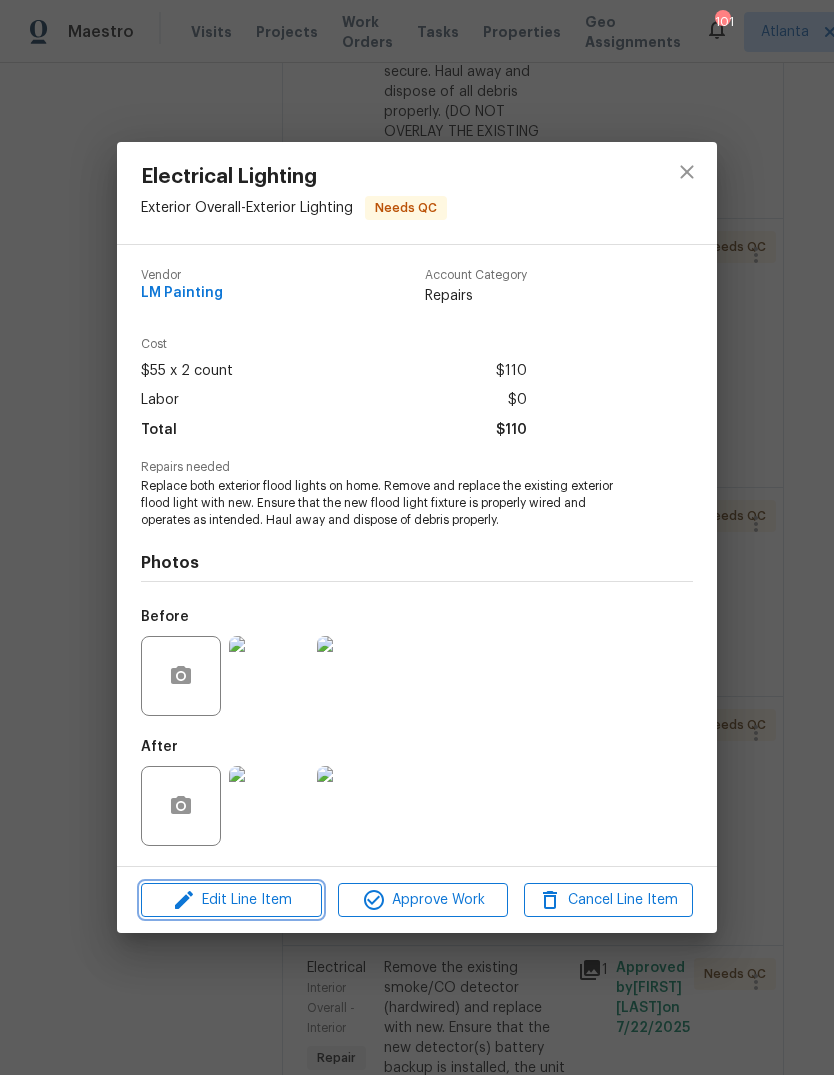 click on "Edit Line Item" at bounding box center (231, 900) 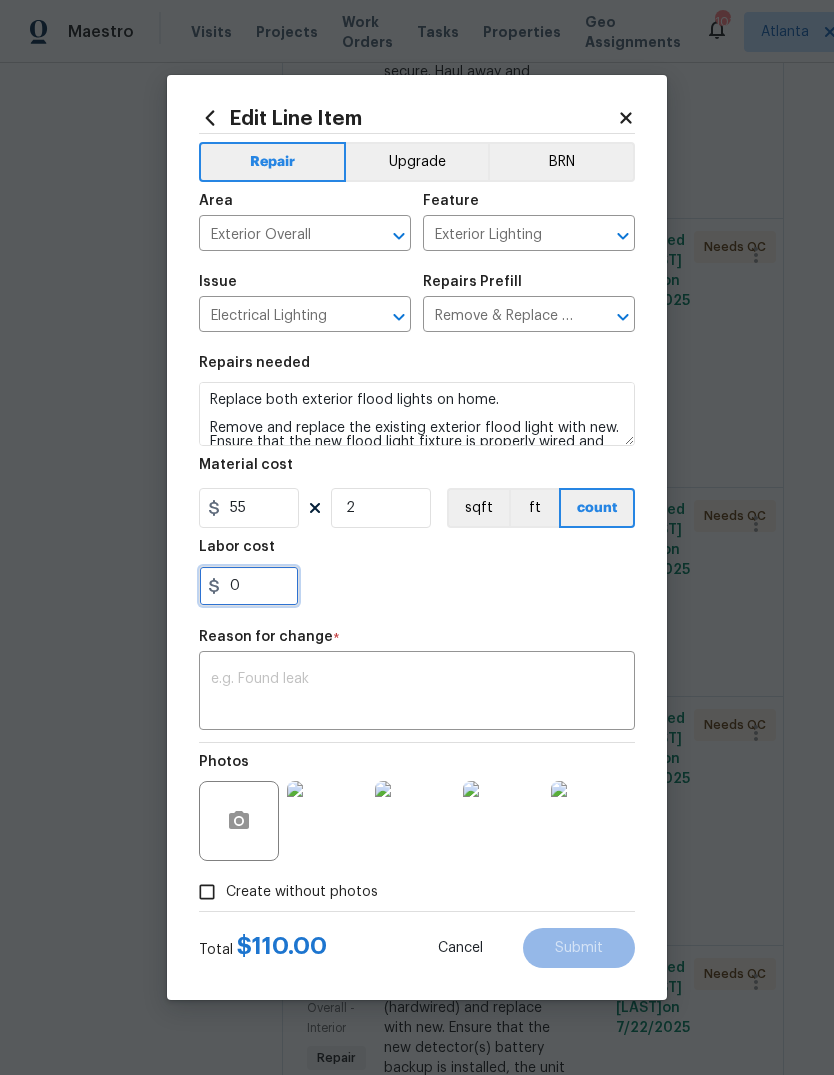 click on "0" at bounding box center [249, 586] 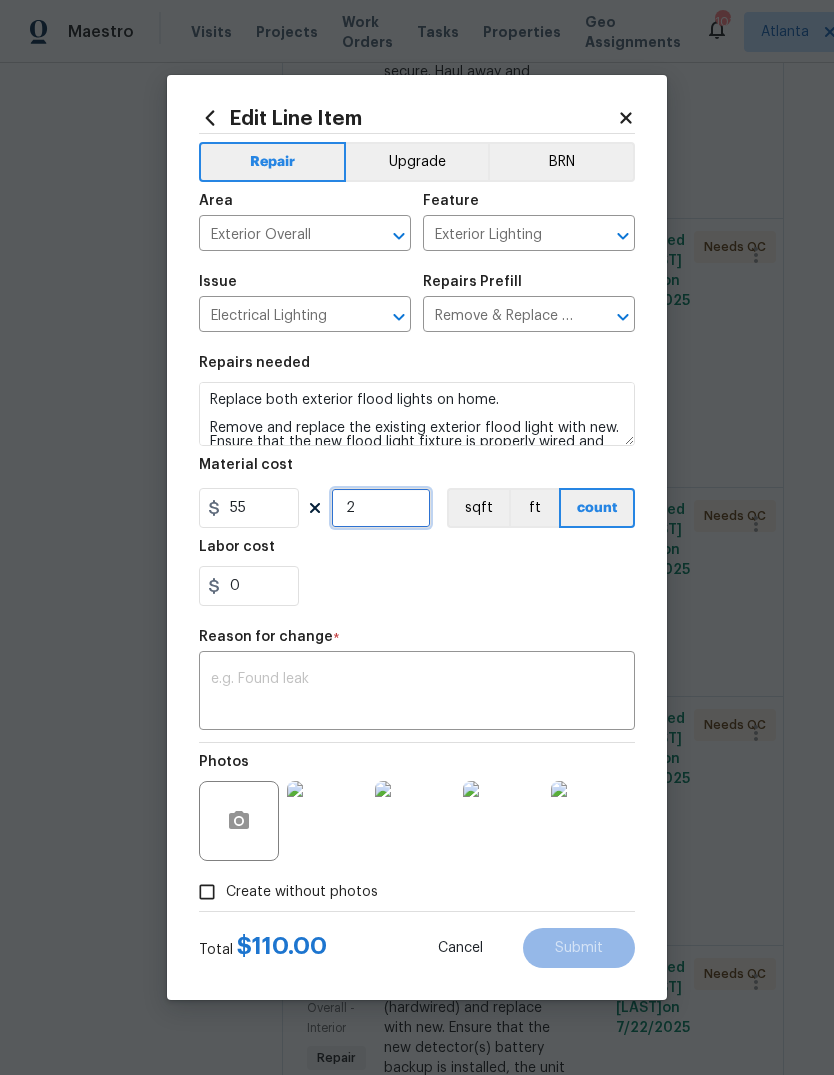 click on "2" at bounding box center (381, 508) 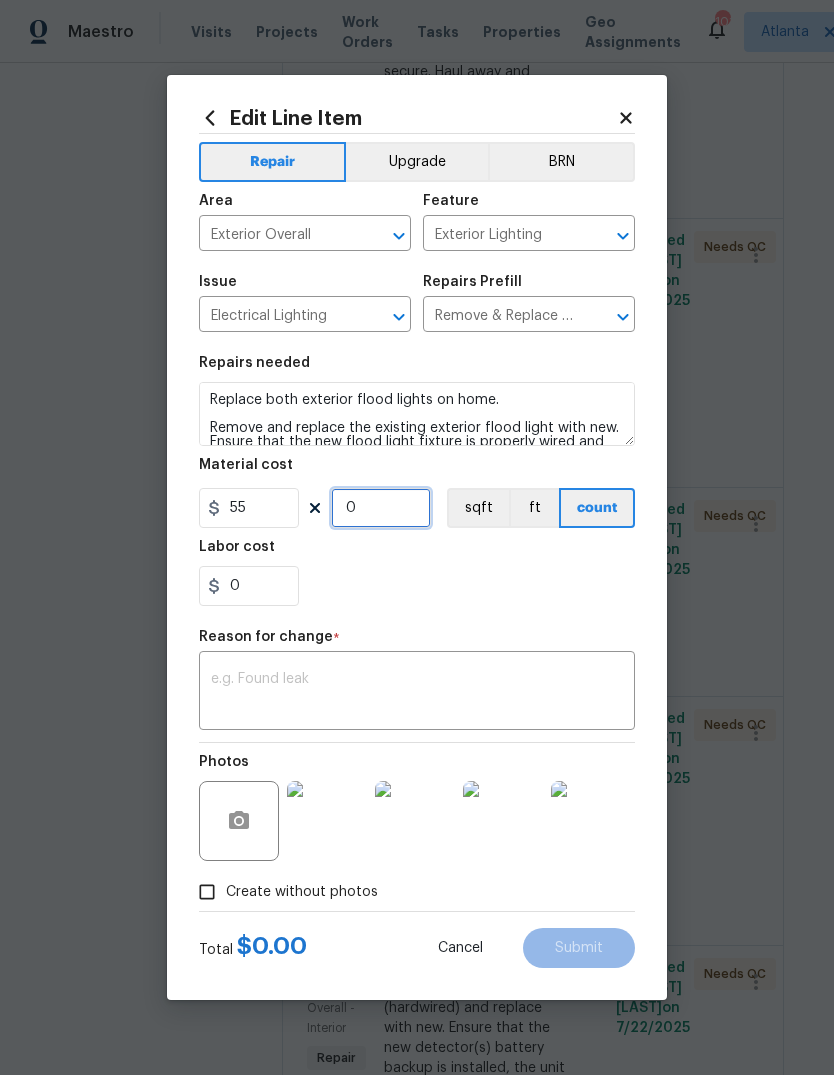 type on "4" 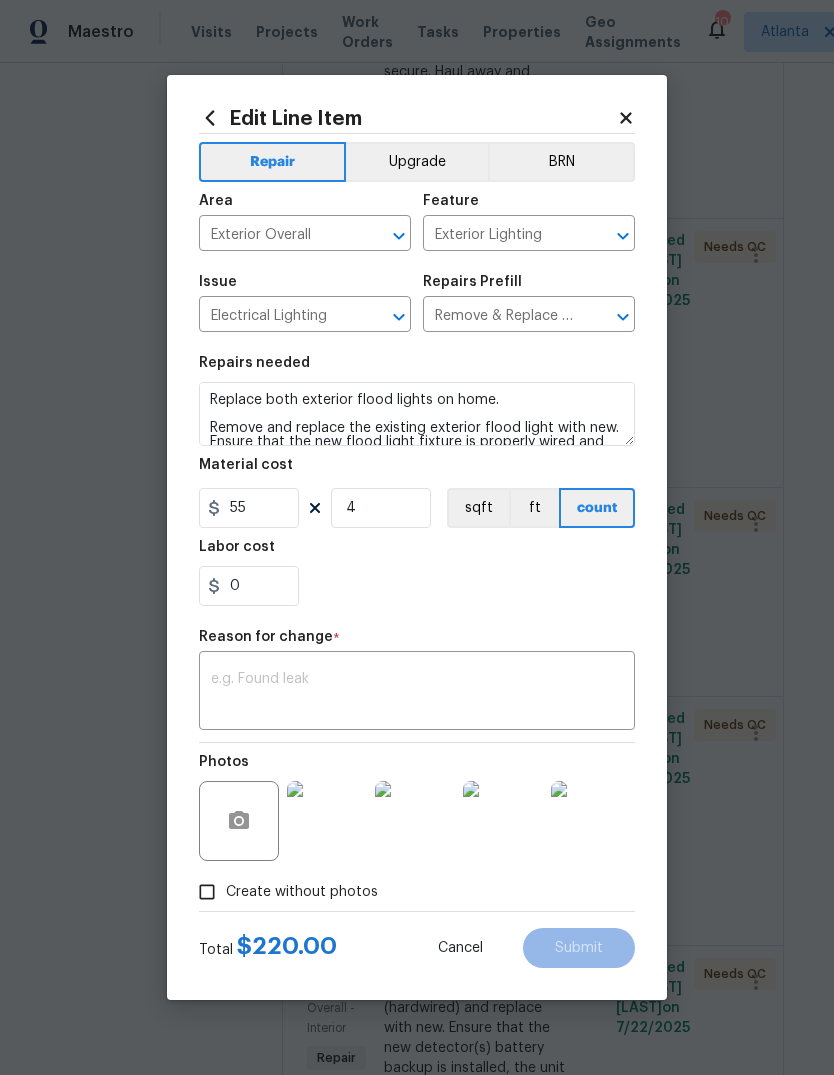 click on "x ​" at bounding box center [417, 693] 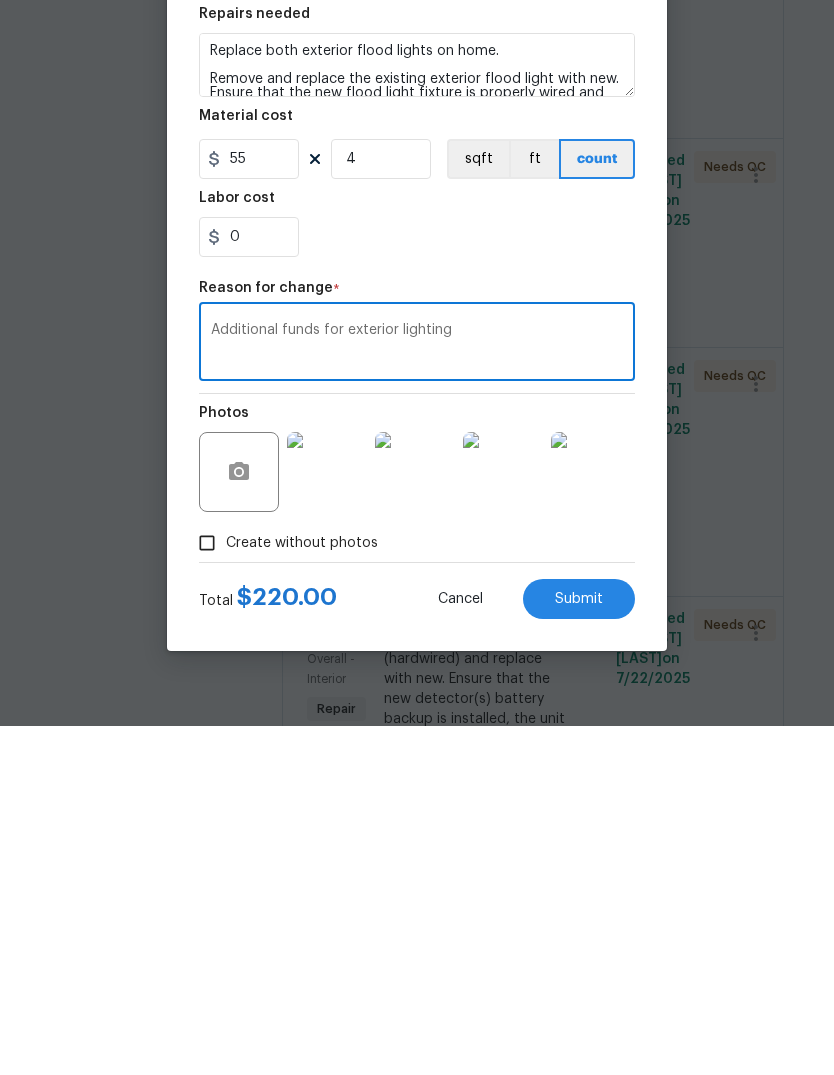 type on "Additional funds for exterior lighting" 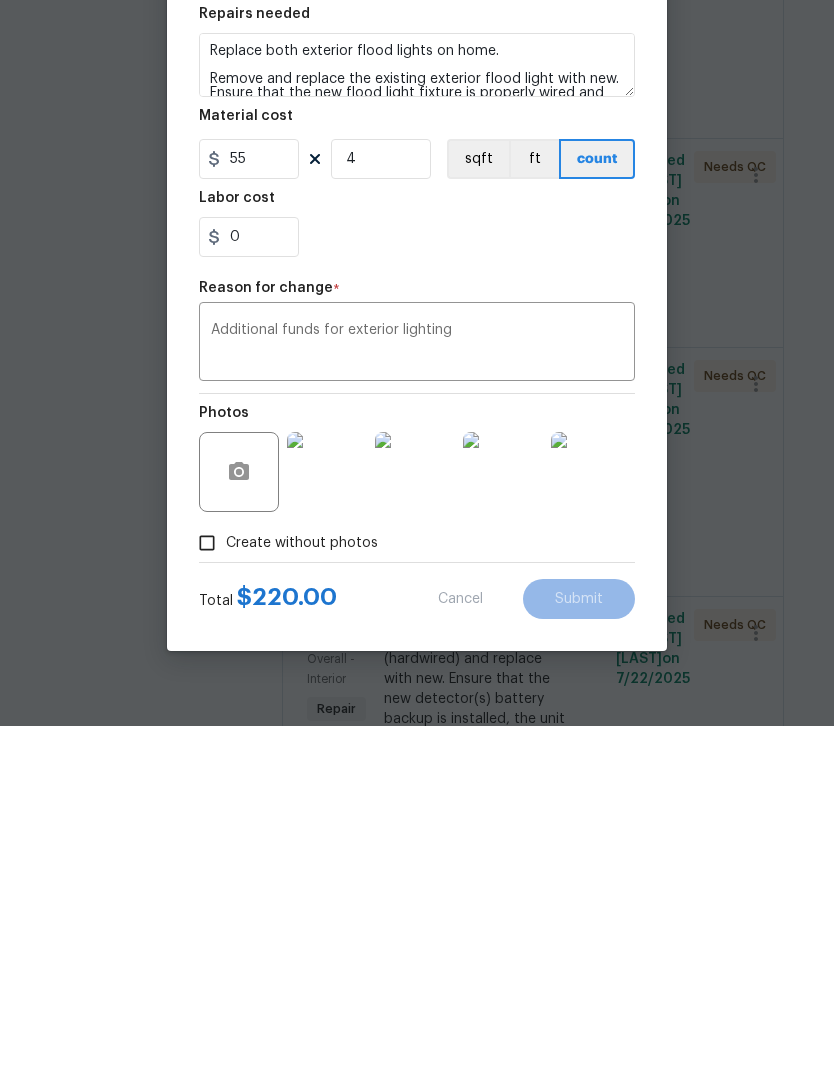 scroll, scrollTop: 75, scrollLeft: 0, axis: vertical 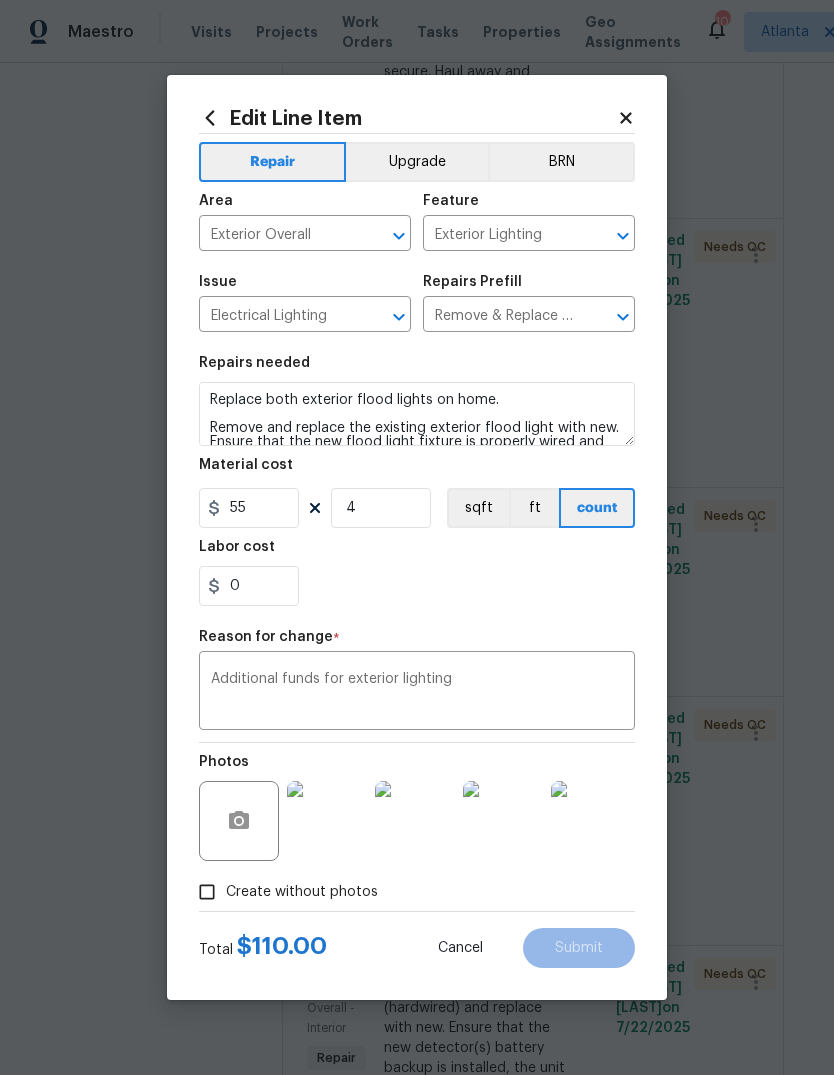 type on "2" 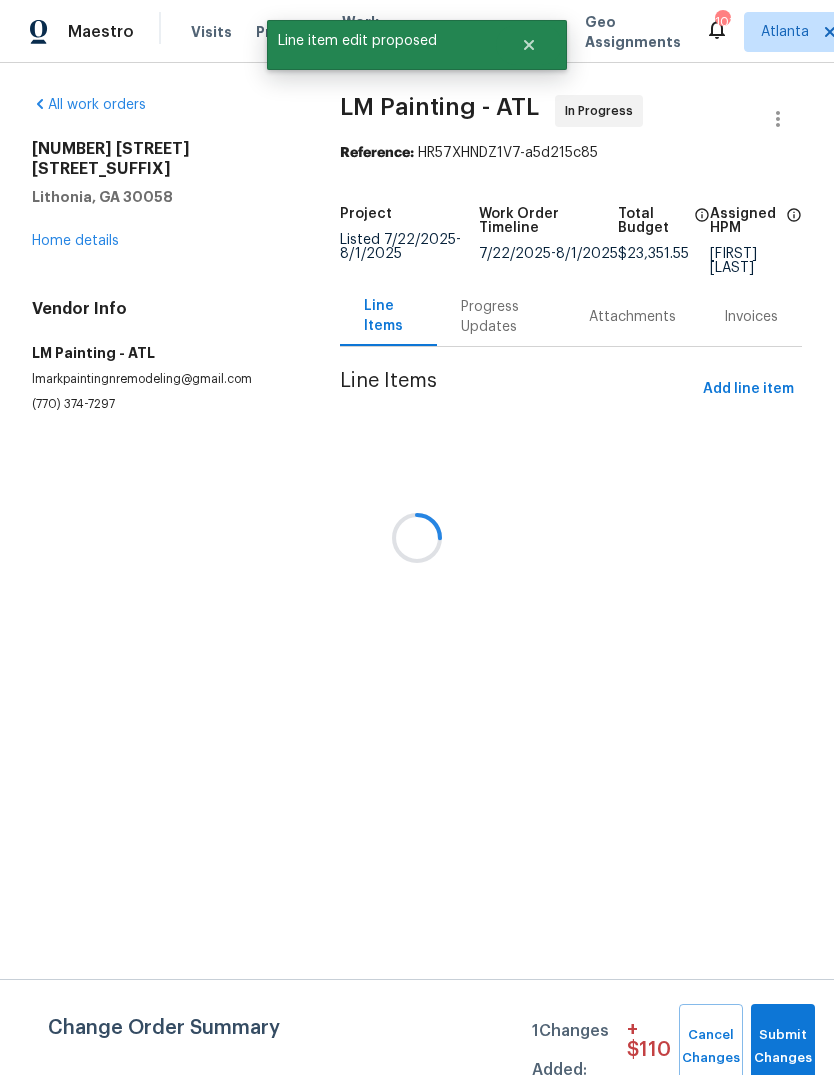 scroll, scrollTop: 0, scrollLeft: 0, axis: both 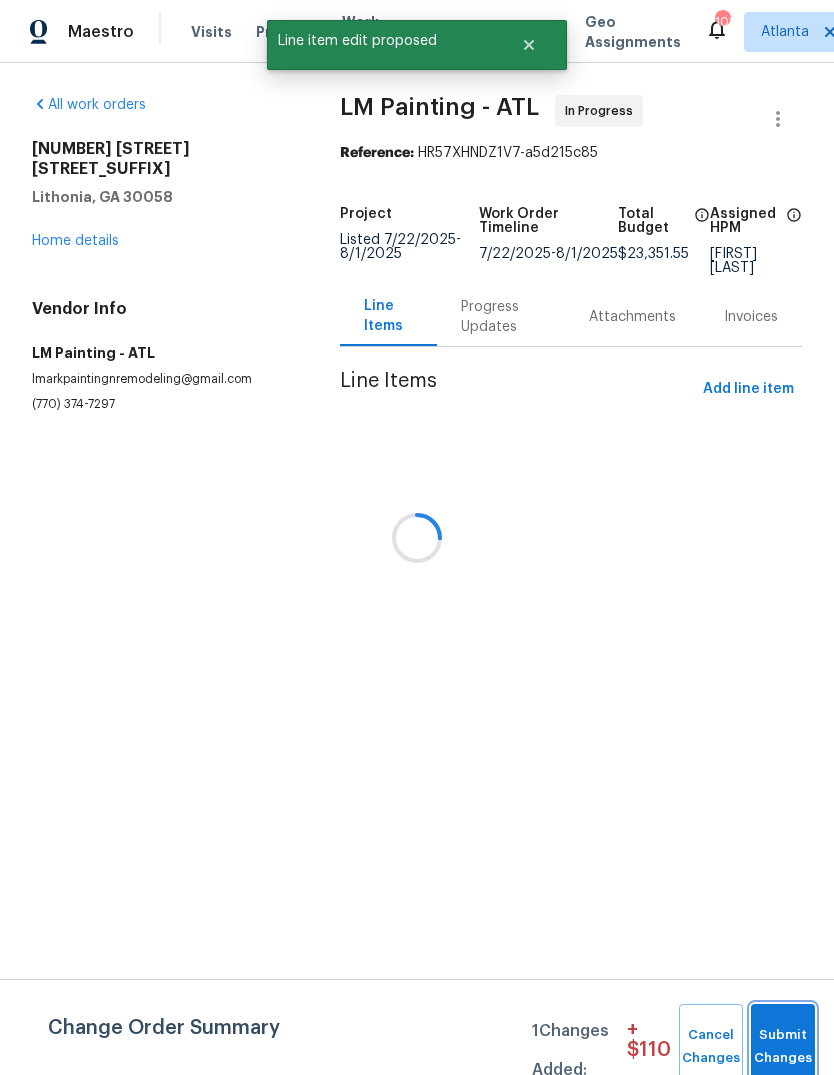 click on "Submit Changes" at bounding box center (783, 1047) 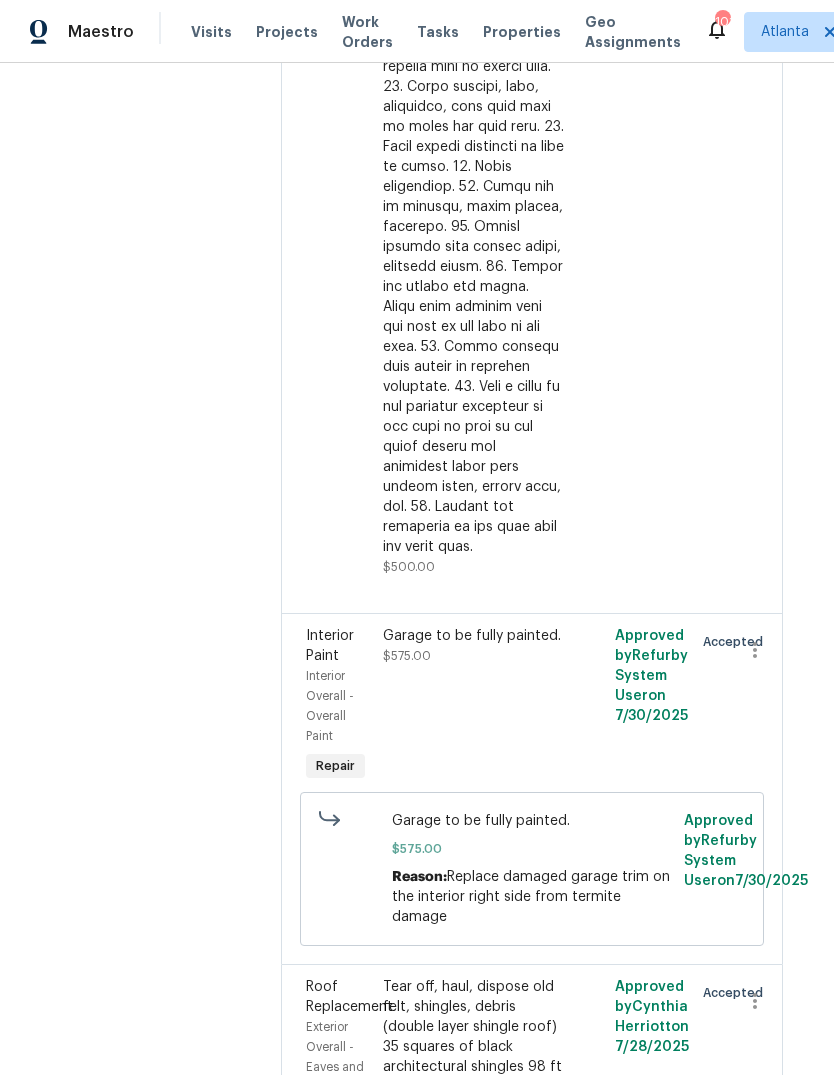 scroll, scrollTop: 9645, scrollLeft: 18, axis: both 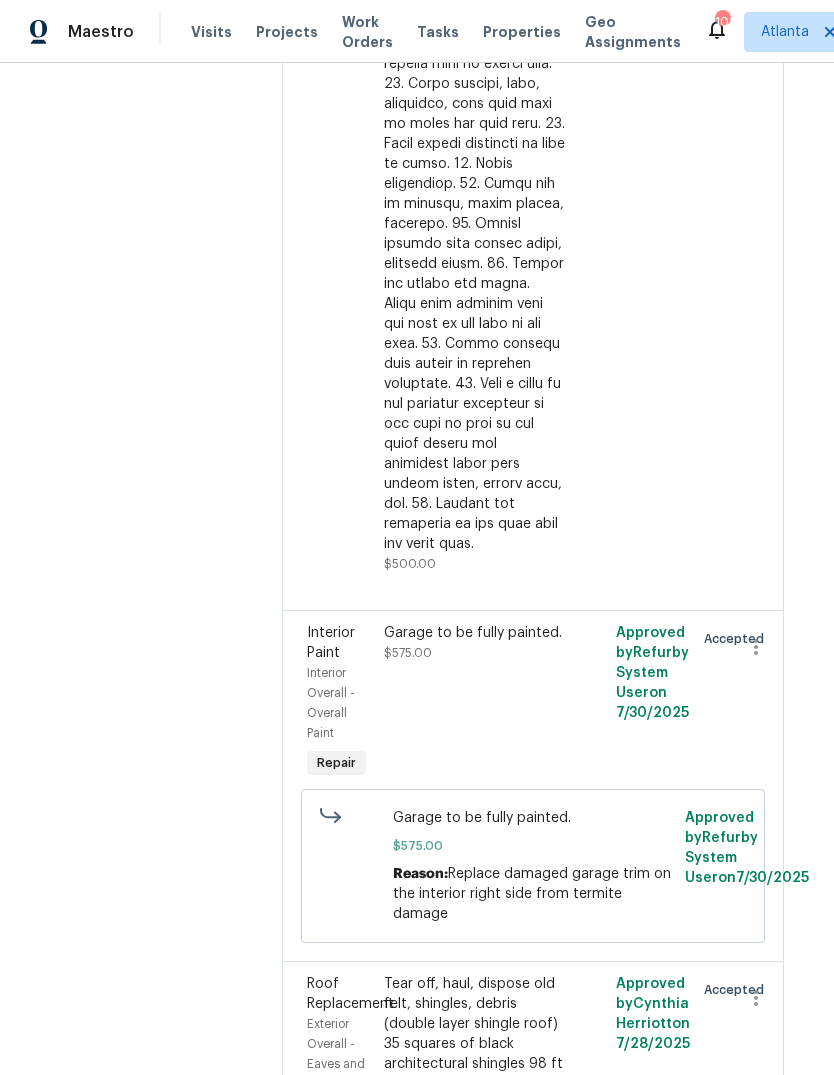 click on "Garage to be fully painted. $575.00" at bounding box center [474, 643] 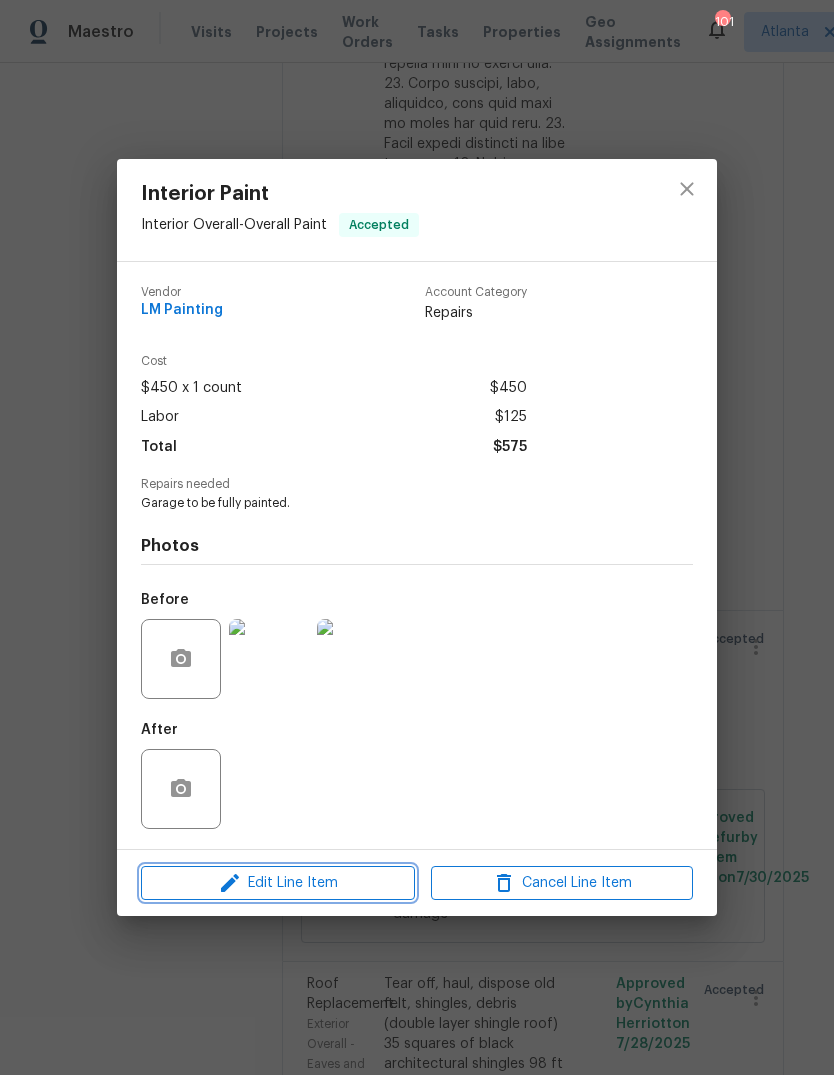 click 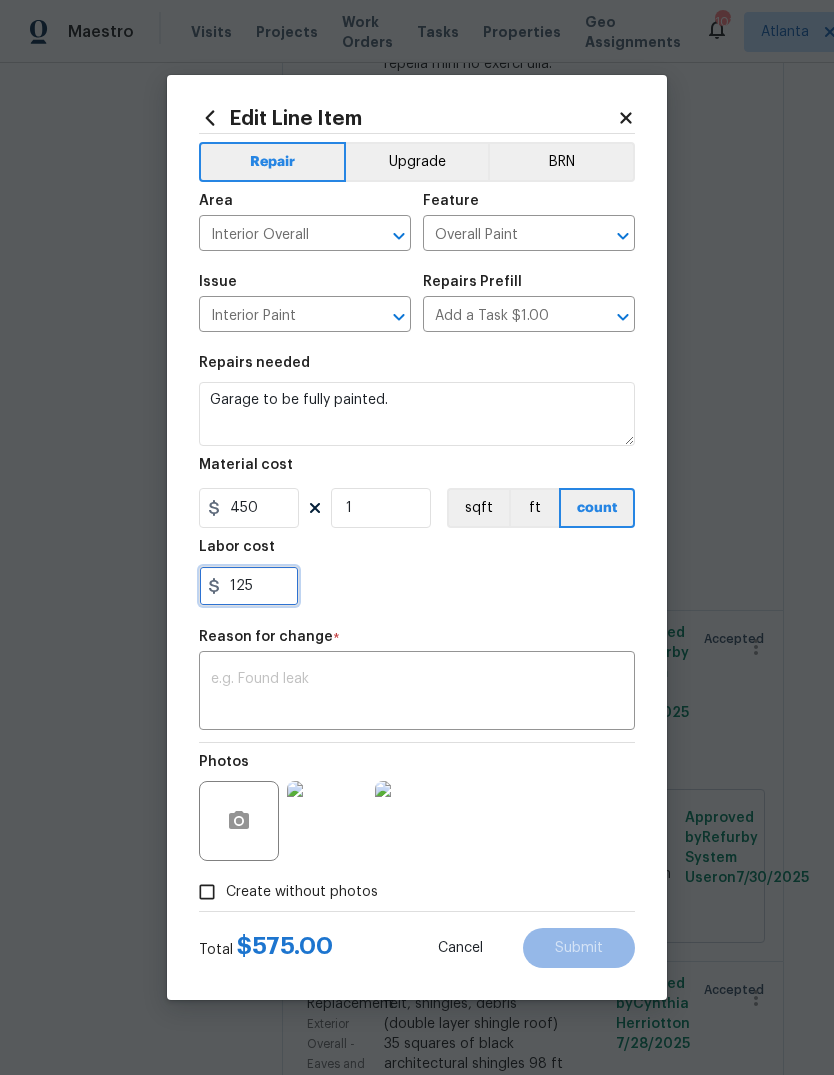click on "125" at bounding box center [249, 586] 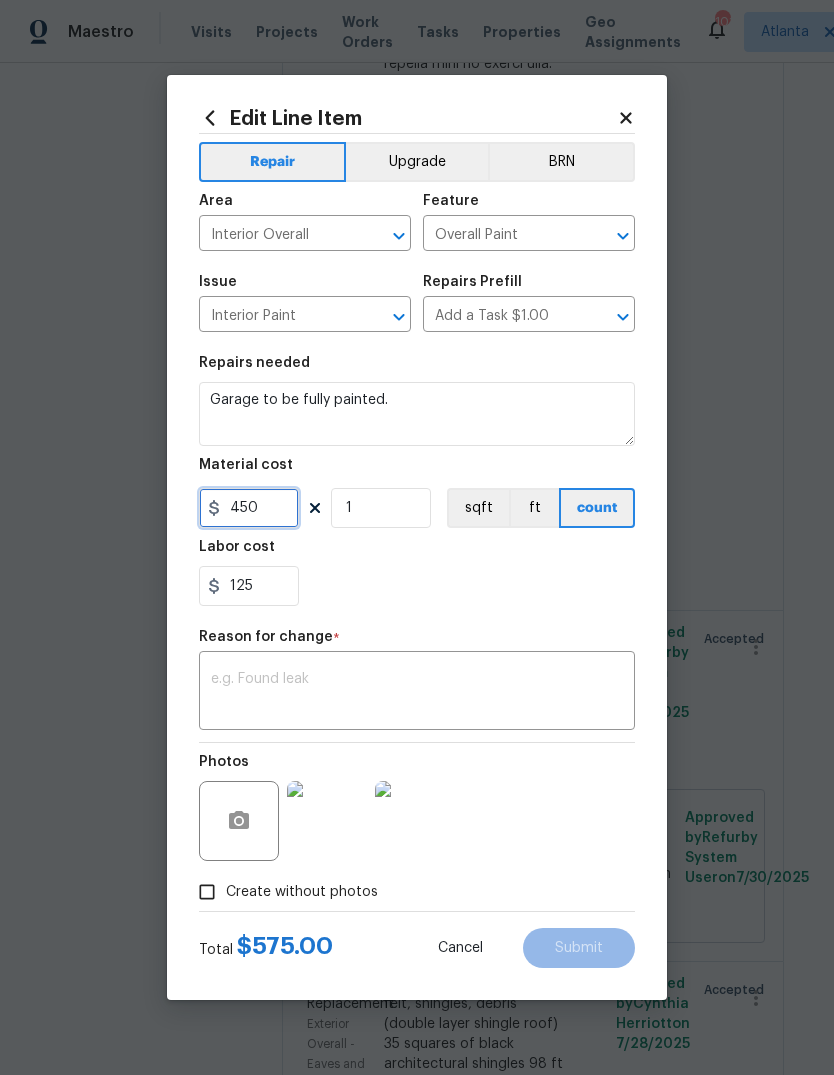 click on "450" at bounding box center (249, 508) 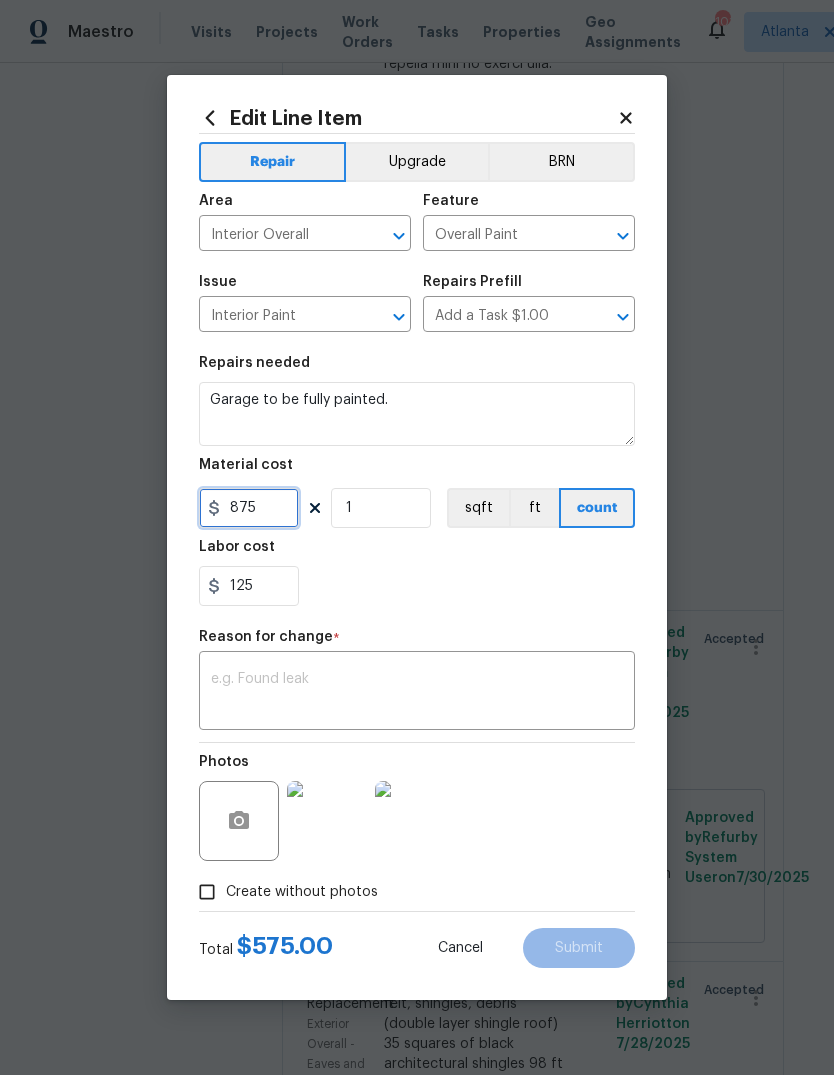 type on "875" 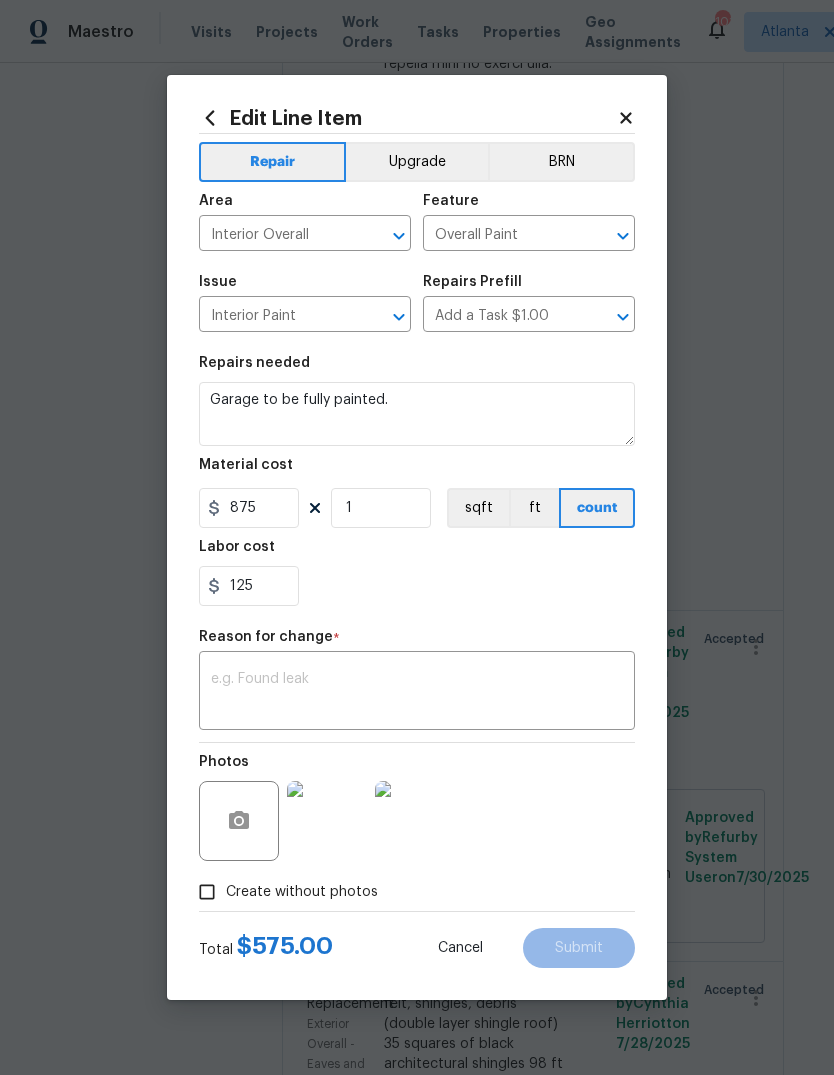 click on "x ​" at bounding box center [417, 693] 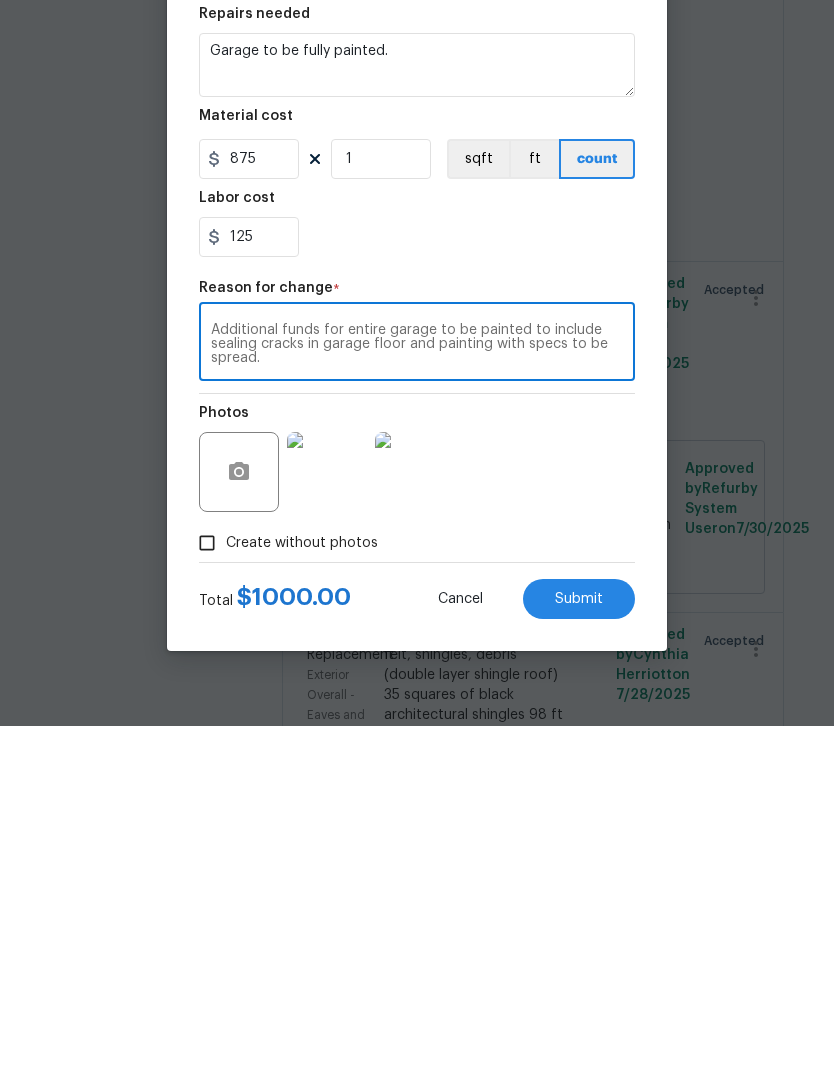 type on "Additional funds for entire garage to be painted to include sealing cracks in garage floor and painting with specs to be spread." 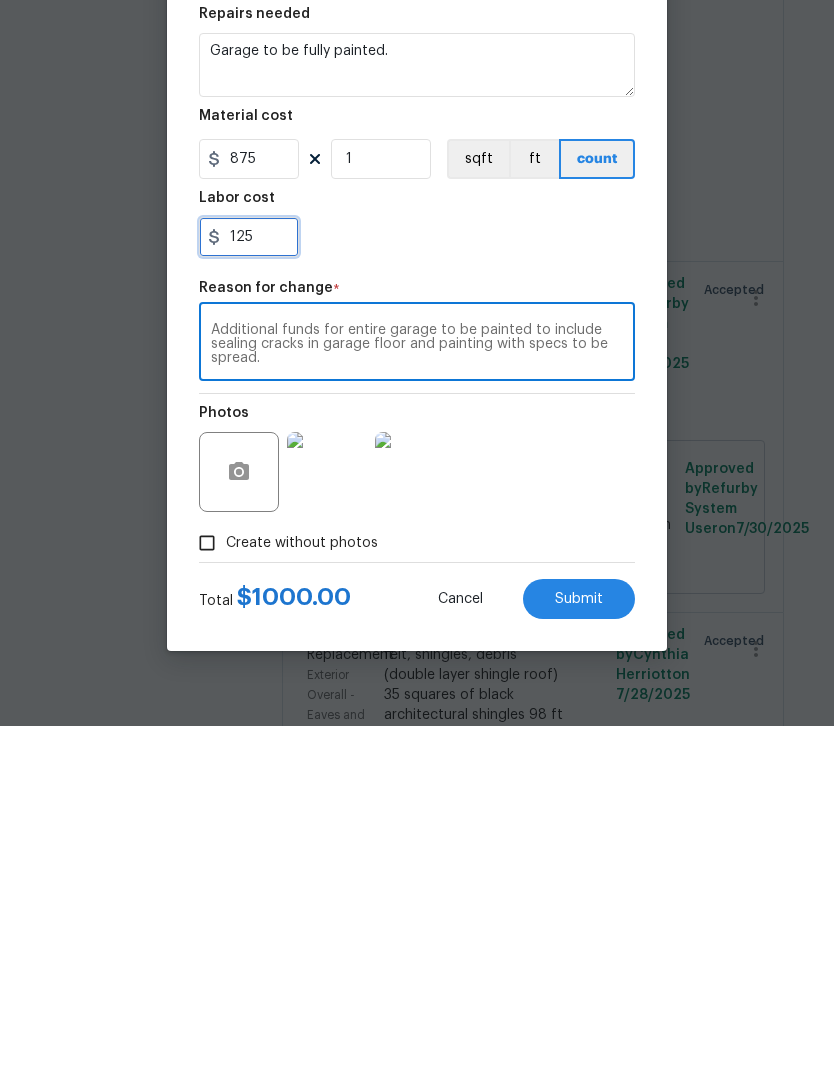 click on "125" at bounding box center [249, 586] 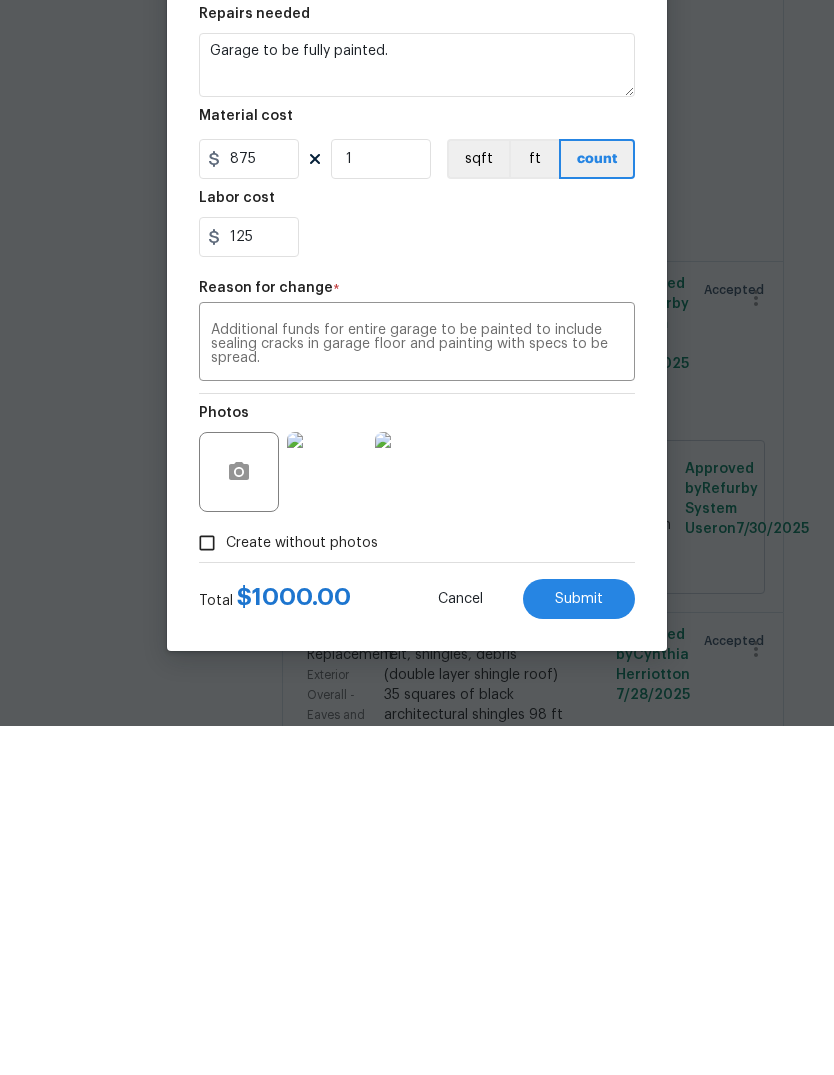 click on "Additional funds for entire garage to be painted to include sealing cracks in garage floor and painting with specs to be spread." at bounding box center (417, 693) 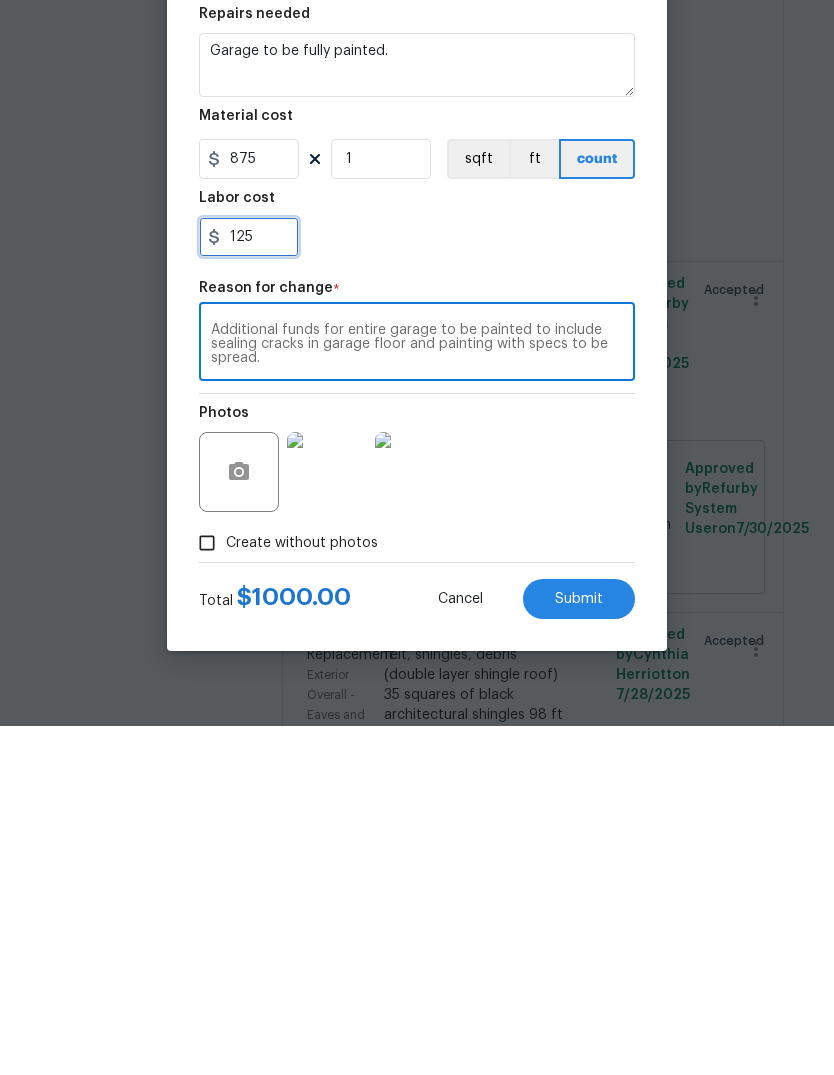 click on "125" at bounding box center (249, 586) 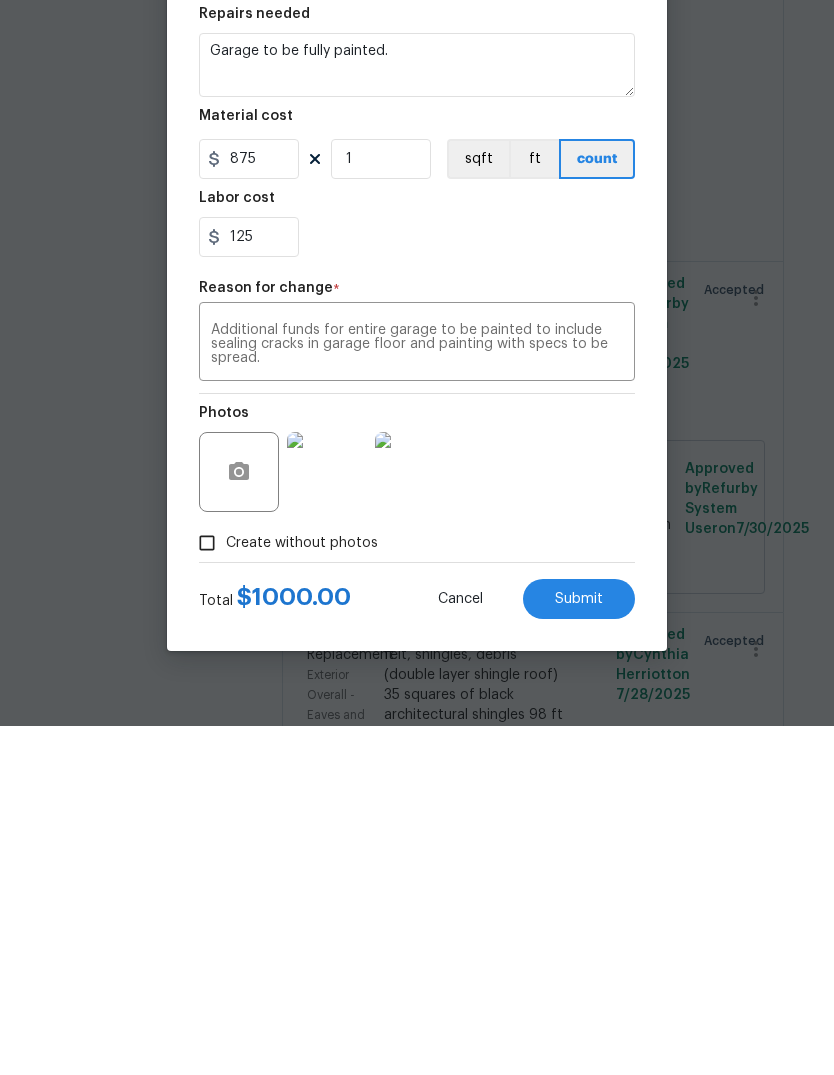 click on "Submit" at bounding box center (579, 948) 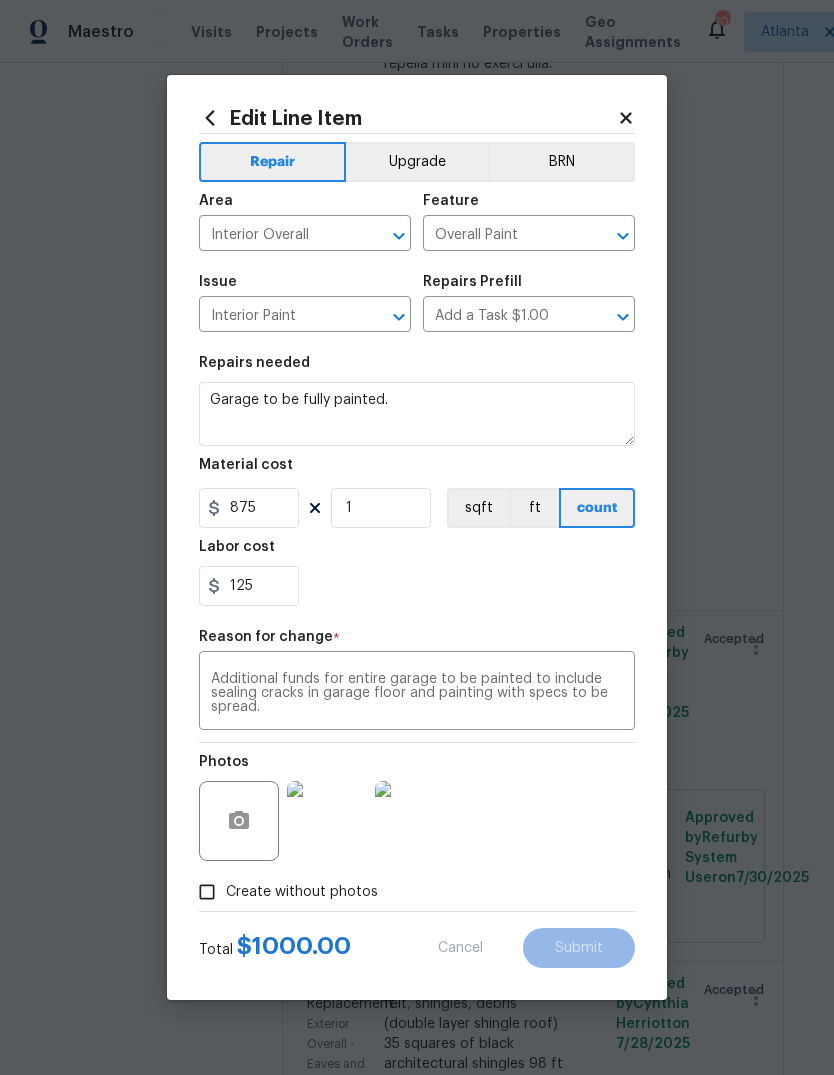type on "450" 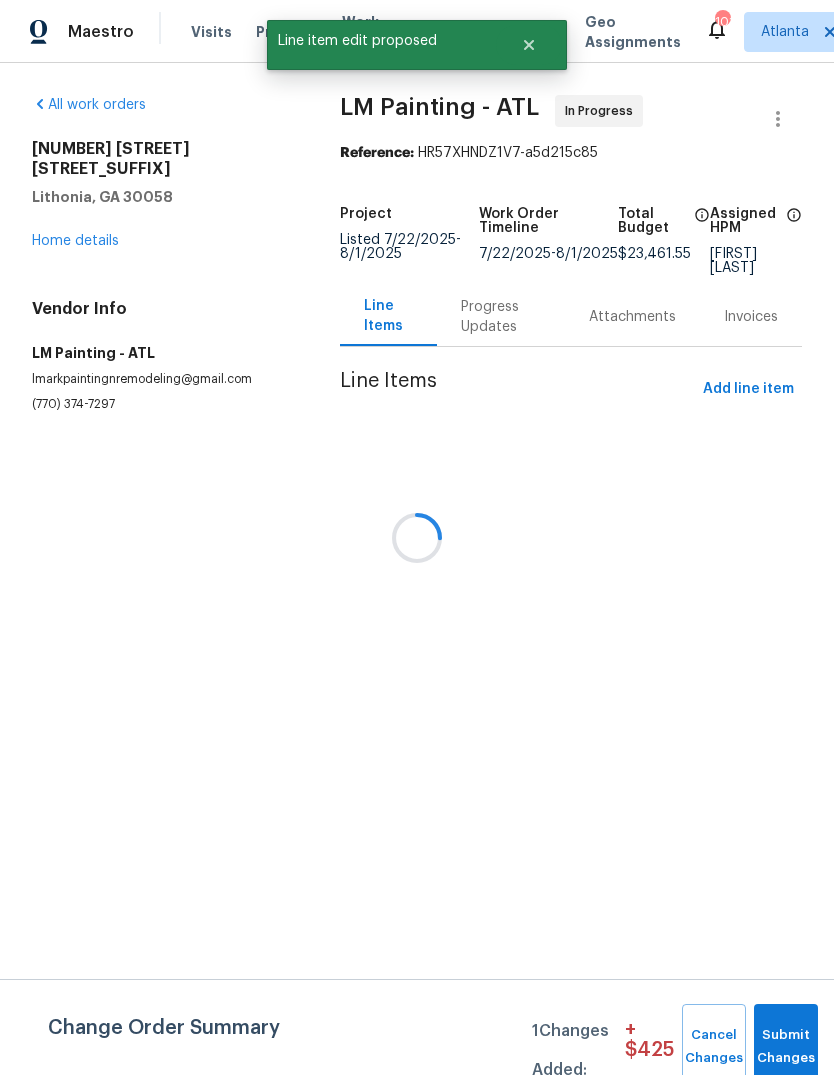 scroll, scrollTop: 0, scrollLeft: 0, axis: both 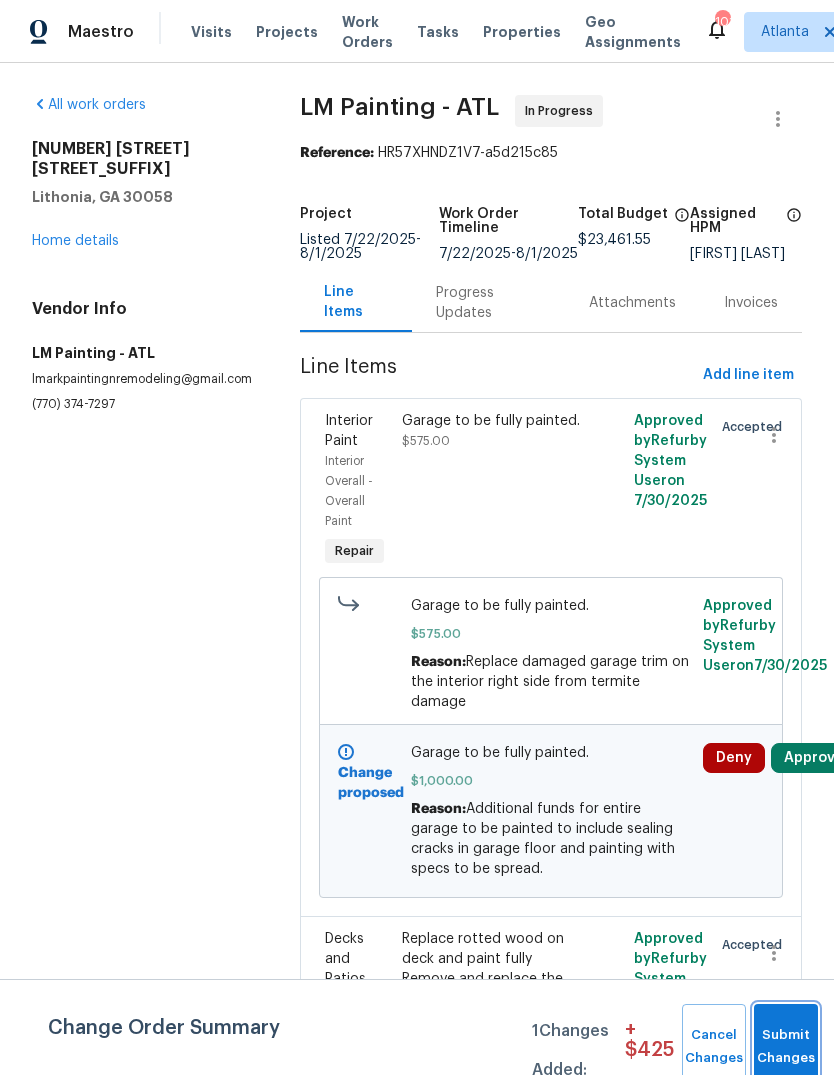 click on "Submit Changes" at bounding box center (786, 1047) 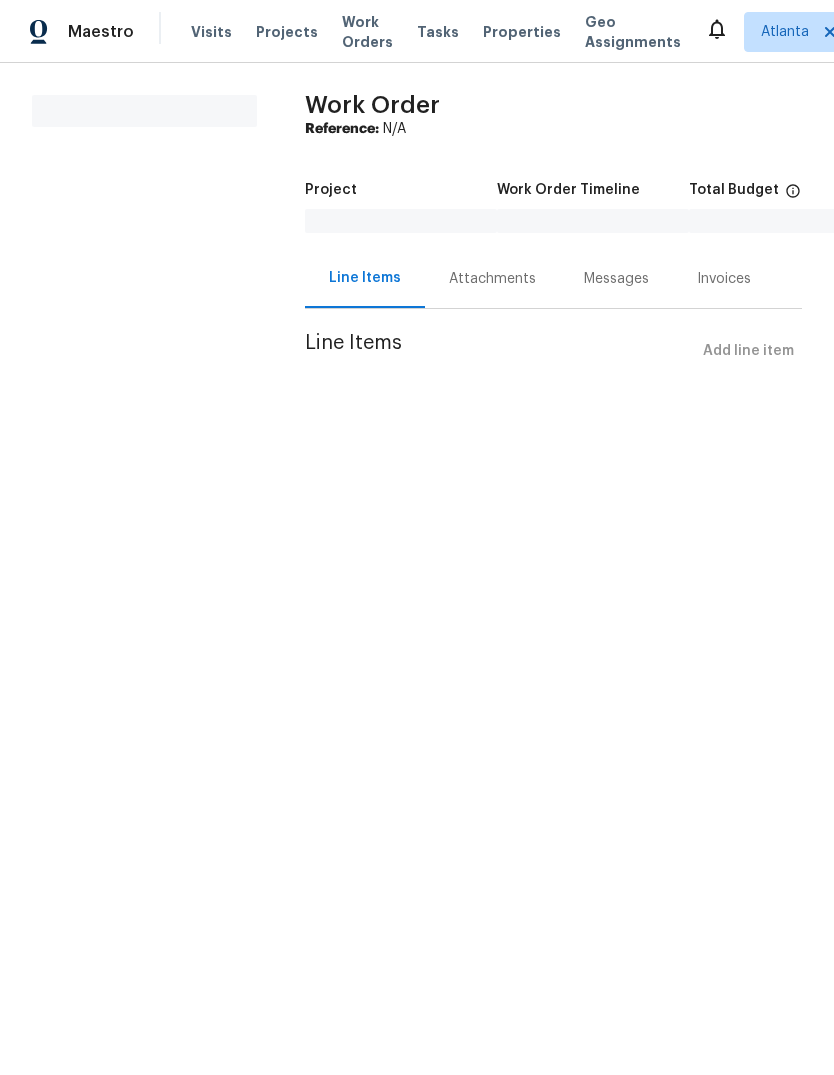 scroll, scrollTop: 0, scrollLeft: 0, axis: both 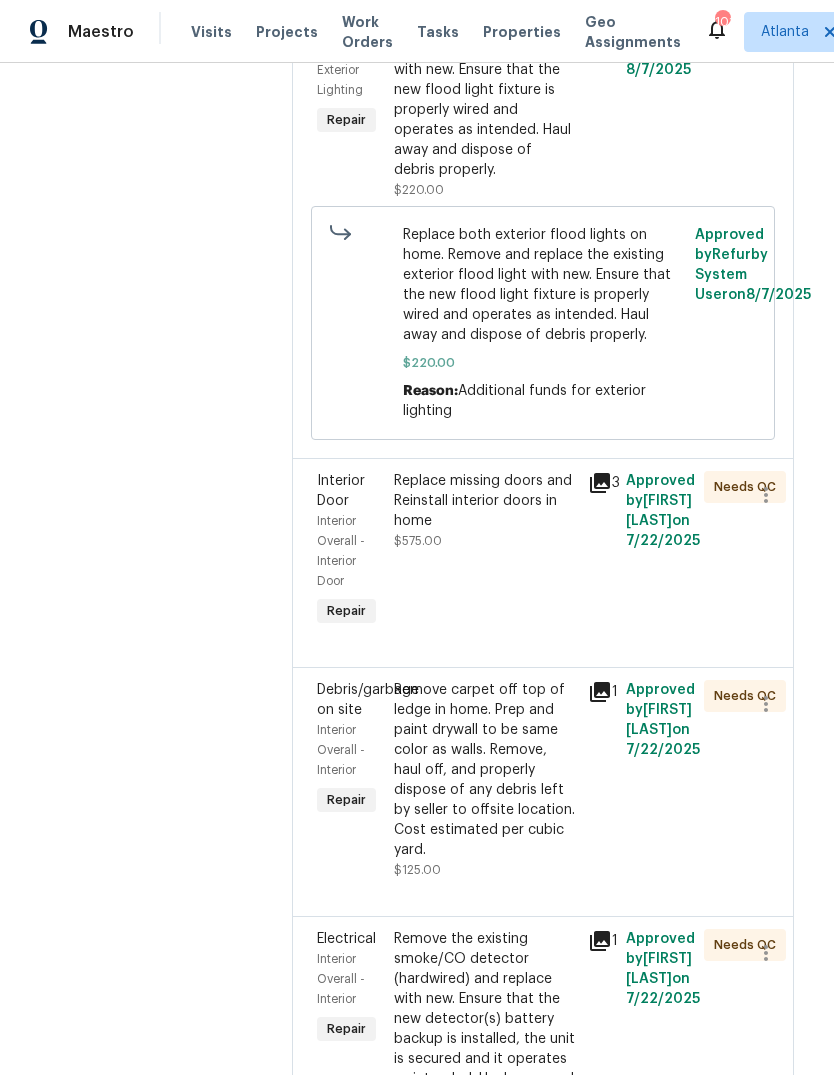click on "Replace missing doors and Reinstall interior doors in home" at bounding box center (484, 501) 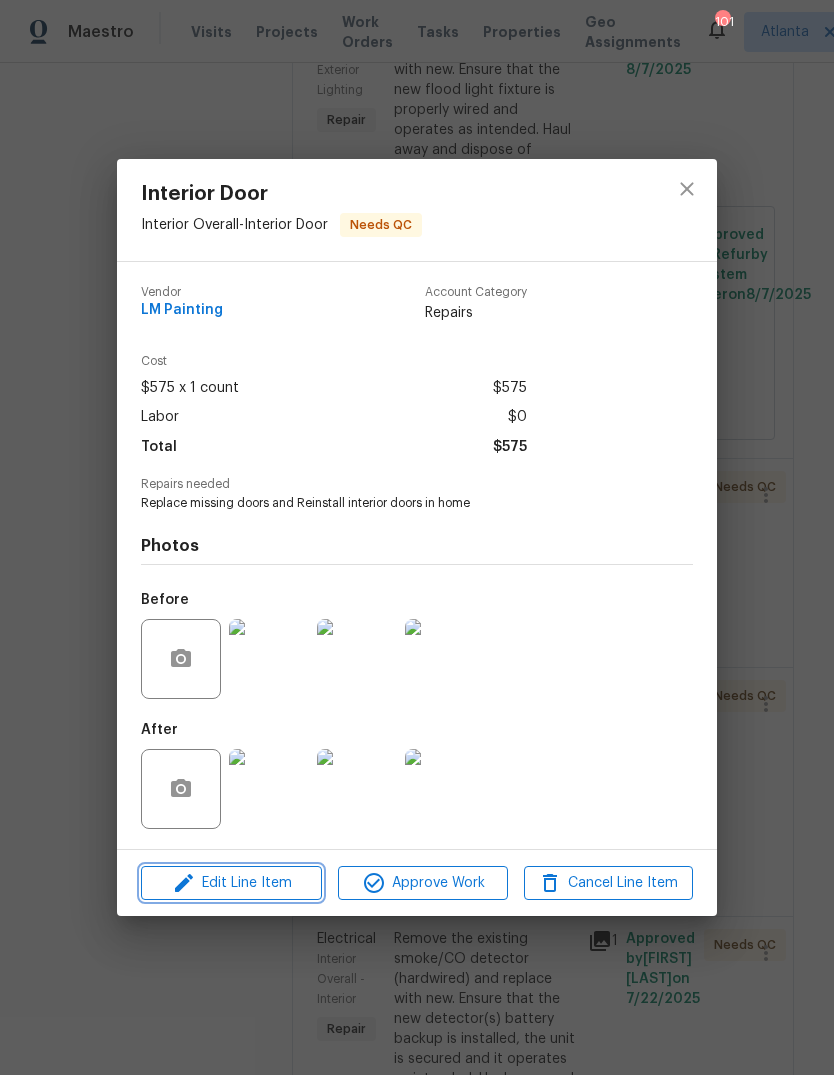 click on "Edit Line Item" at bounding box center [231, 883] 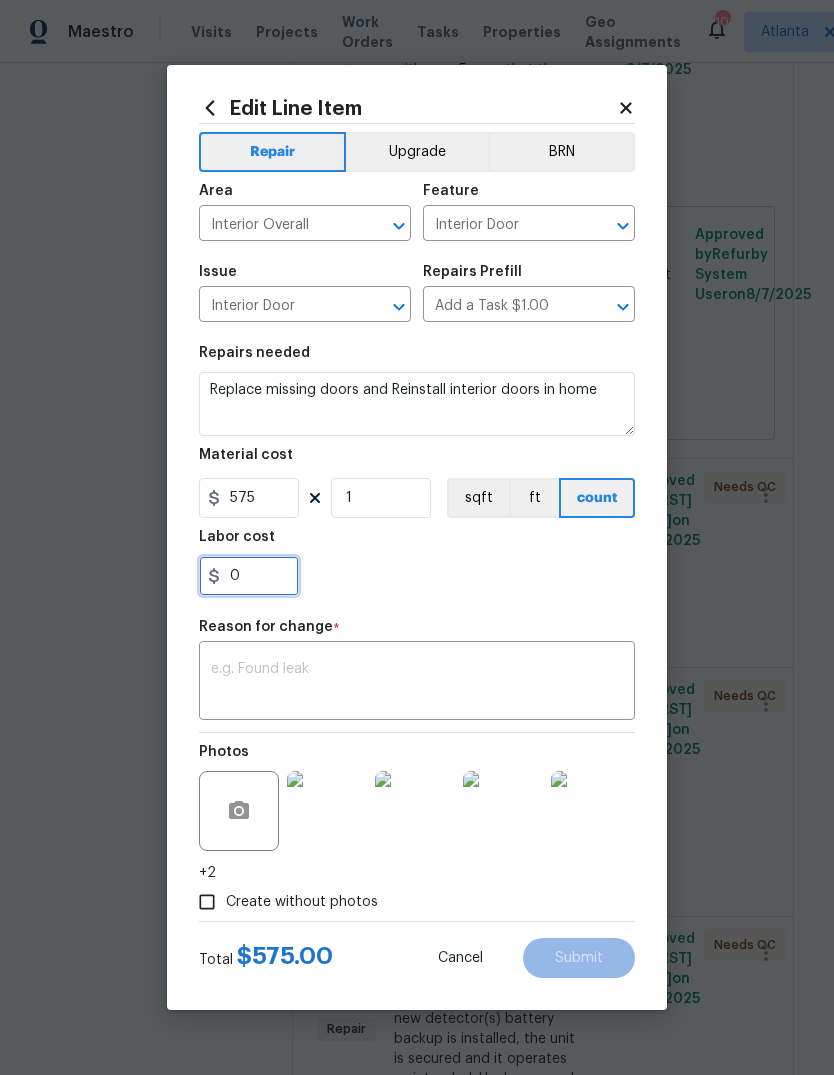 click on "0" at bounding box center (249, 576) 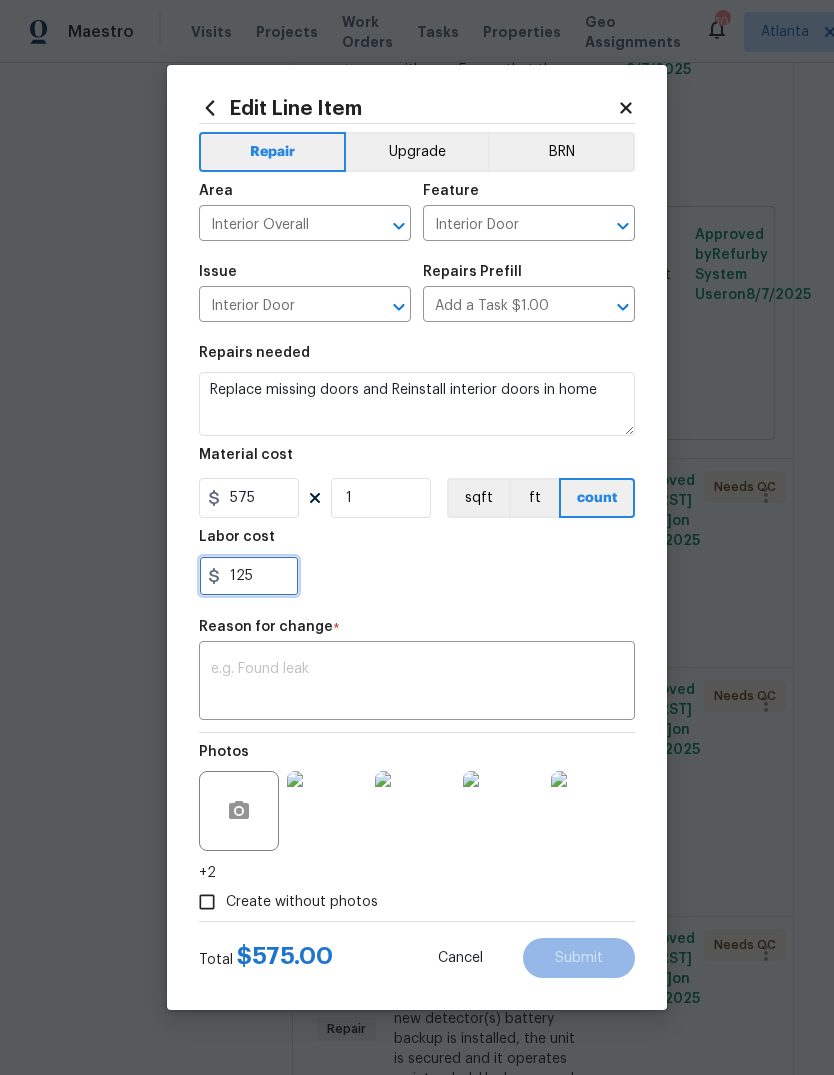 type on "125" 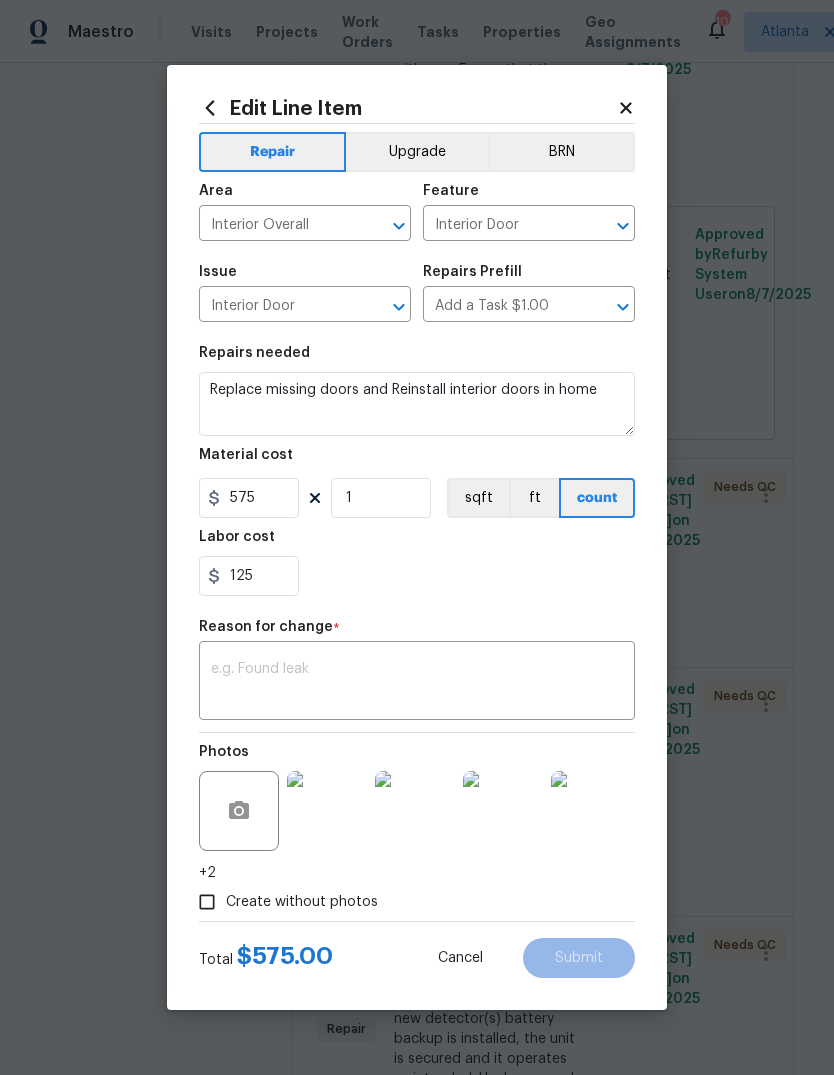 click on "x ​" at bounding box center (417, 683) 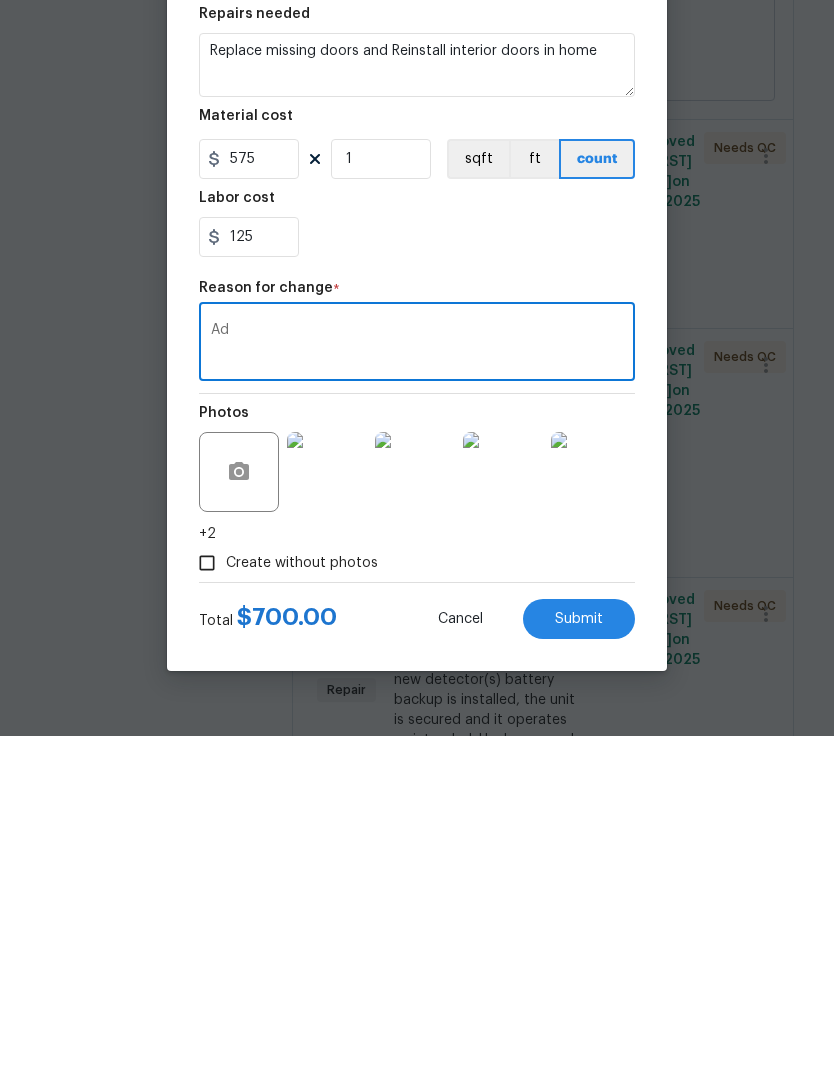 type on "A" 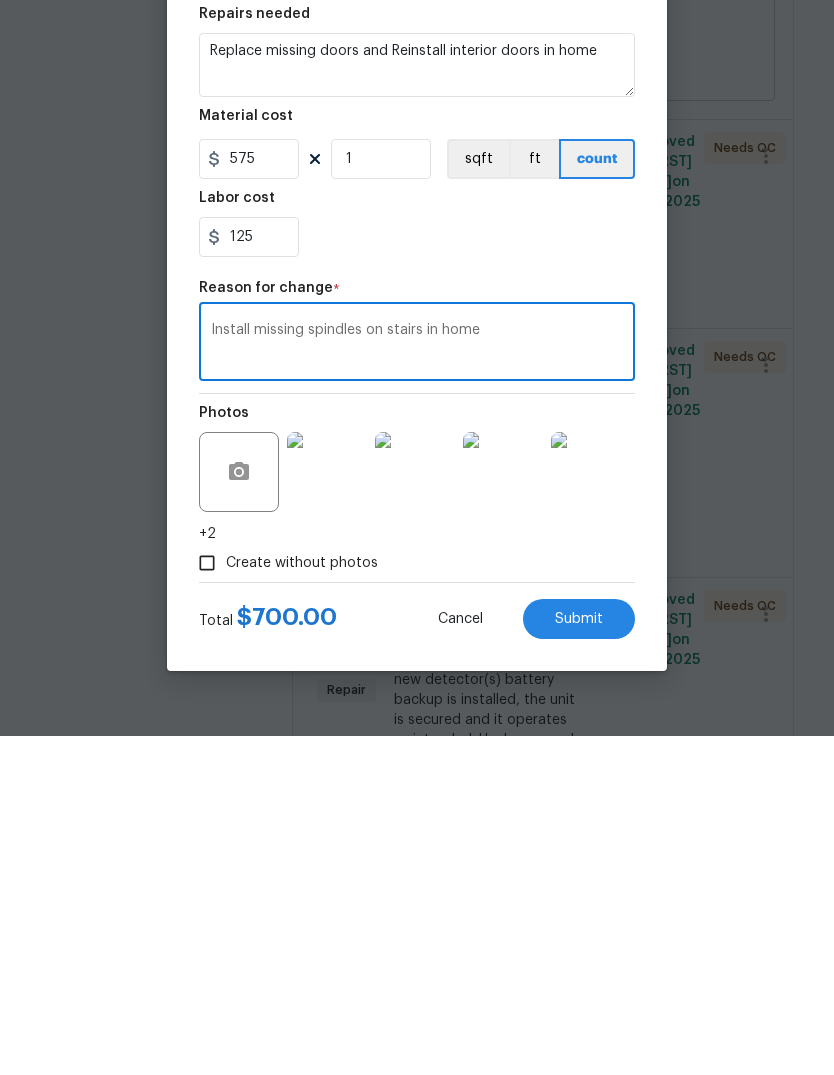 type on "Install missing spindles on stairs in home" 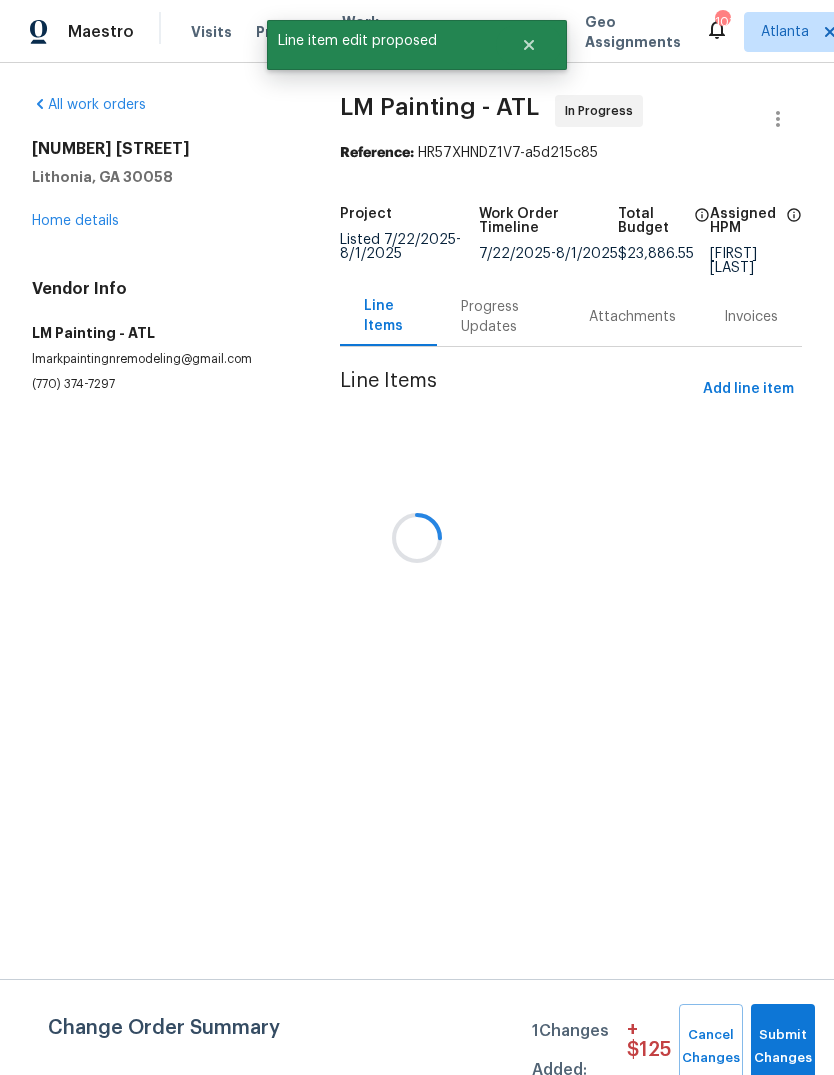 scroll, scrollTop: 0, scrollLeft: 0, axis: both 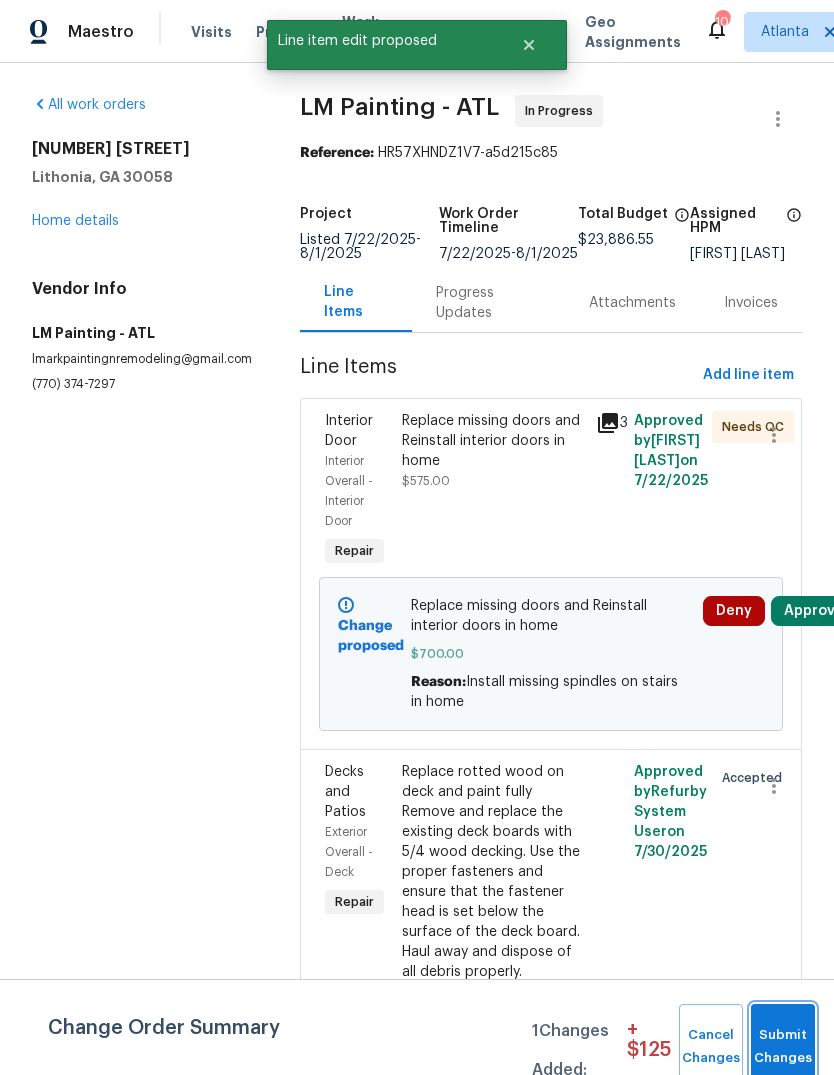 click on "Submit Changes" at bounding box center (783, 1047) 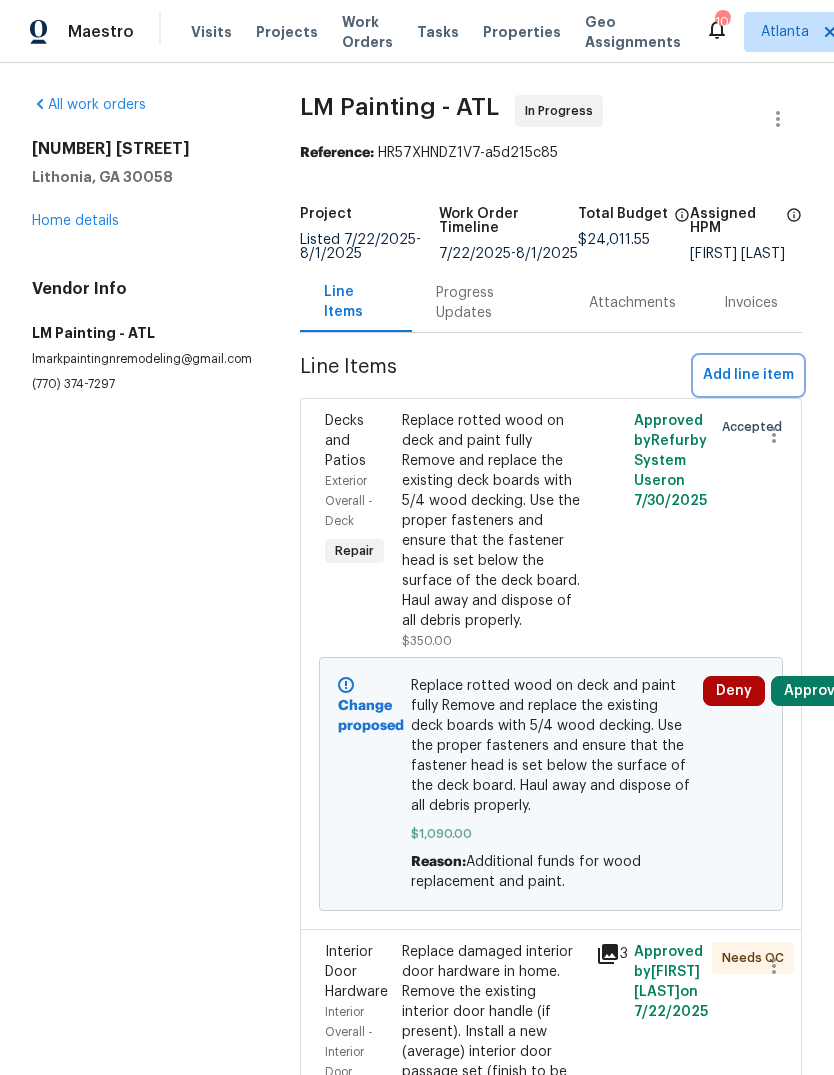 click on "Add line item" at bounding box center (748, 375) 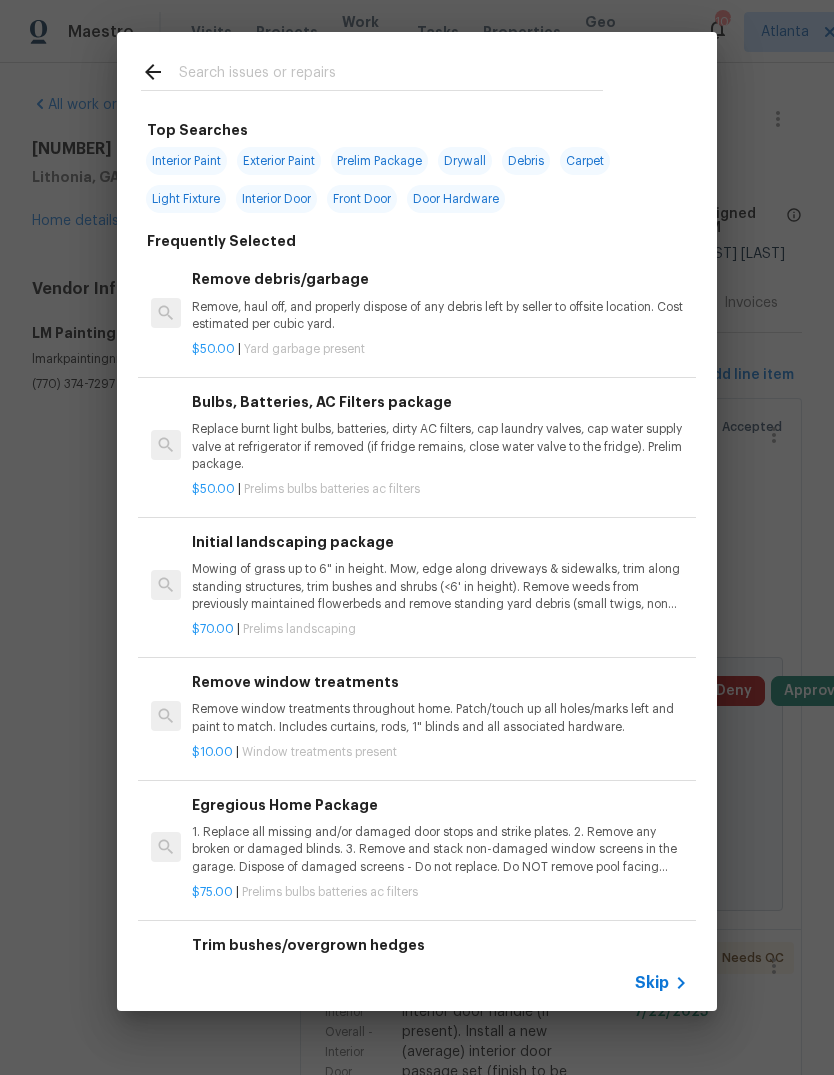 click at bounding box center [391, 75] 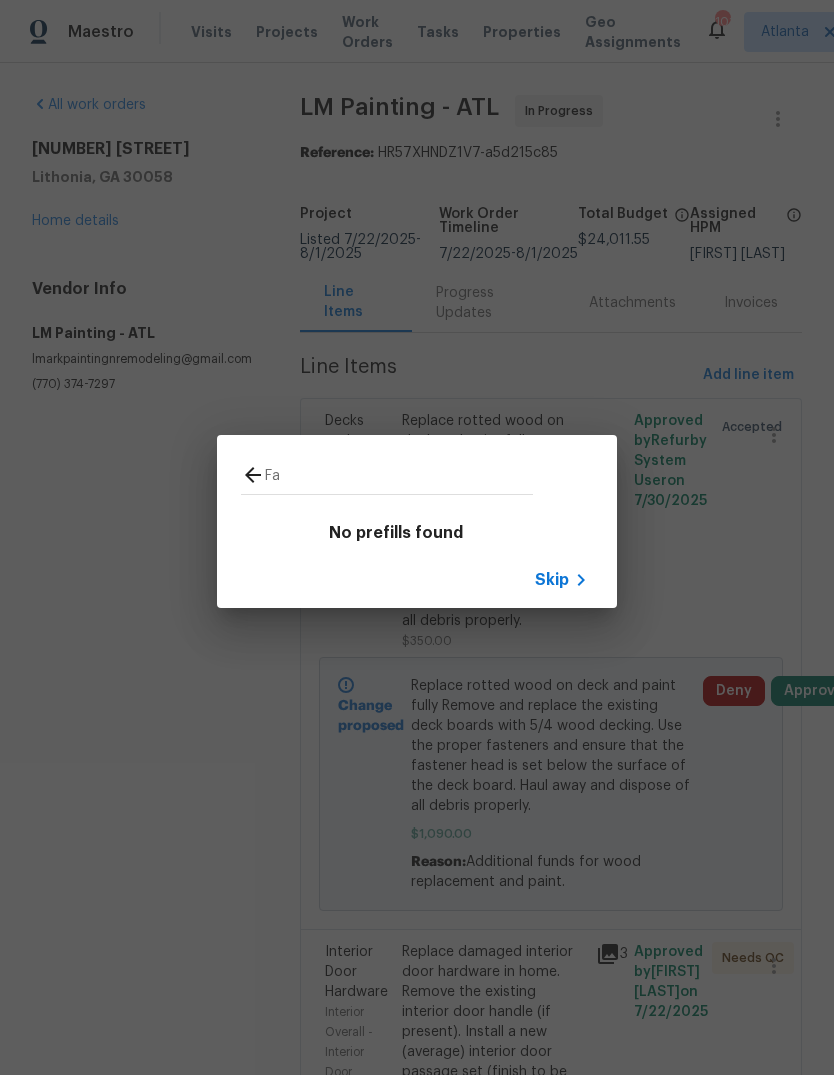 type on "F" 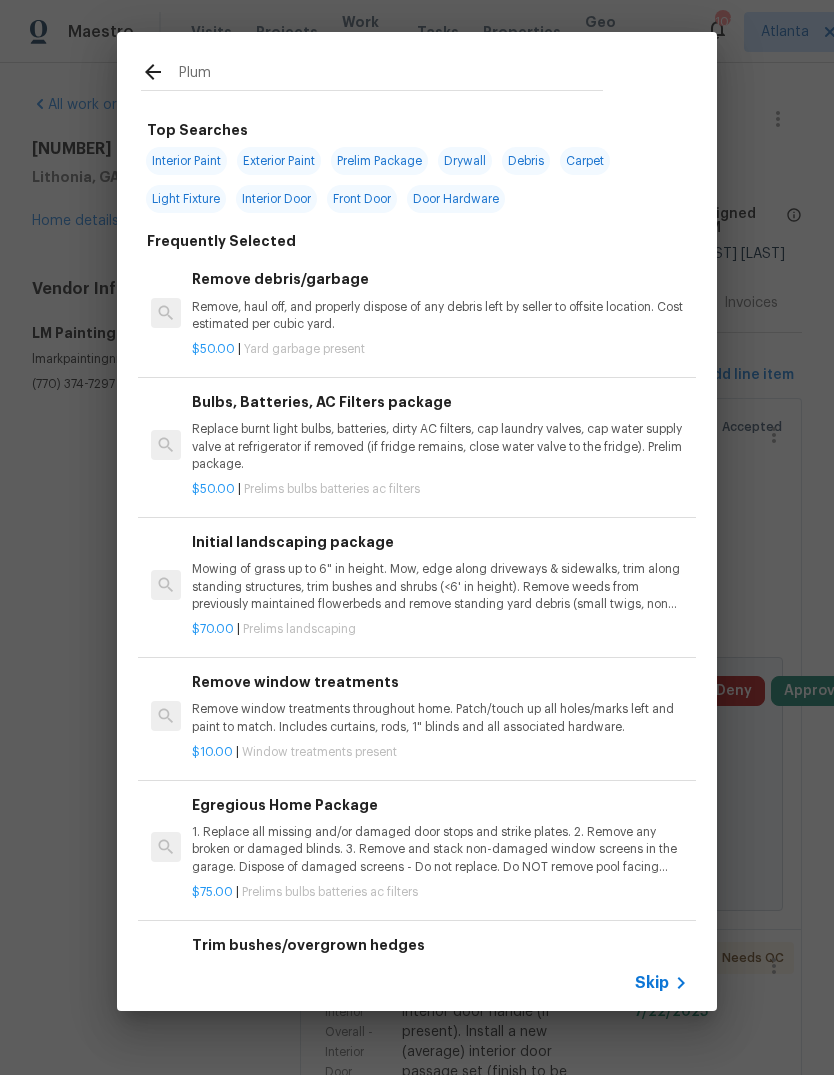 type on "Plumb" 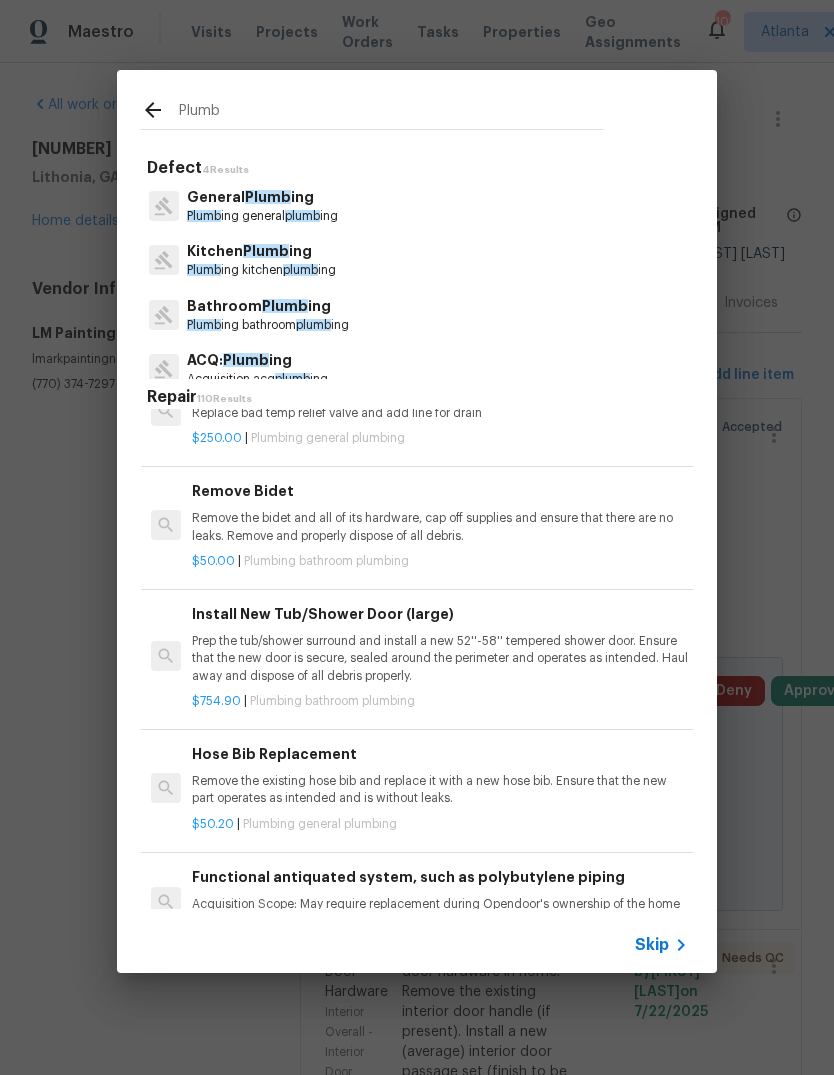 scroll, scrollTop: 465, scrollLeft: 0, axis: vertical 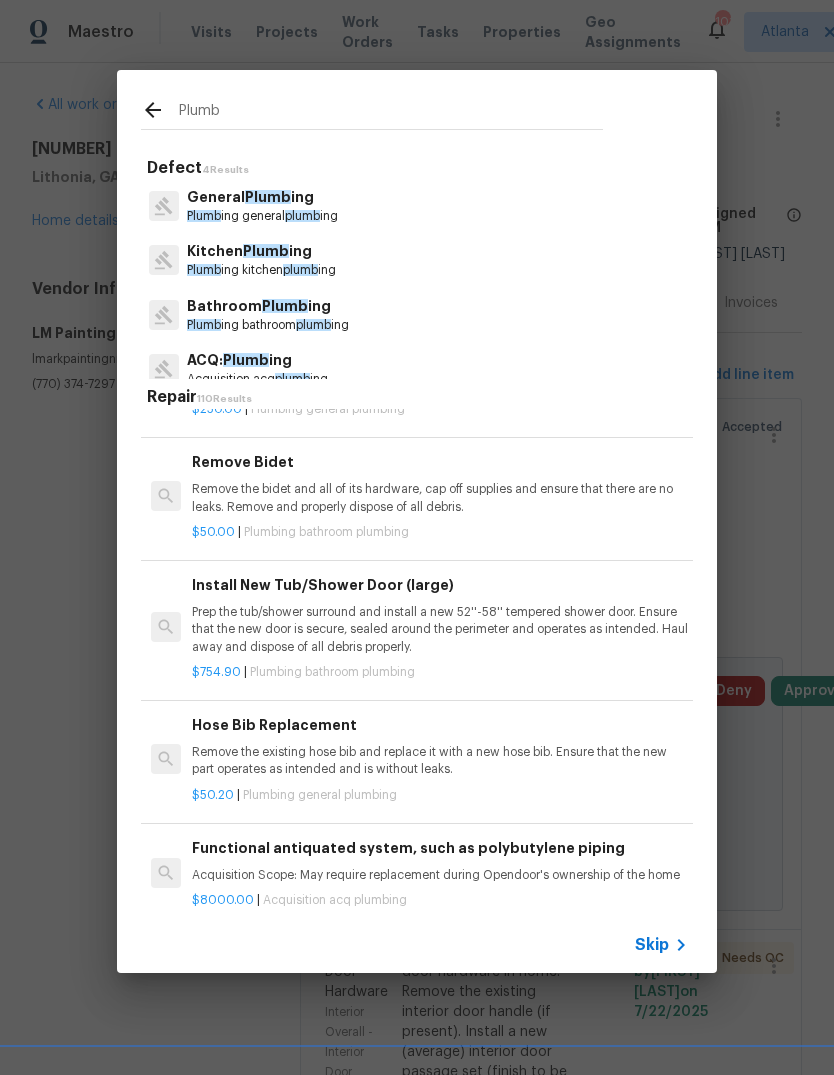 click on "Bathroom  Plumb ing" at bounding box center [268, 306] 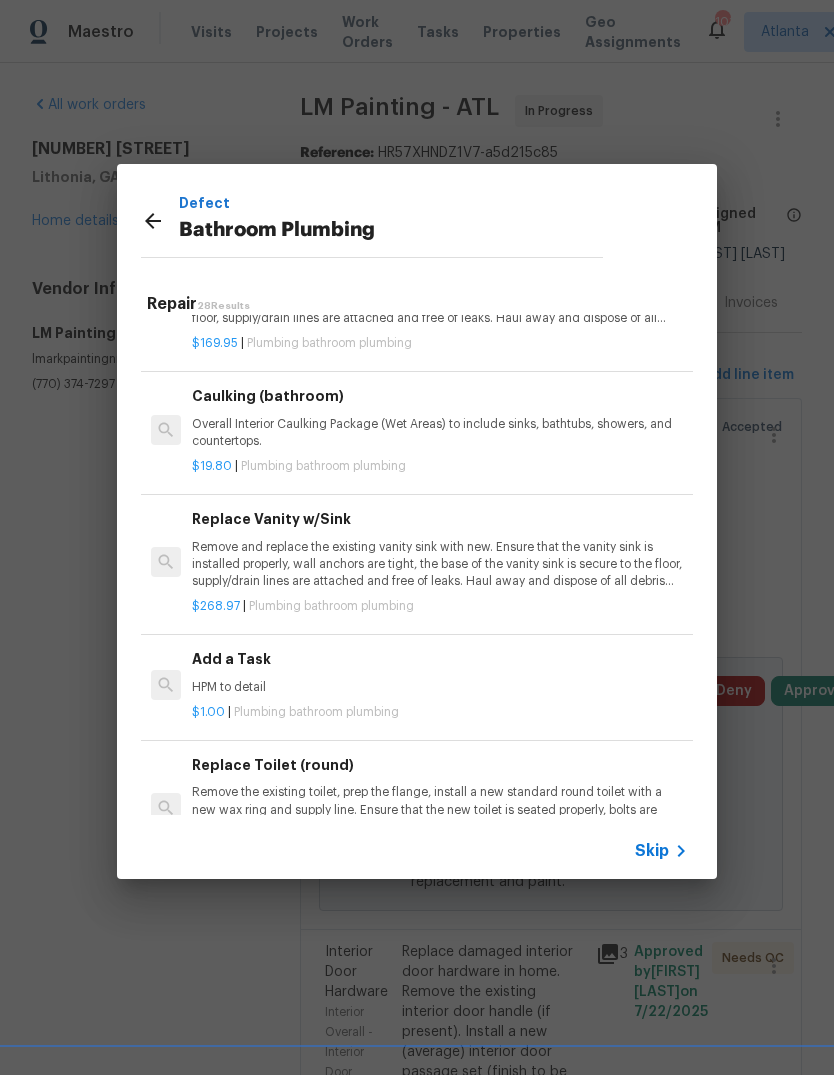 scroll, scrollTop: 2842, scrollLeft: 0, axis: vertical 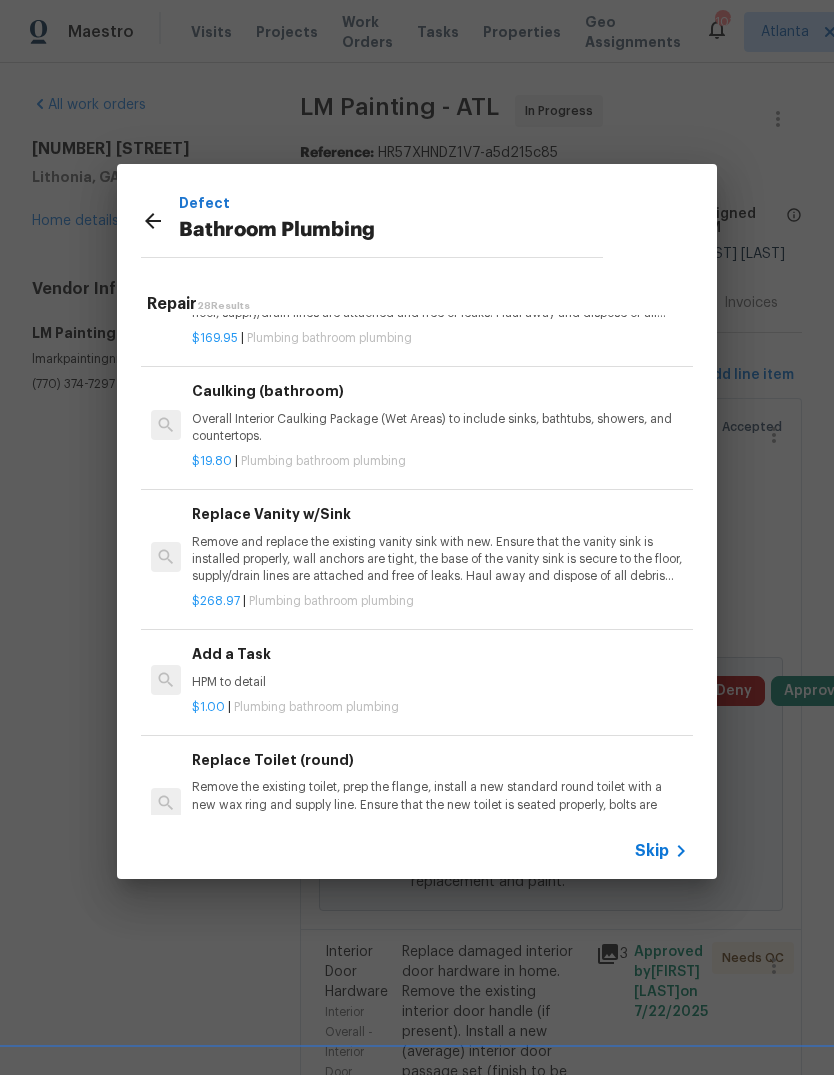 click on "HPM to detail" at bounding box center (440, 682) 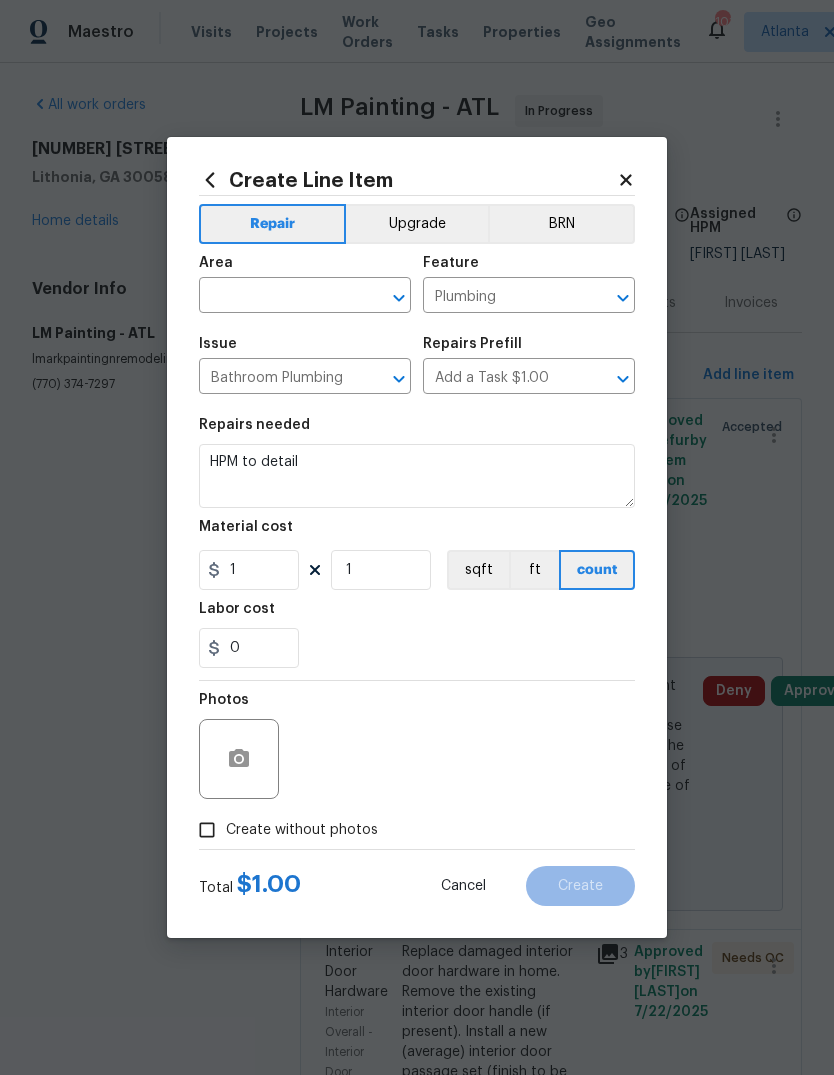 click at bounding box center (277, 297) 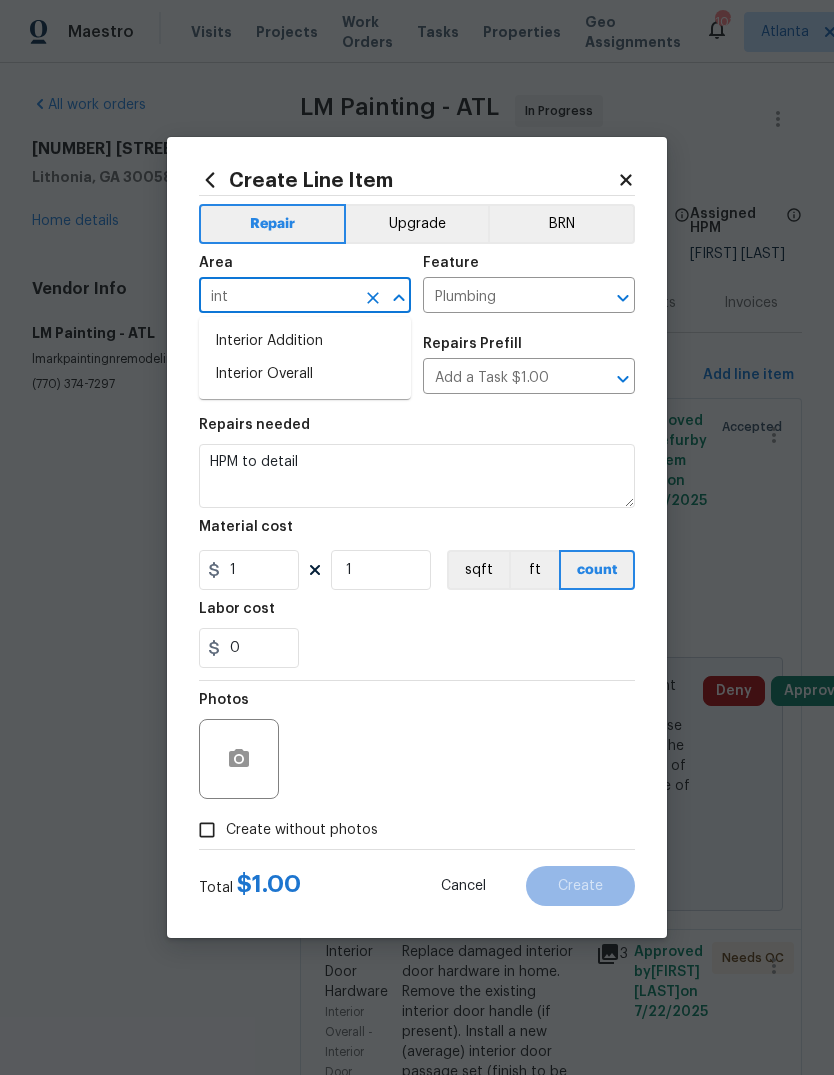 click on "Interior Addition" at bounding box center (305, 341) 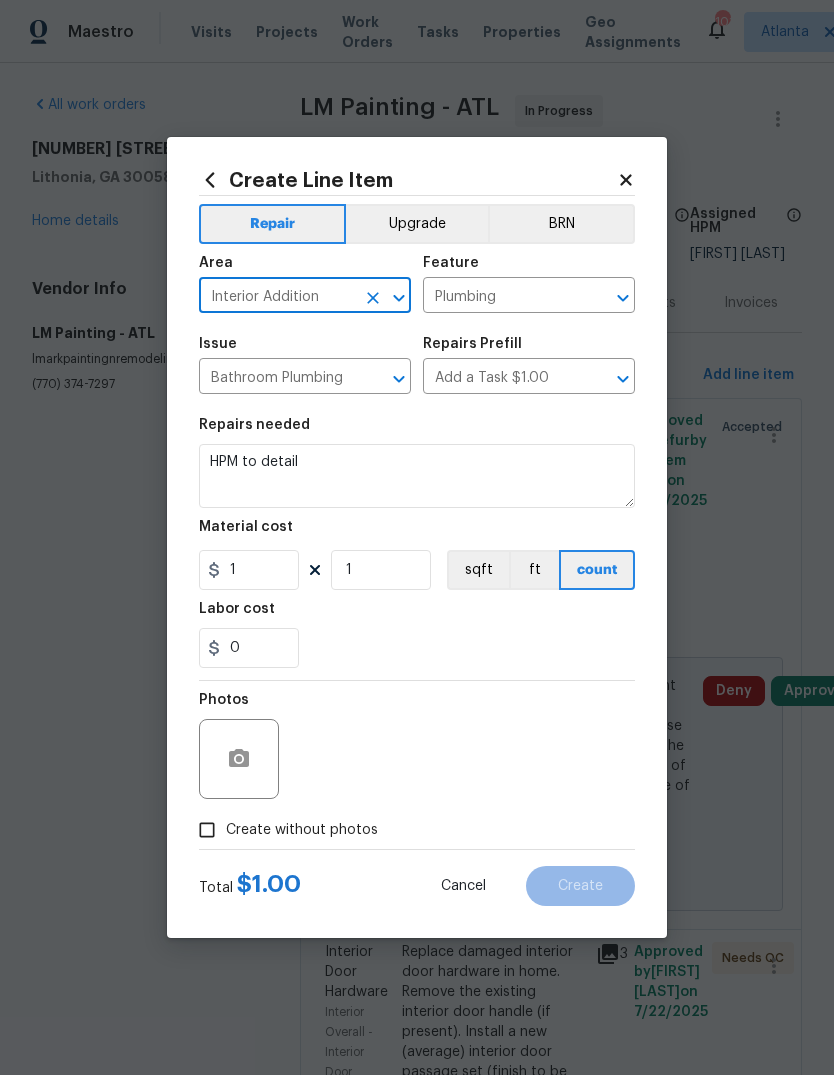 click 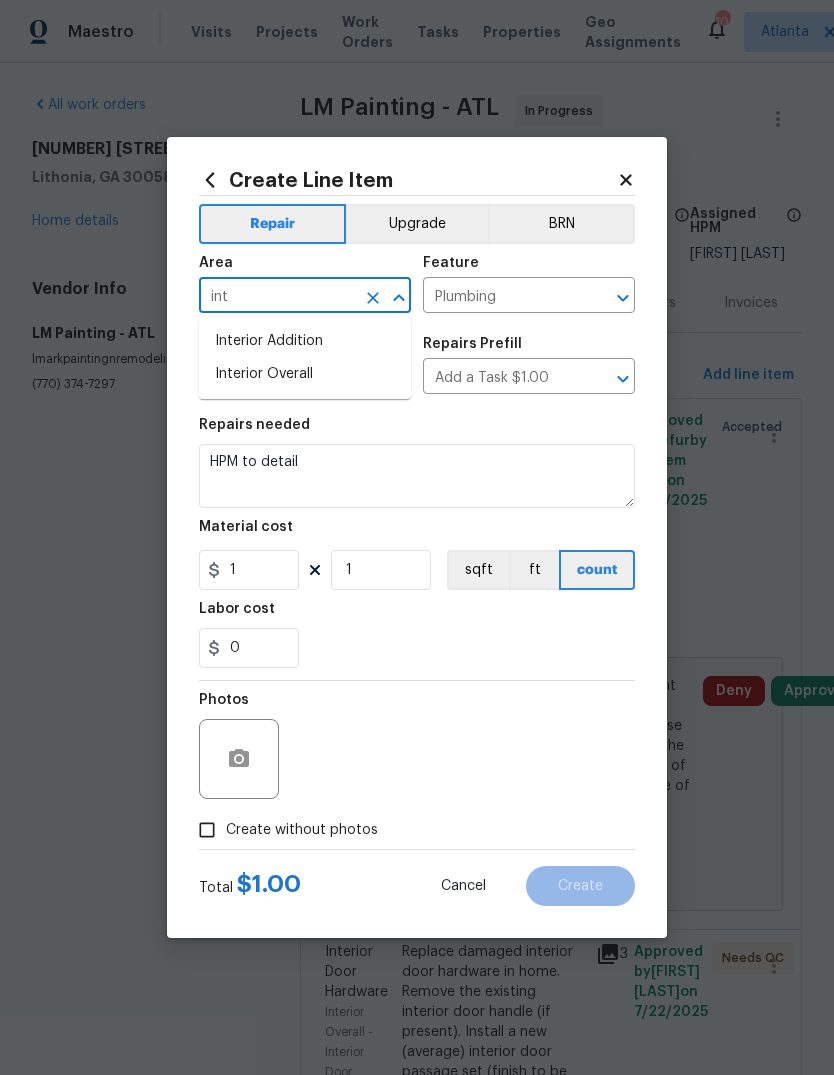 click on "Interior Overall" at bounding box center [305, 374] 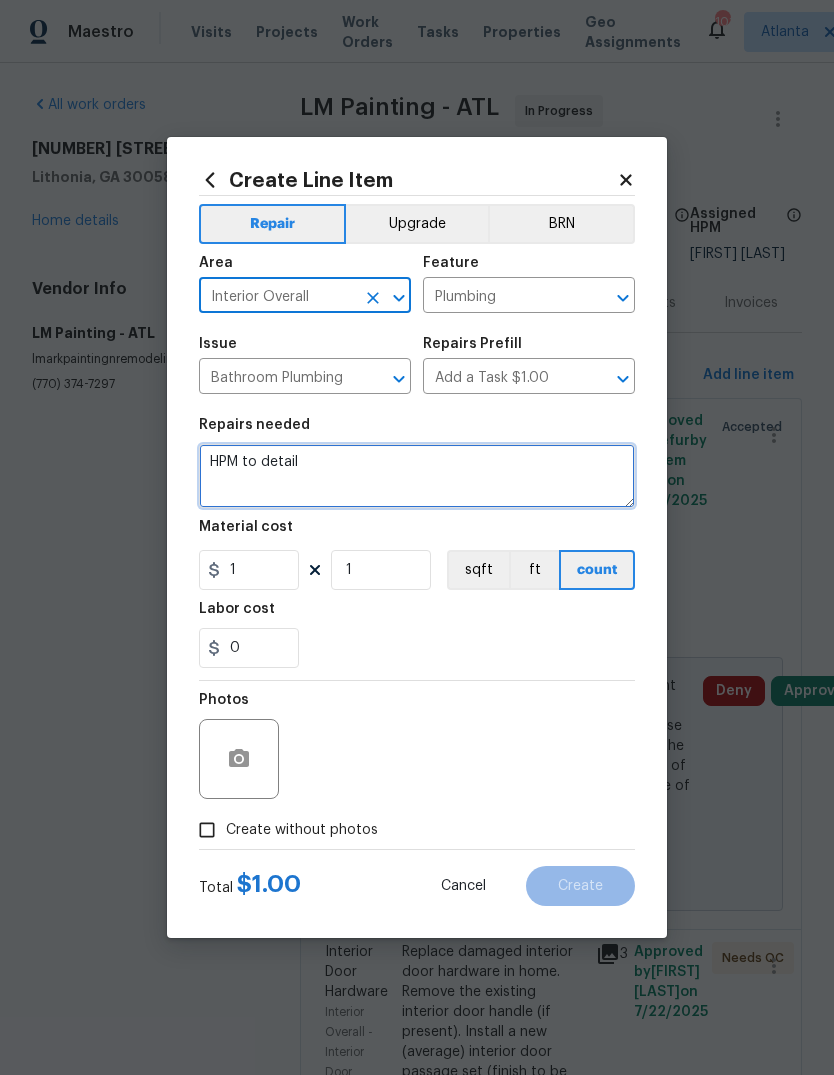 click on "HPM to detail" at bounding box center (417, 476) 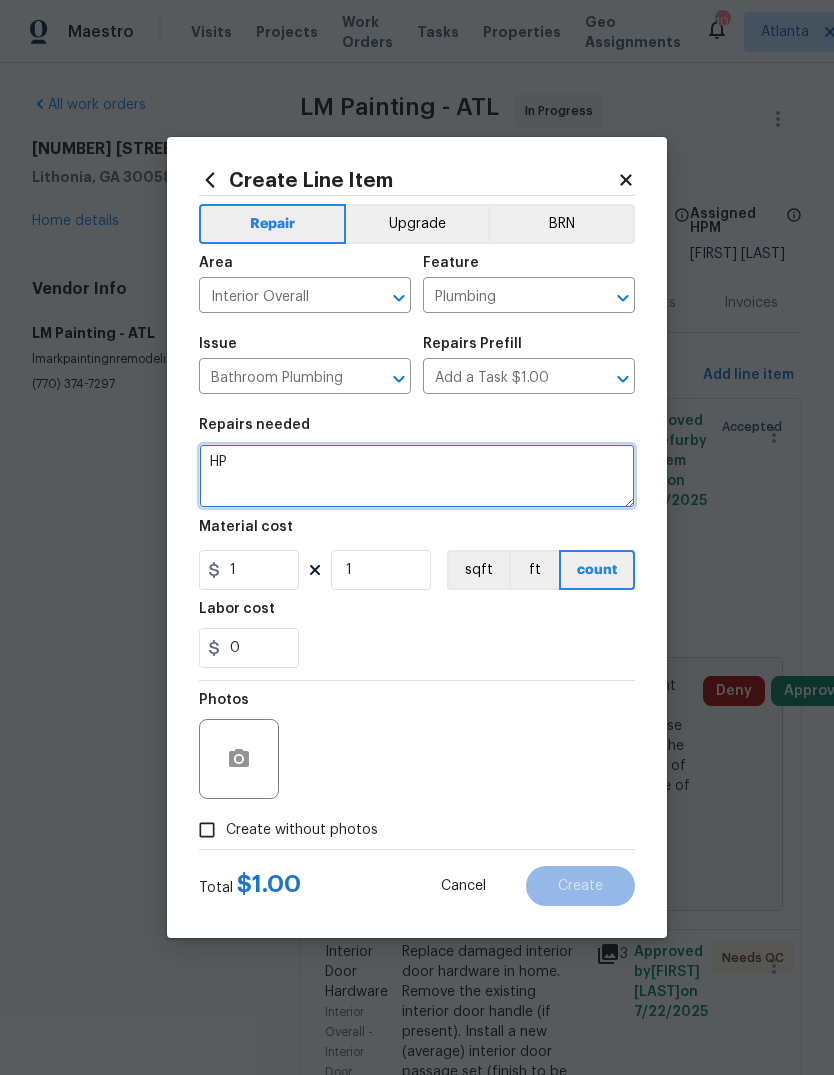 type on "H" 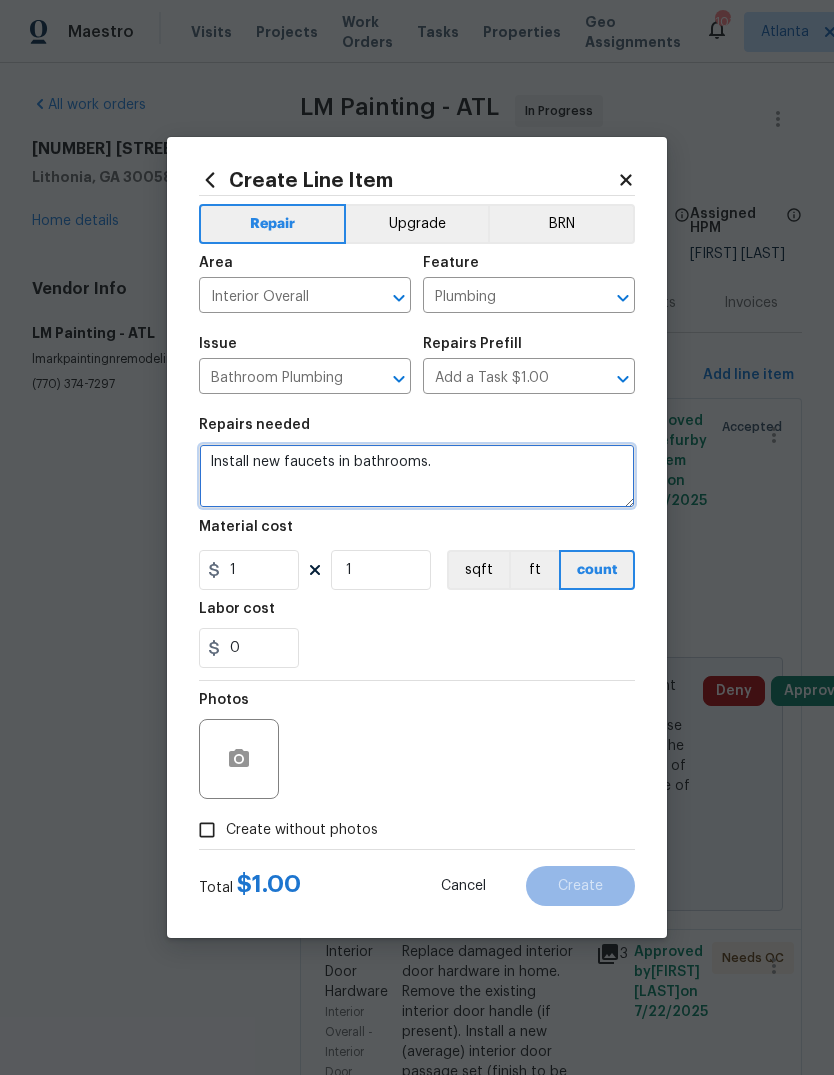 type on "Install new faucets in bathrooms." 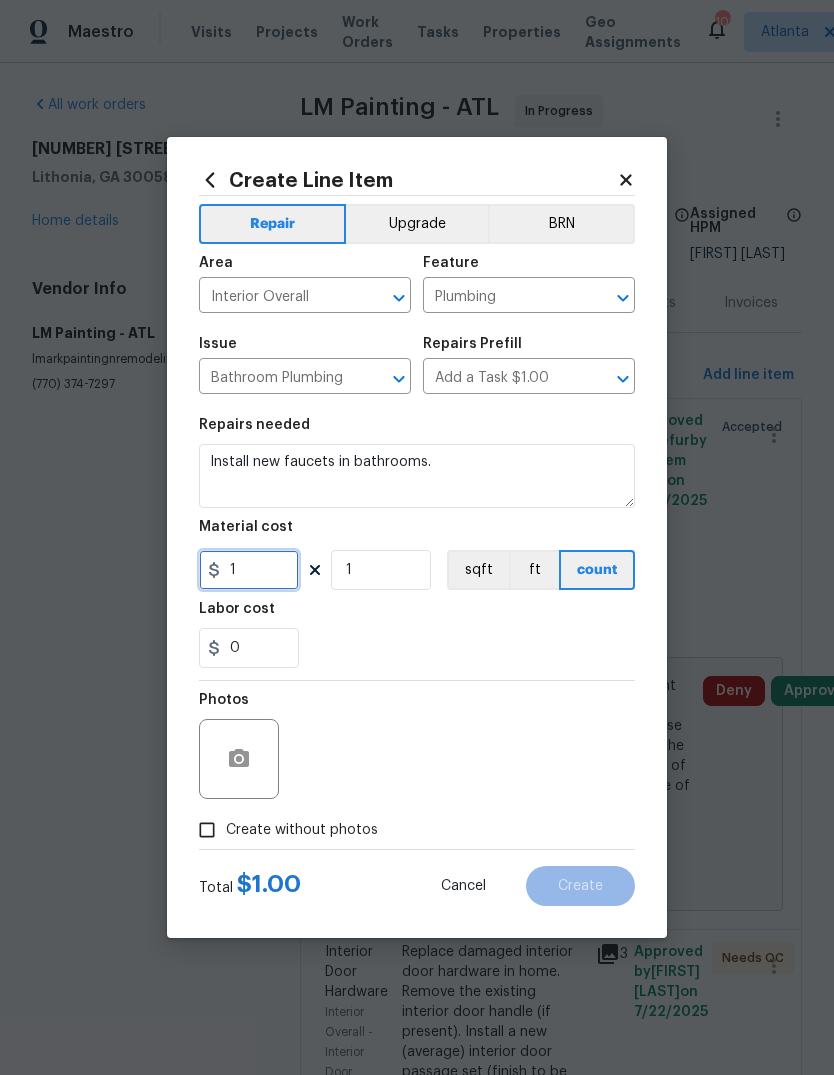 click on "1" at bounding box center (249, 570) 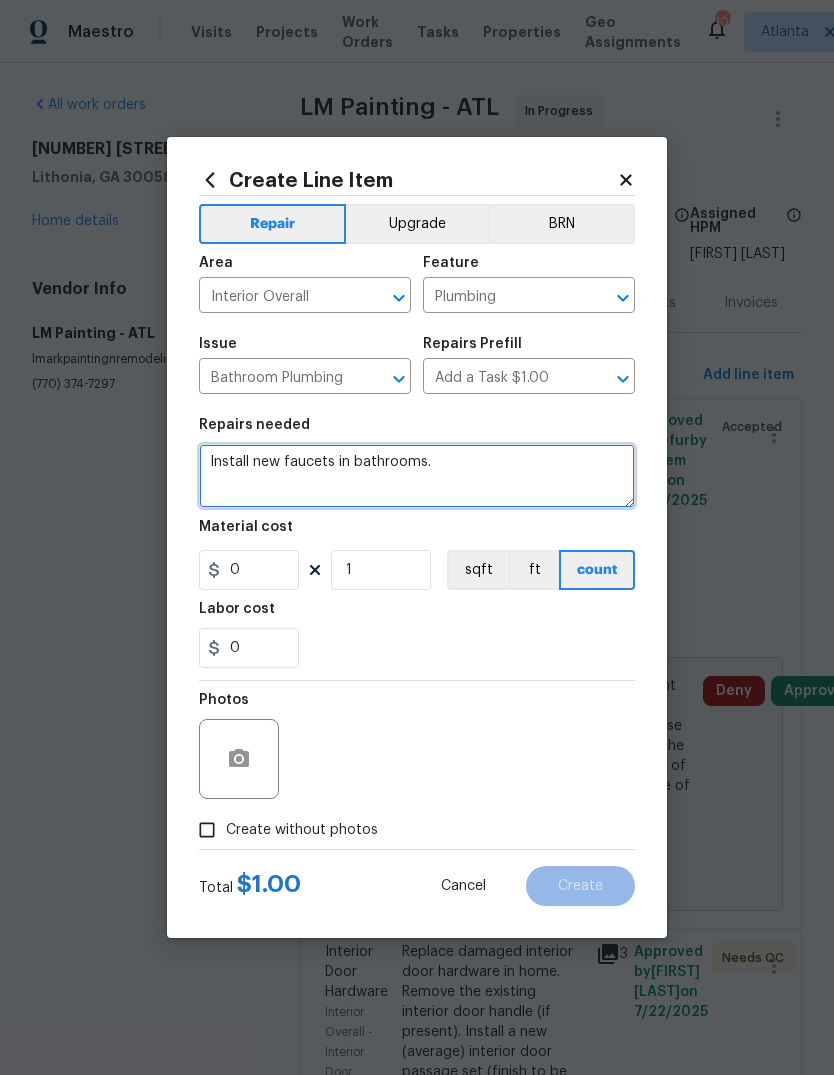 click on "Install new faucets in bathrooms." at bounding box center (417, 476) 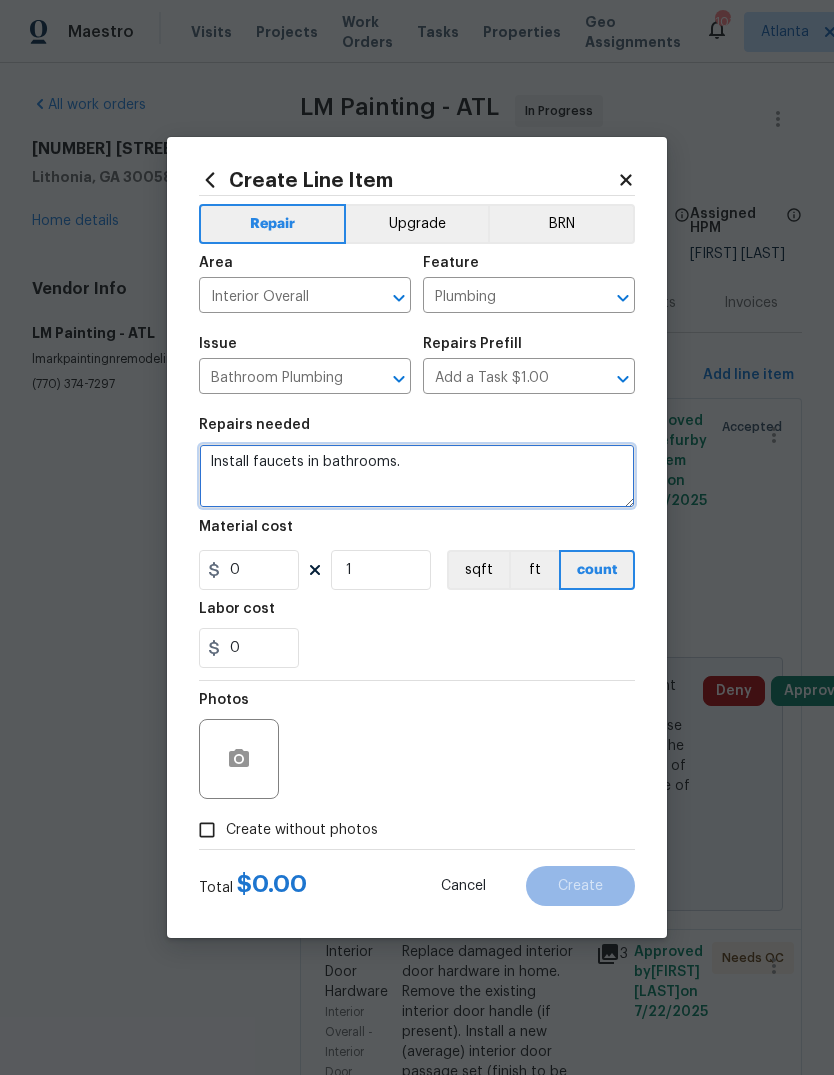 click on "Install faucets in bathrooms." at bounding box center [417, 476] 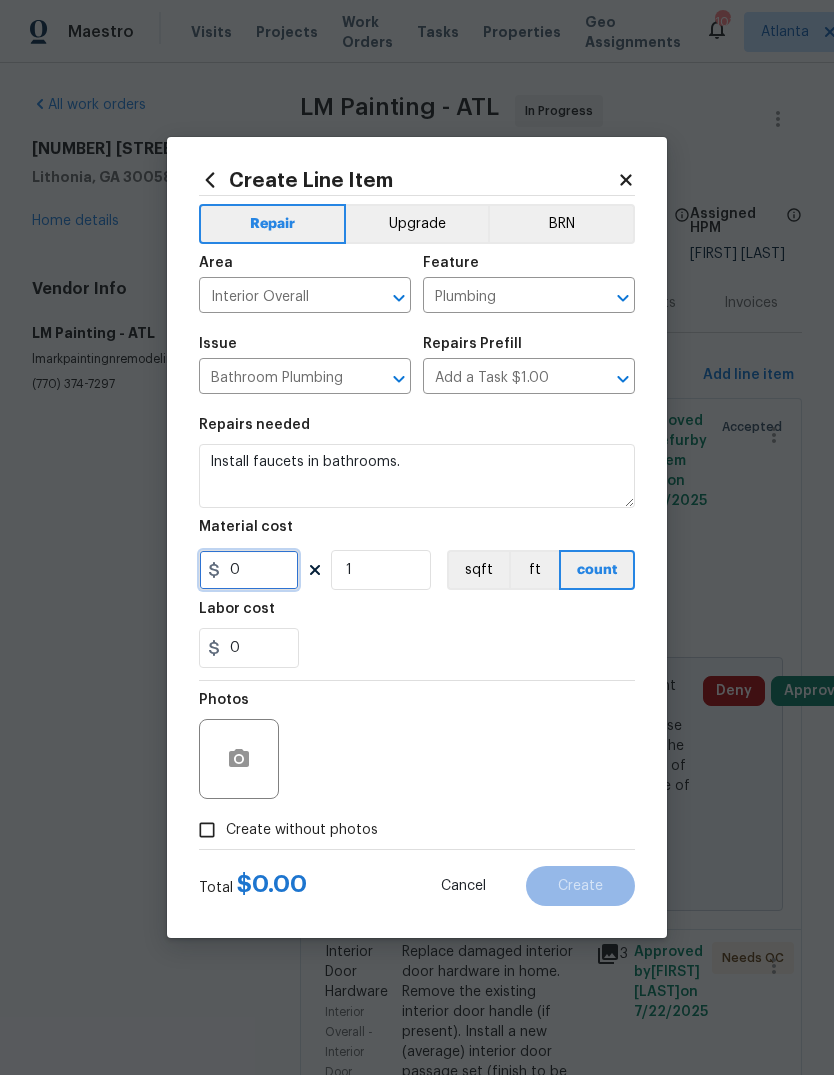 click on "0" at bounding box center (249, 570) 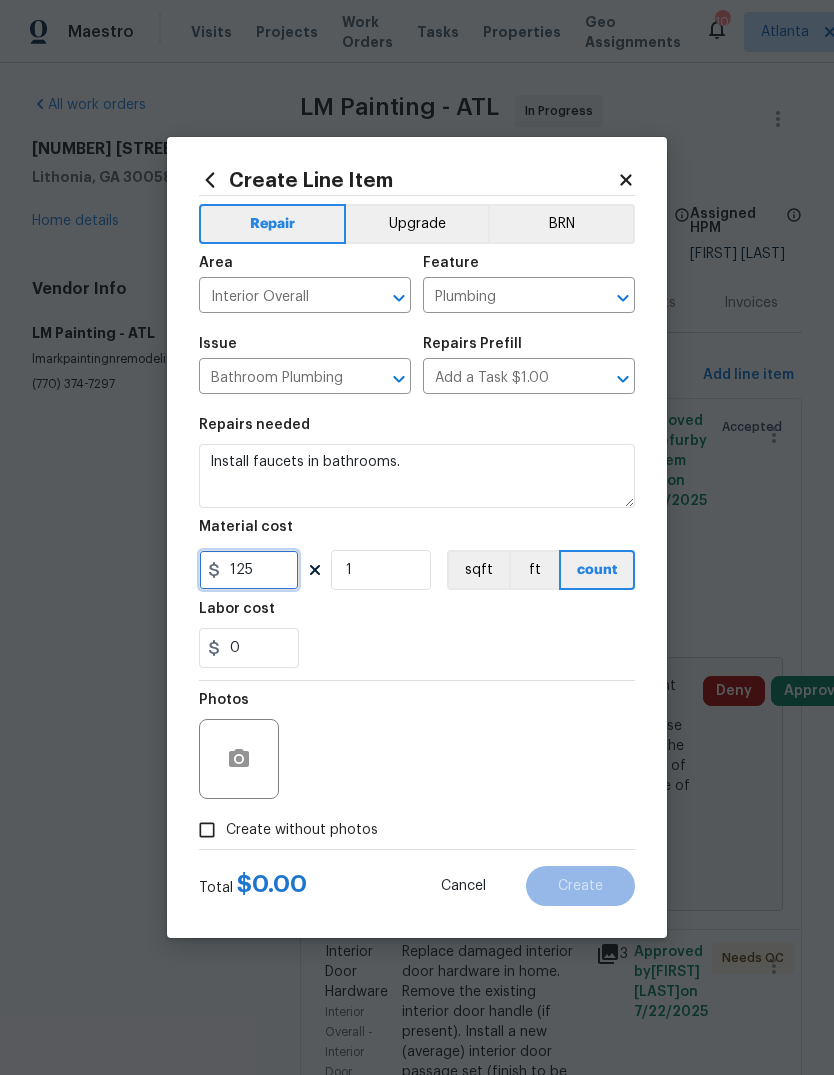 type on "125" 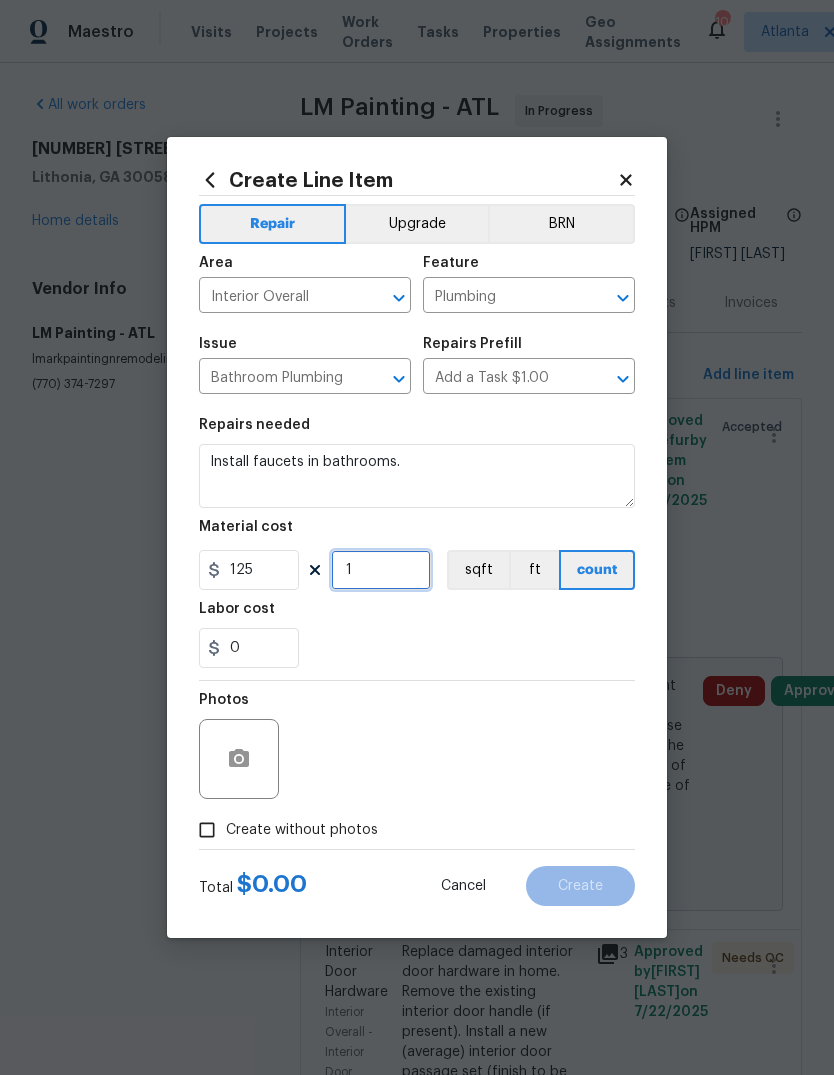 click on "1" at bounding box center [381, 570] 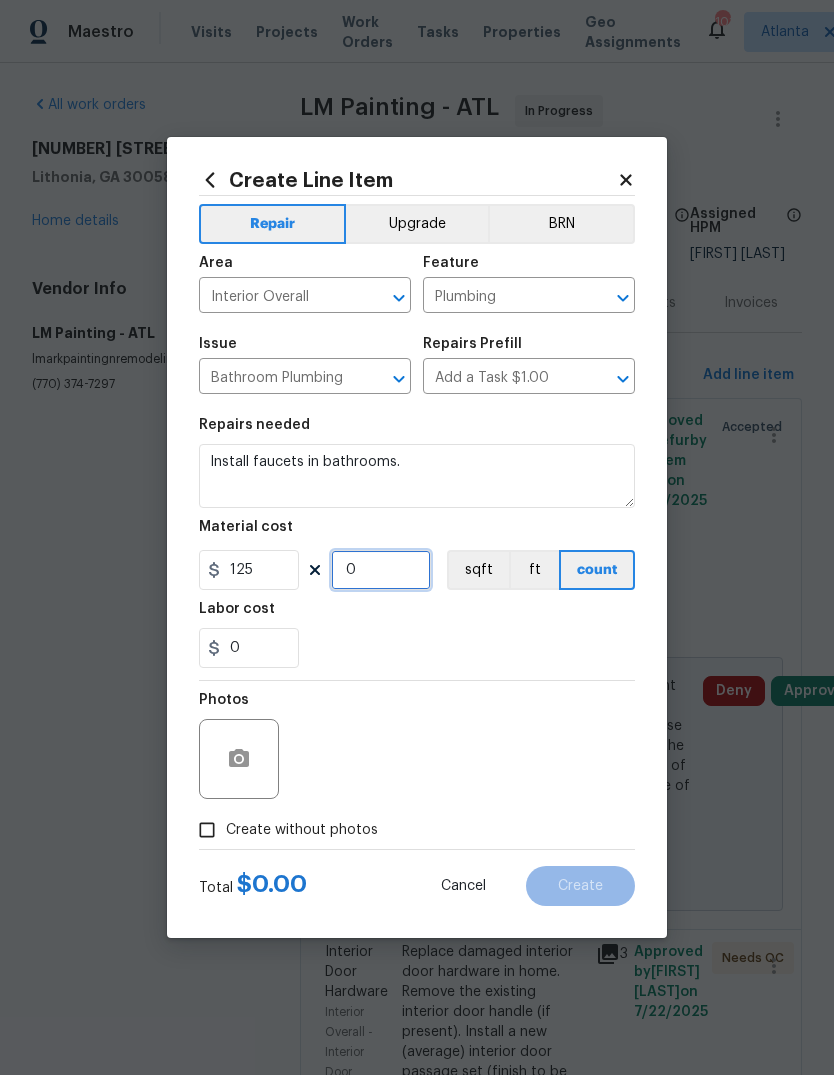 type on "2" 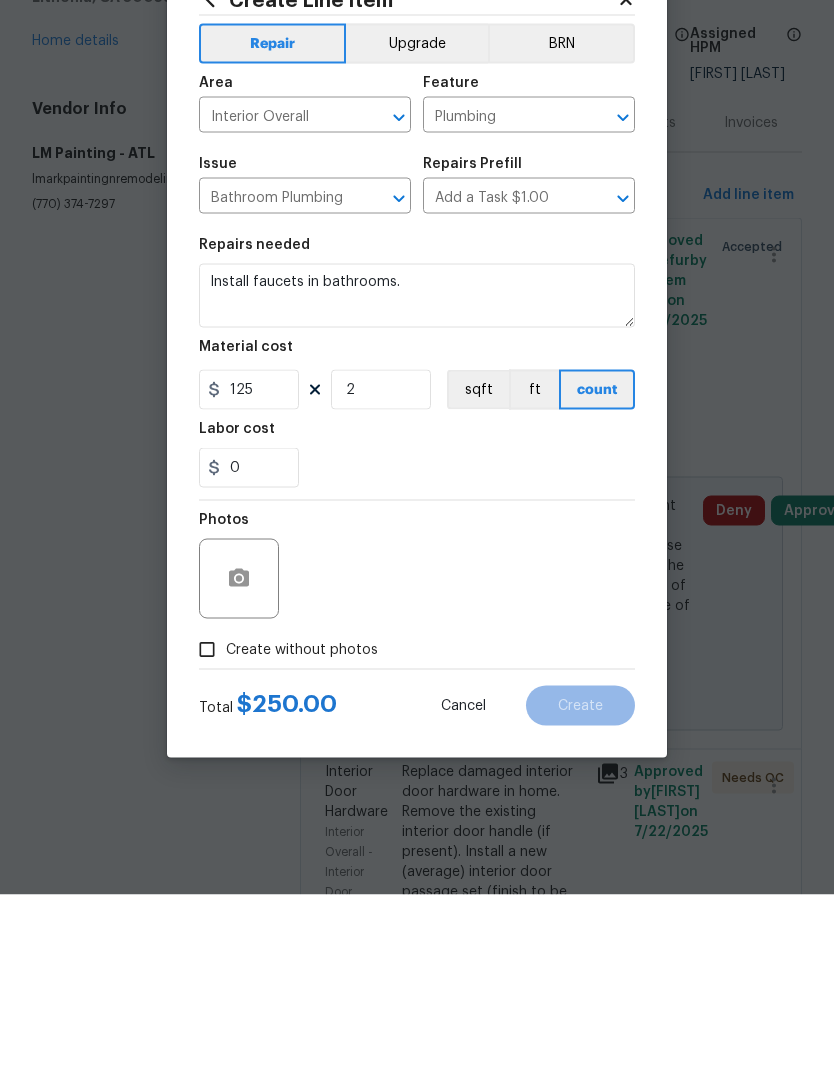 click on "Create without photos" at bounding box center [207, 830] 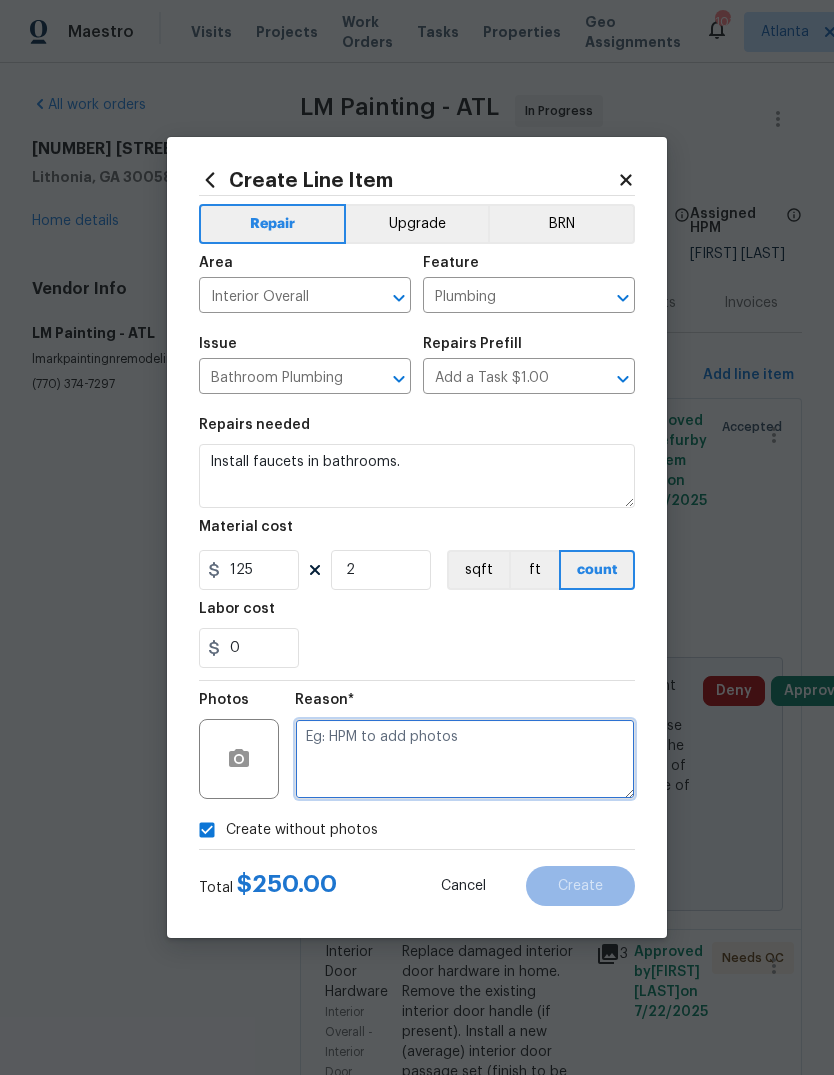 click at bounding box center (465, 759) 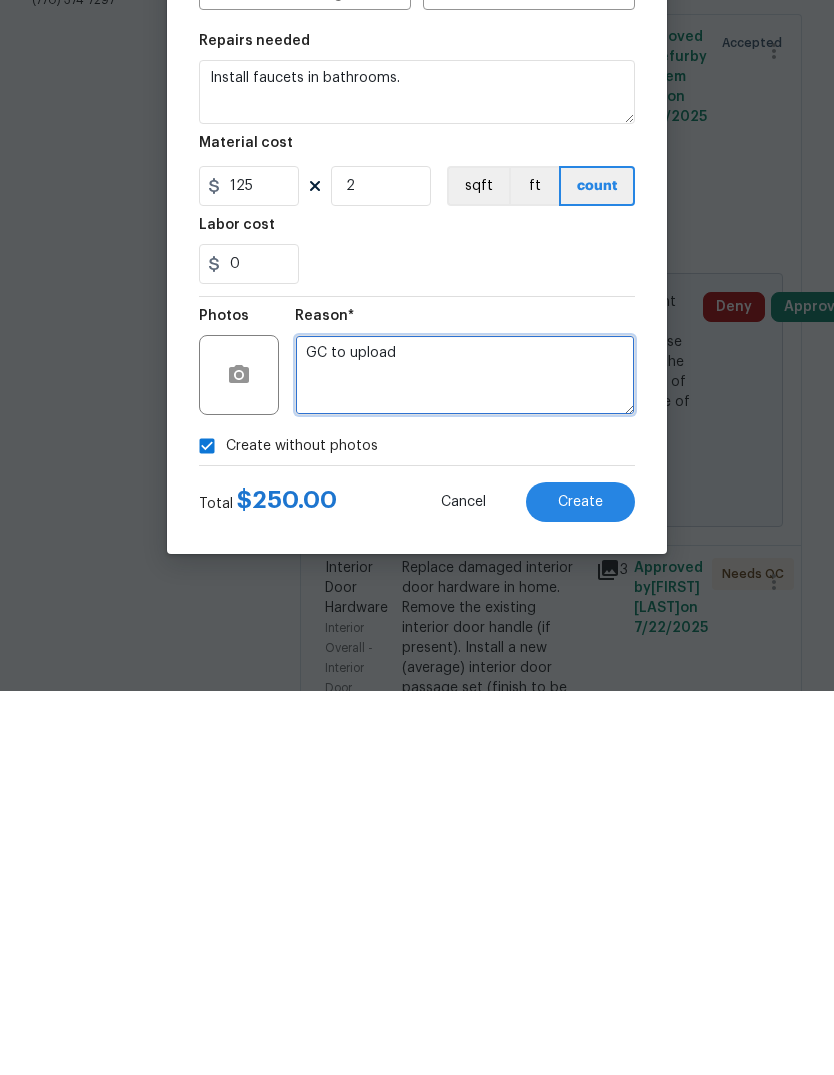 type on "GC to upload" 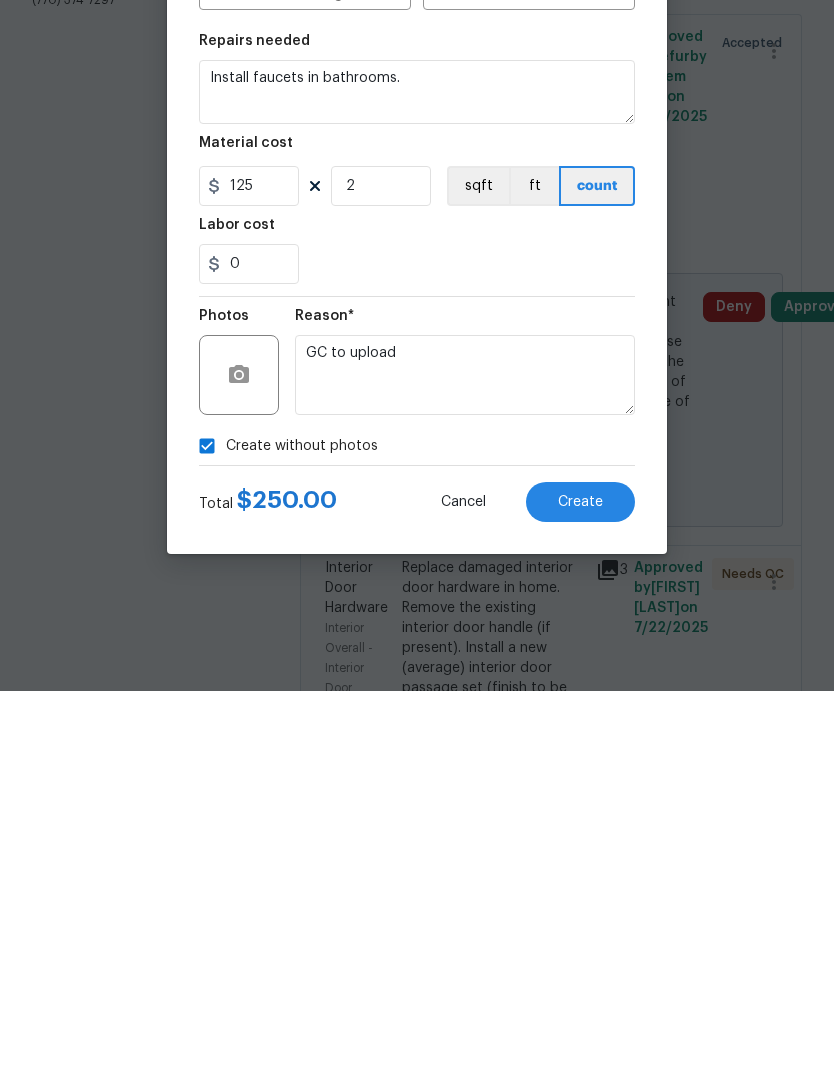 click on "Create" at bounding box center (580, 886) 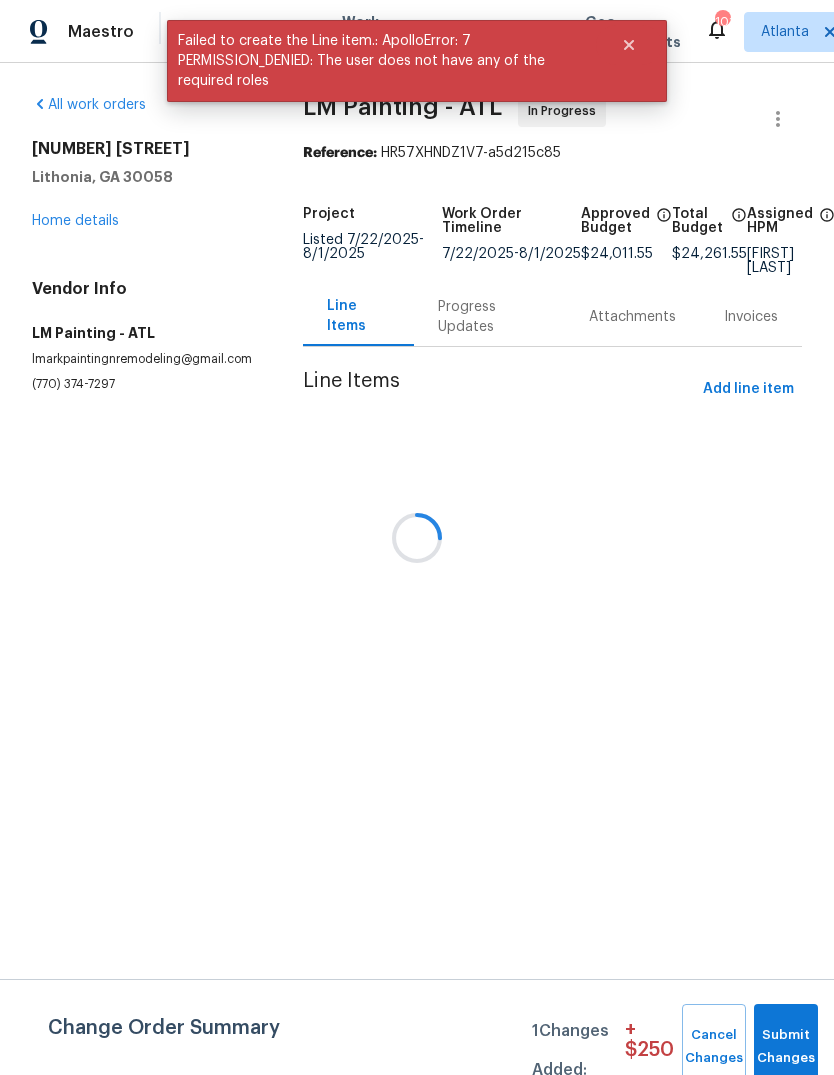 scroll, scrollTop: 0, scrollLeft: 0, axis: both 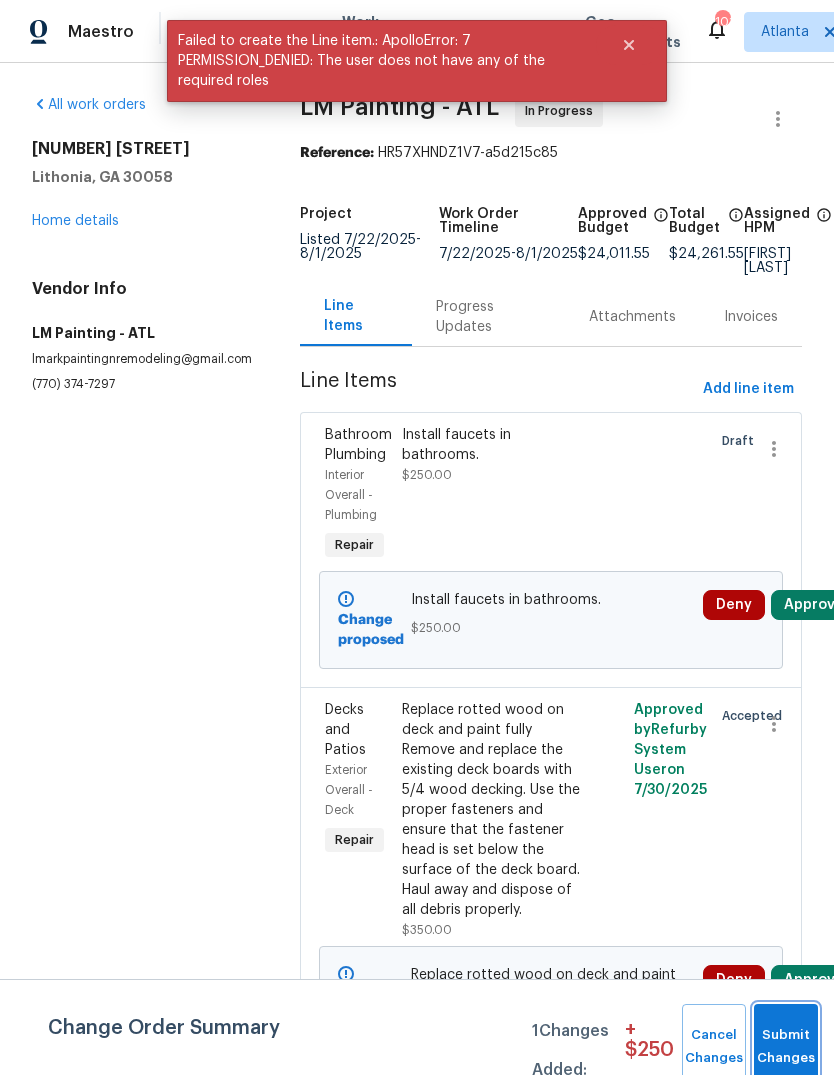 click on "Submit Changes" at bounding box center (786, 1047) 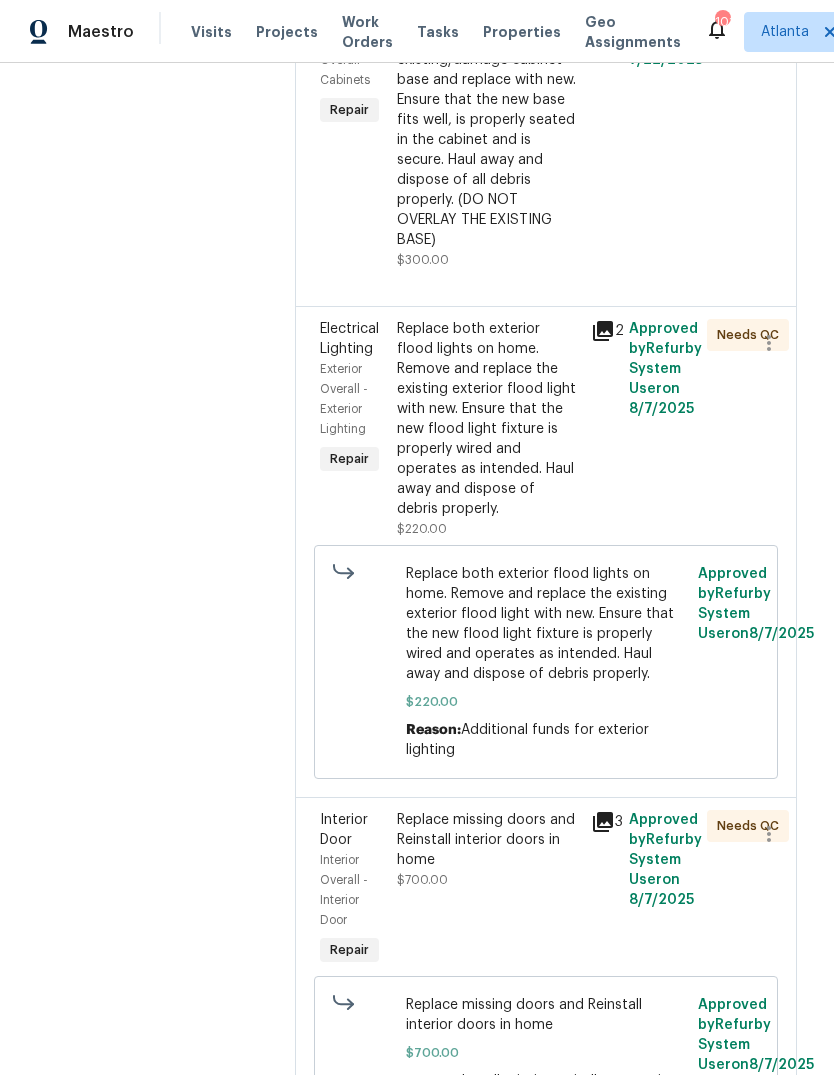 scroll, scrollTop: 1921, scrollLeft: 5, axis: both 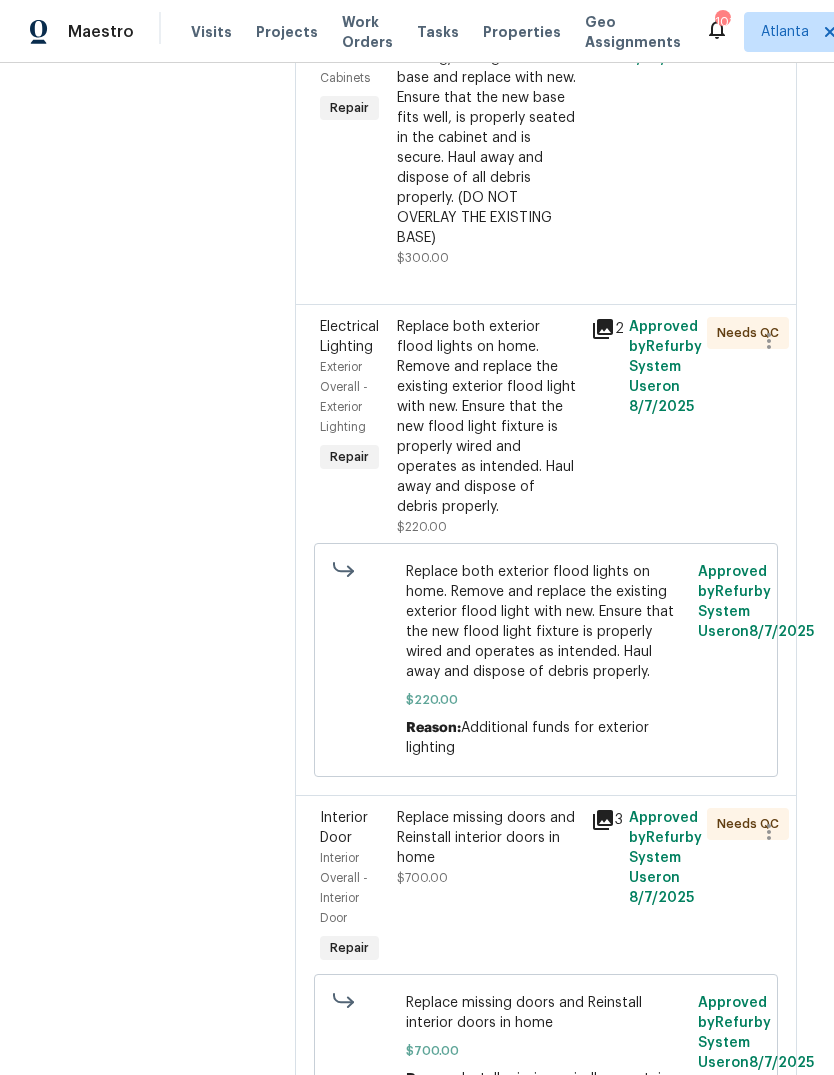 click on "Replace both exterior flood lights on home.
Remove and replace the existing exterior flood light with new. Ensure that the new flood light fixture is properly wired and operates as intended. Haul away and dispose of debris properly." at bounding box center (487, 417) 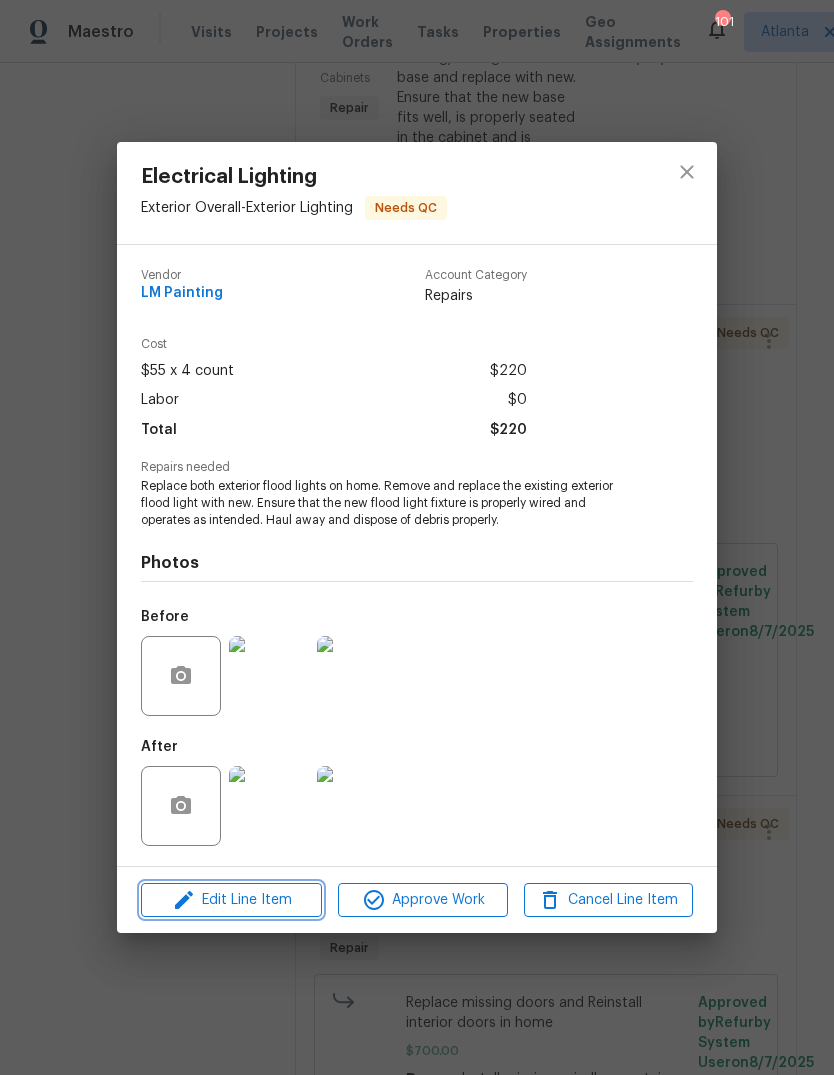 click on "Edit Line Item" at bounding box center [231, 900] 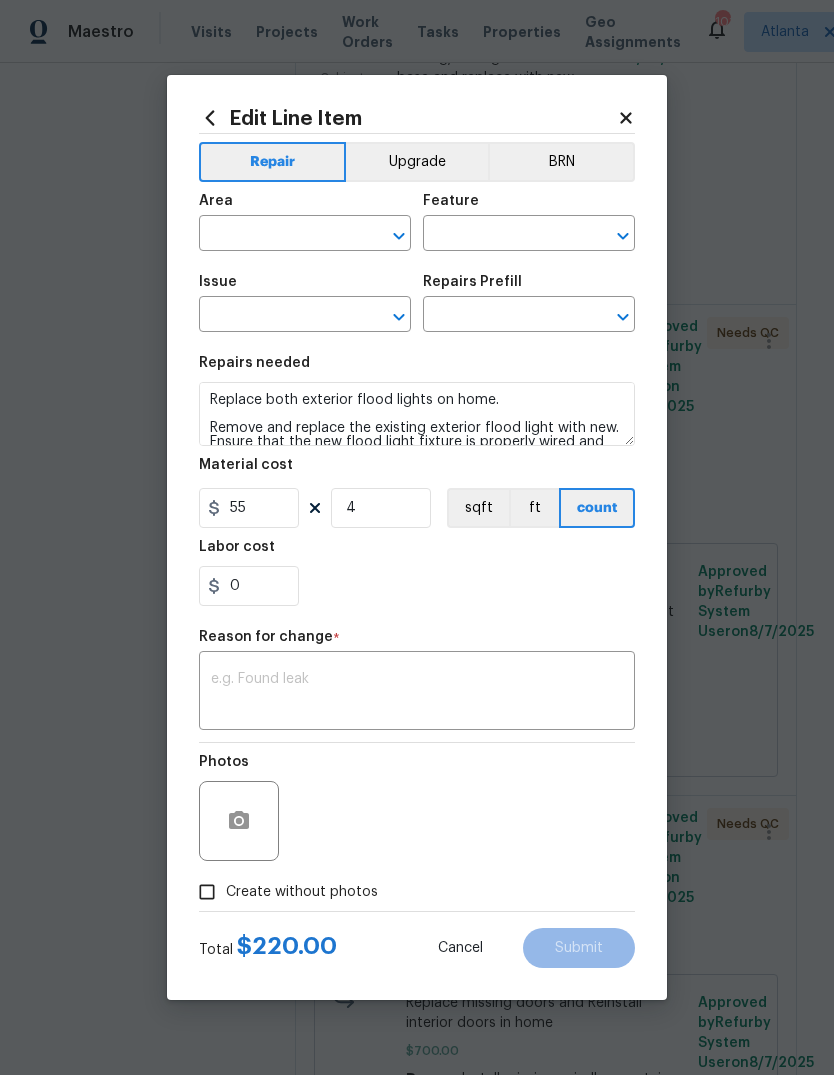type on "Exterior Overall" 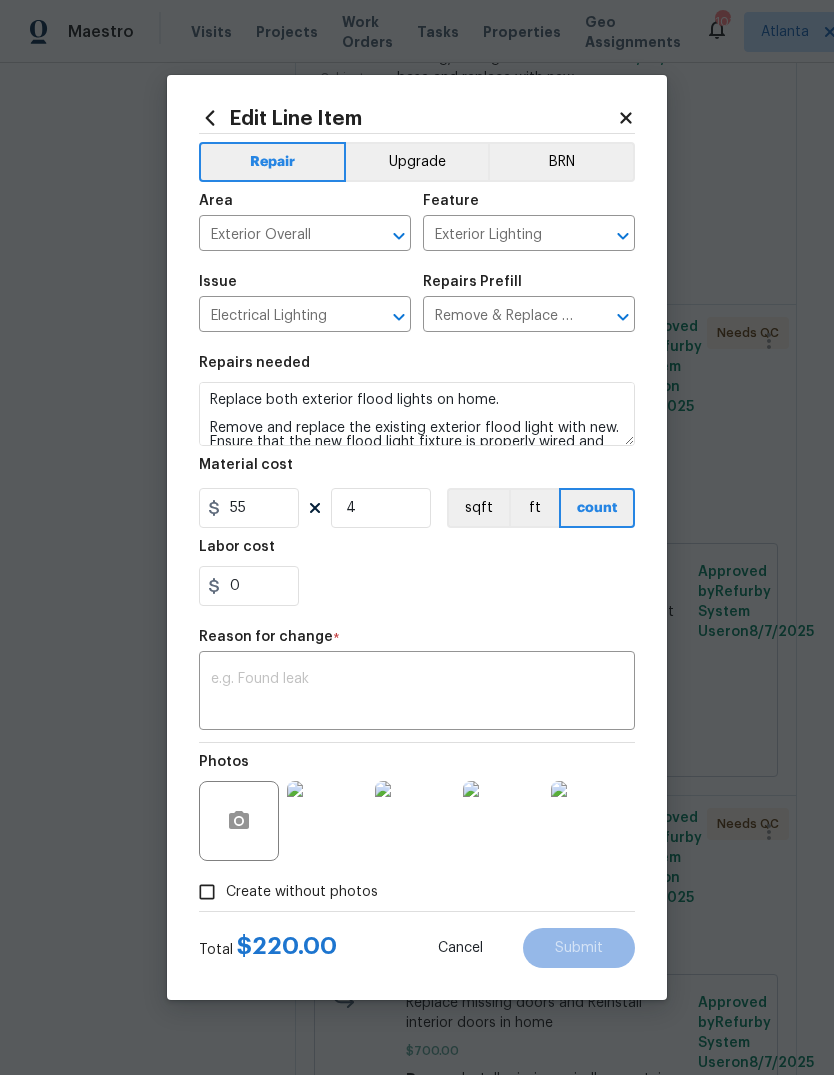 click on "Reason for change *" at bounding box center [417, 643] 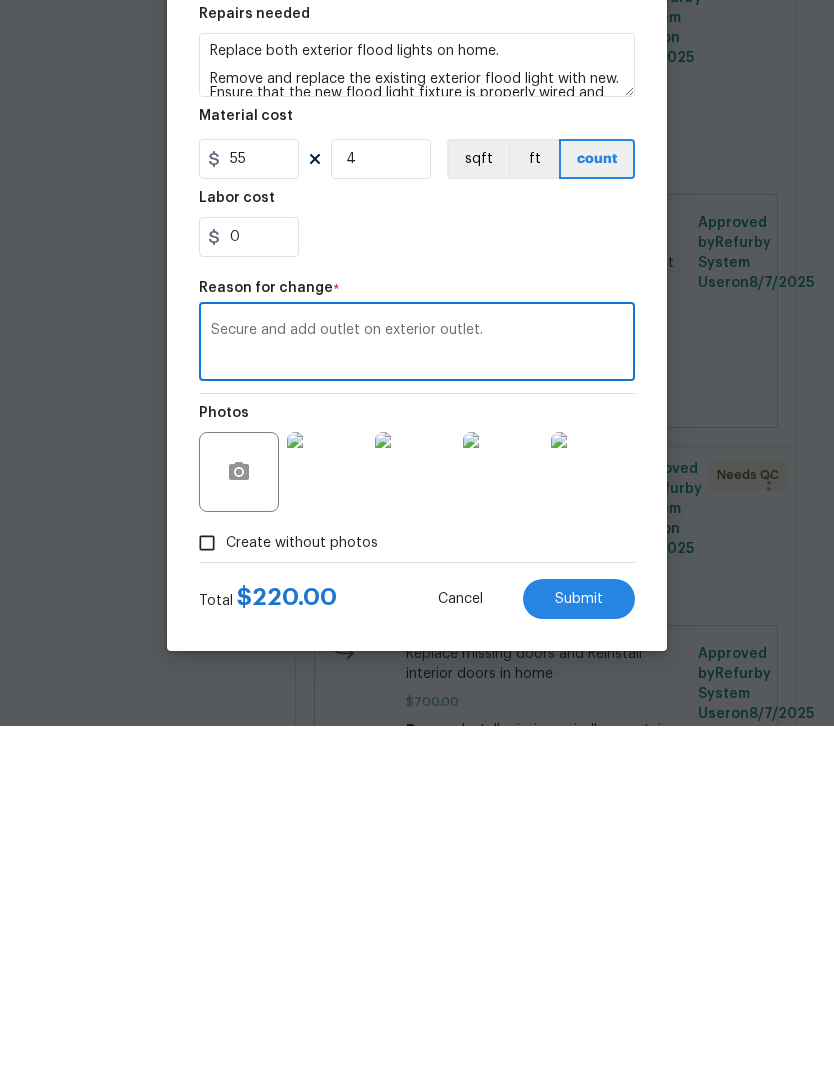 type on "Secure and add outlet on exterior outlet." 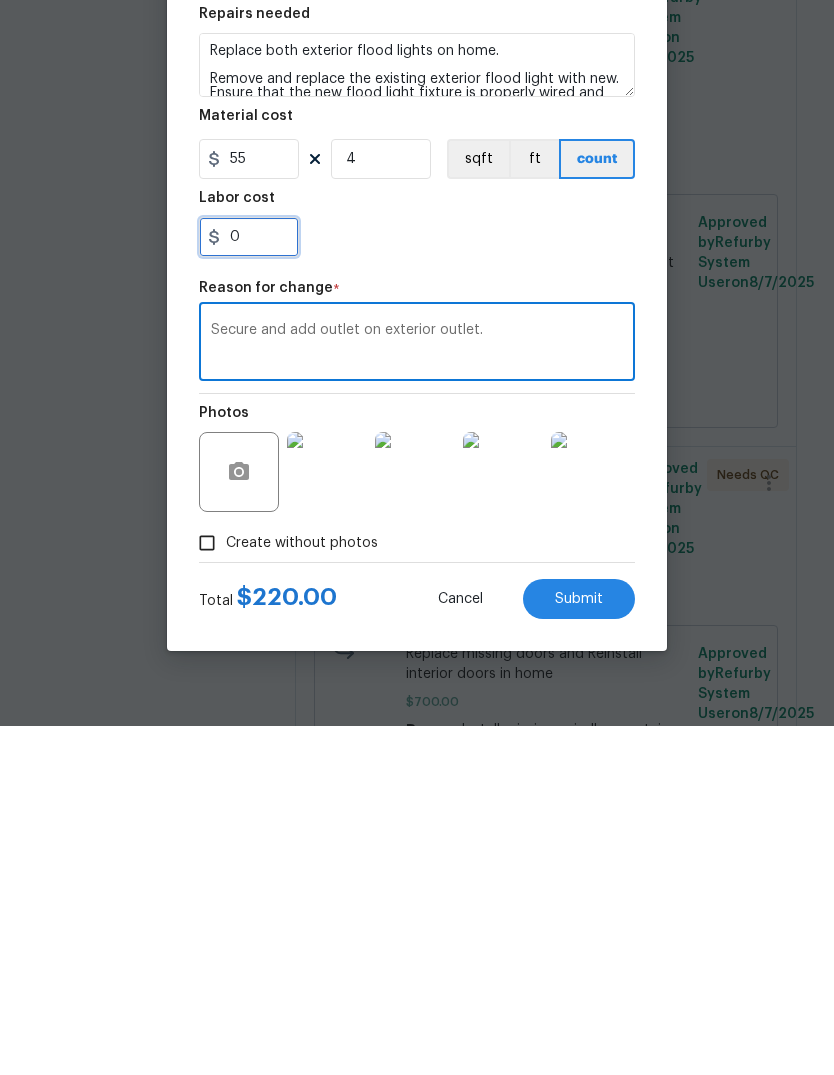 click on "0" at bounding box center [249, 586] 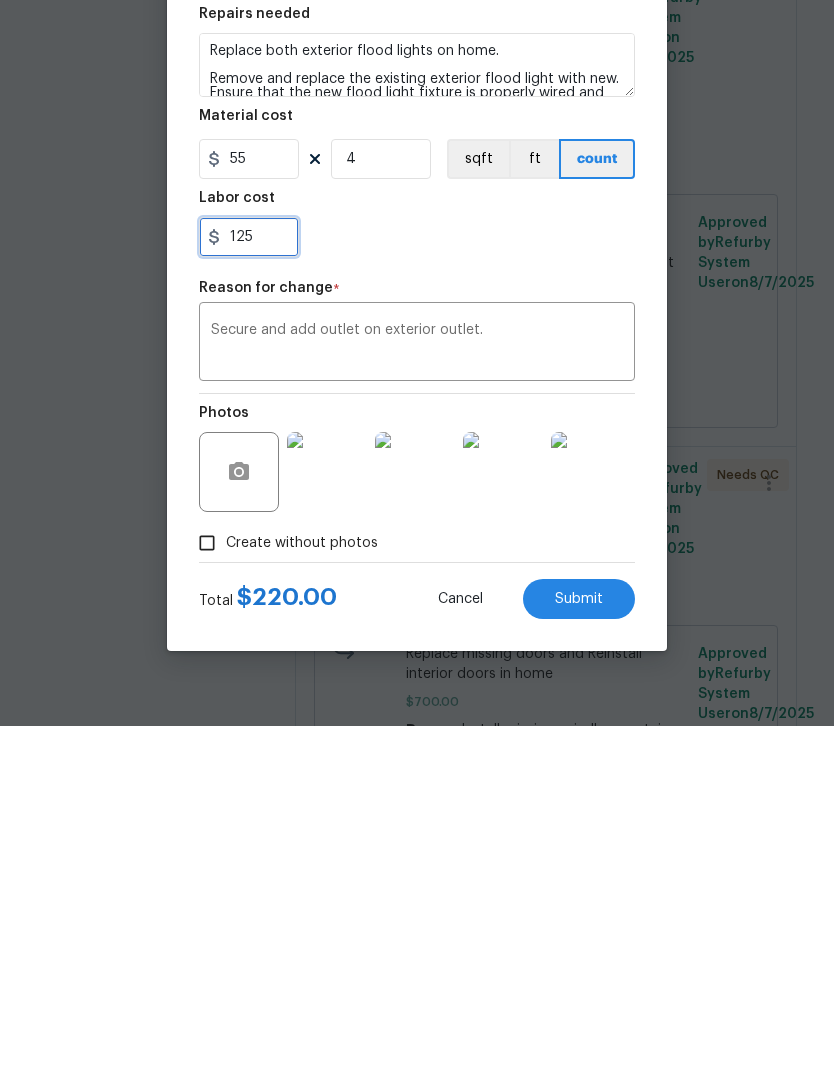 type on "125" 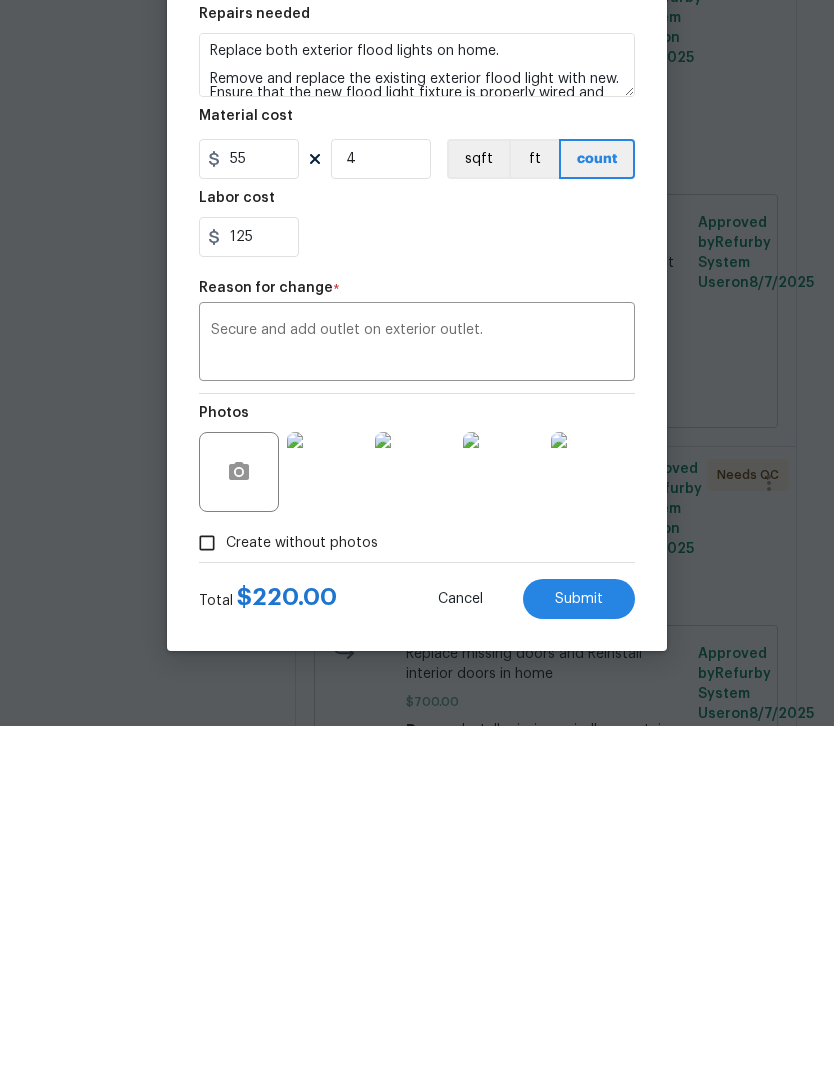 click on "Submit" at bounding box center [579, 948] 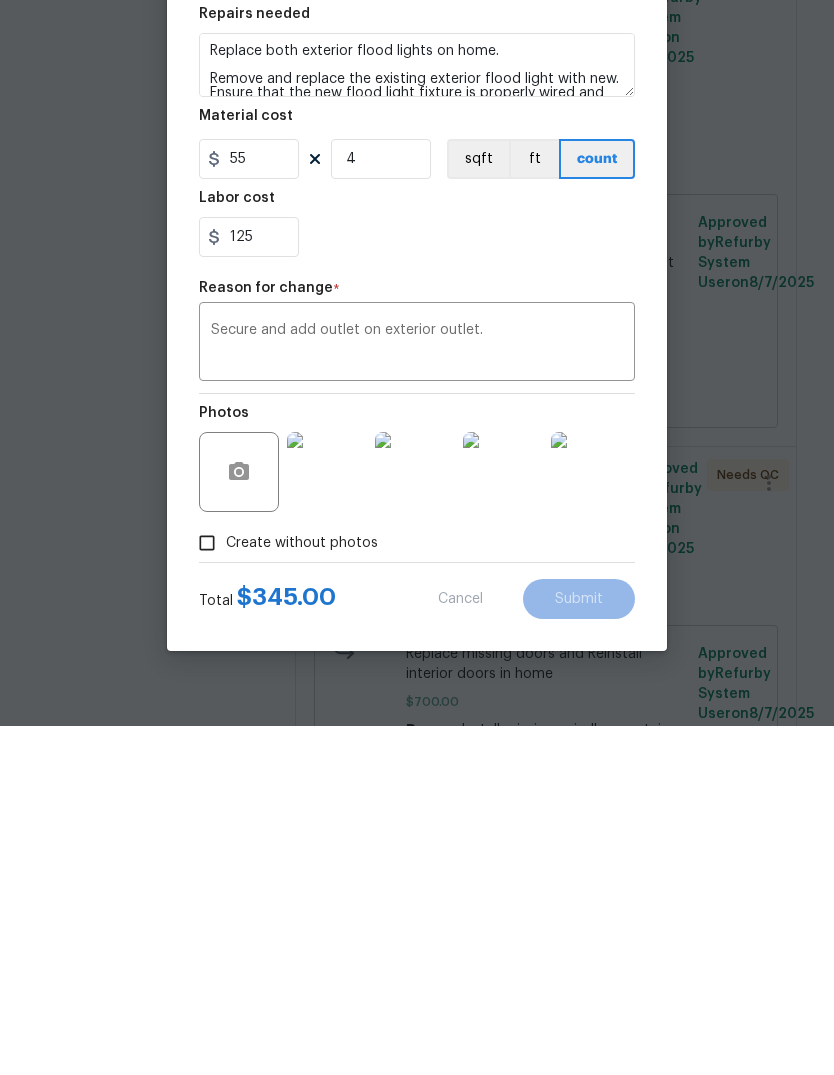 scroll, scrollTop: 75, scrollLeft: 0, axis: vertical 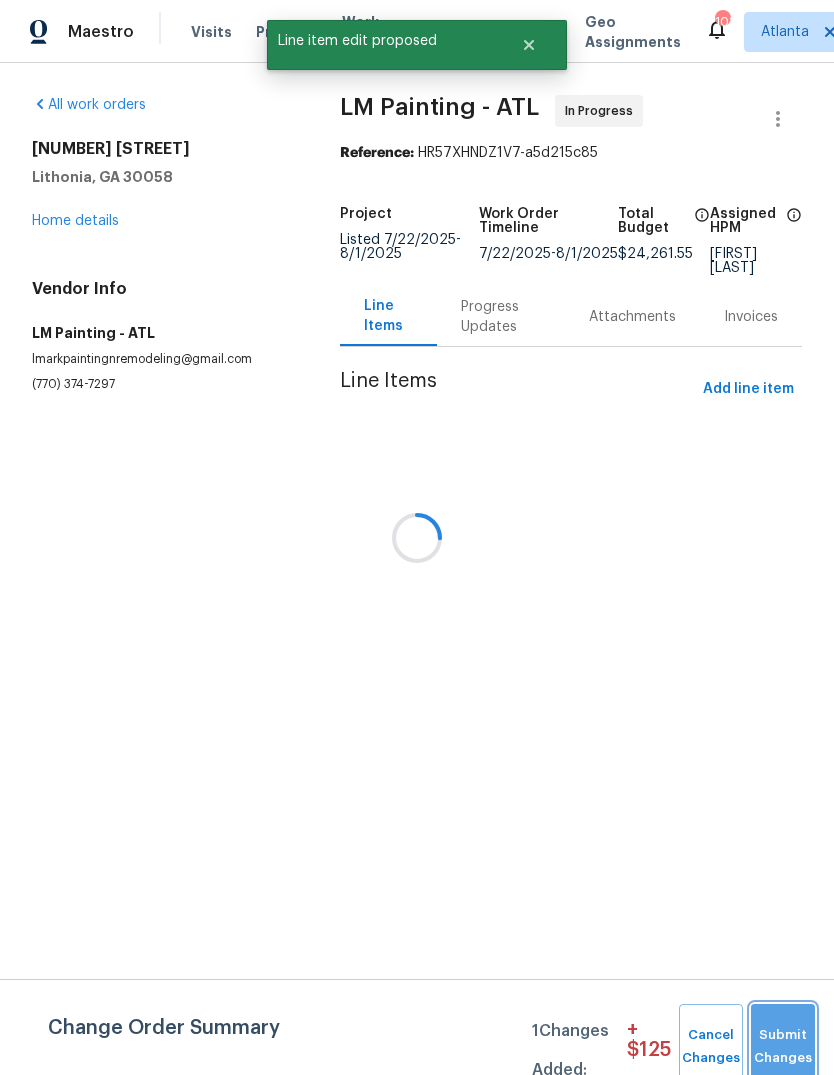 click on "Submit Changes" at bounding box center (783, 1047) 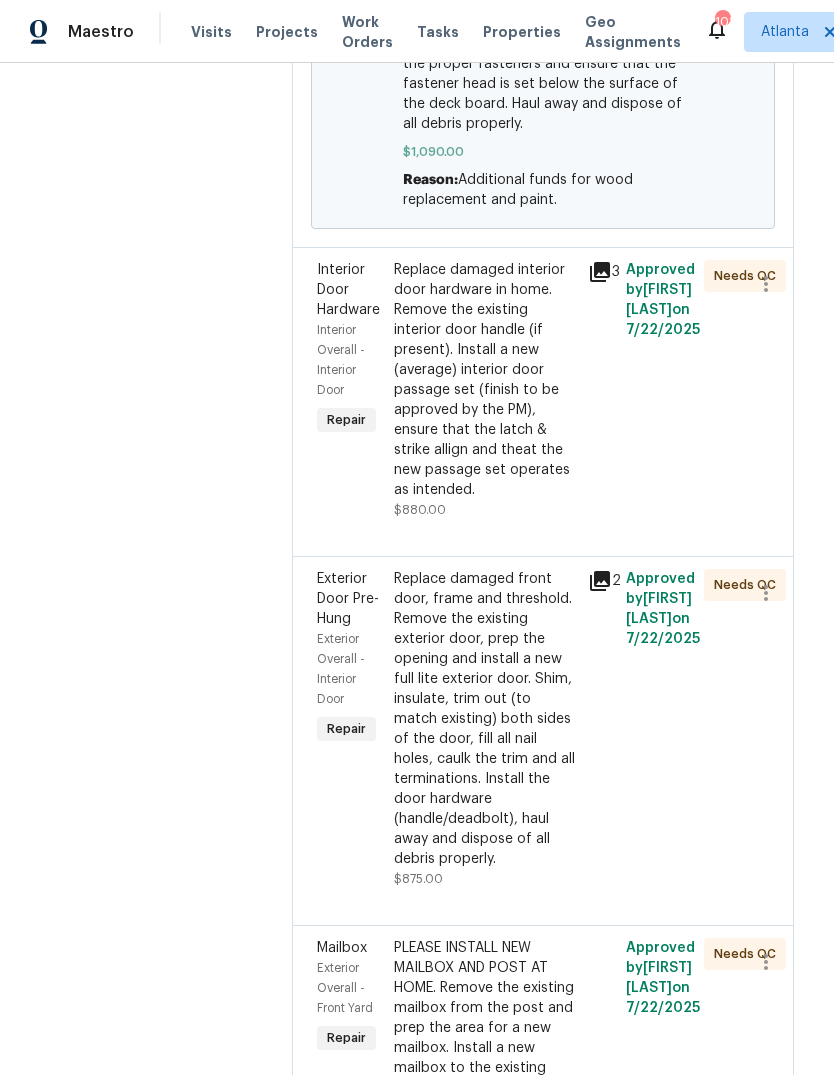 scroll, scrollTop: 1400, scrollLeft: 9, axis: both 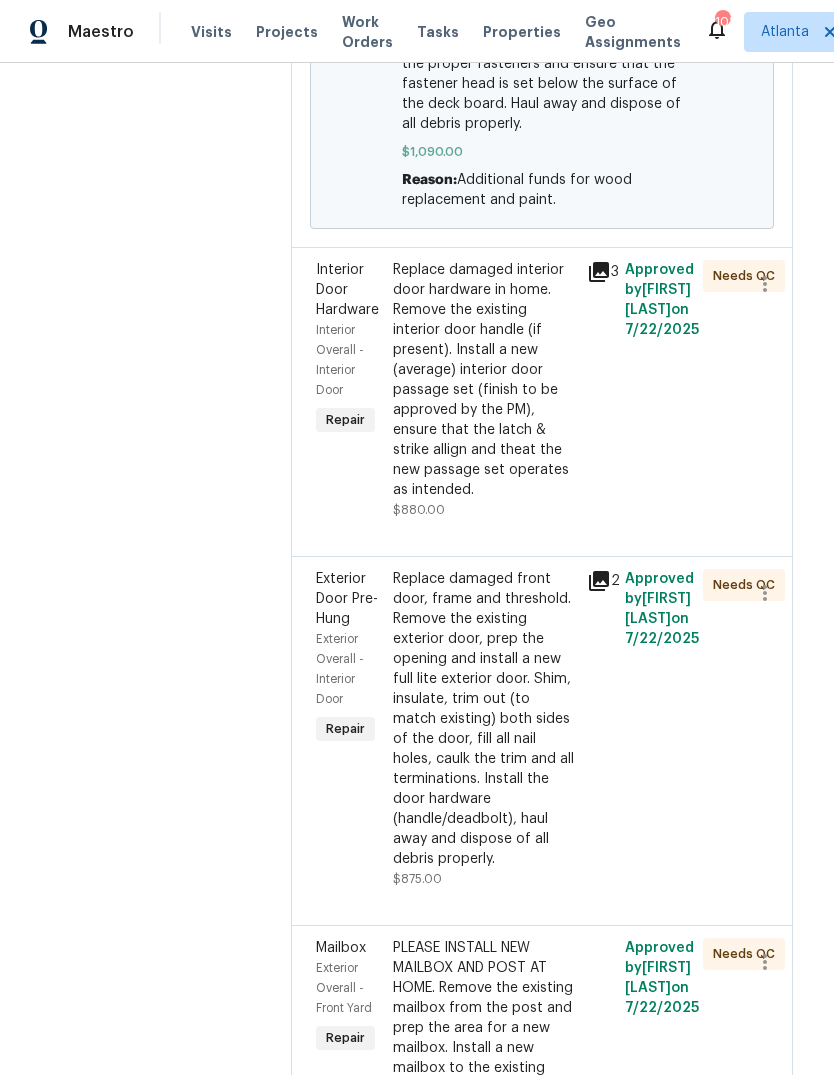 click on "Replace damaged interior door hardware in home. Remove the existing interior door handle (if present). Install a new (average) interior door passage set (finish to be approved by the PM), ensure that the latch & strike allign and theat the new passage set operates as intended." at bounding box center (483, 380) 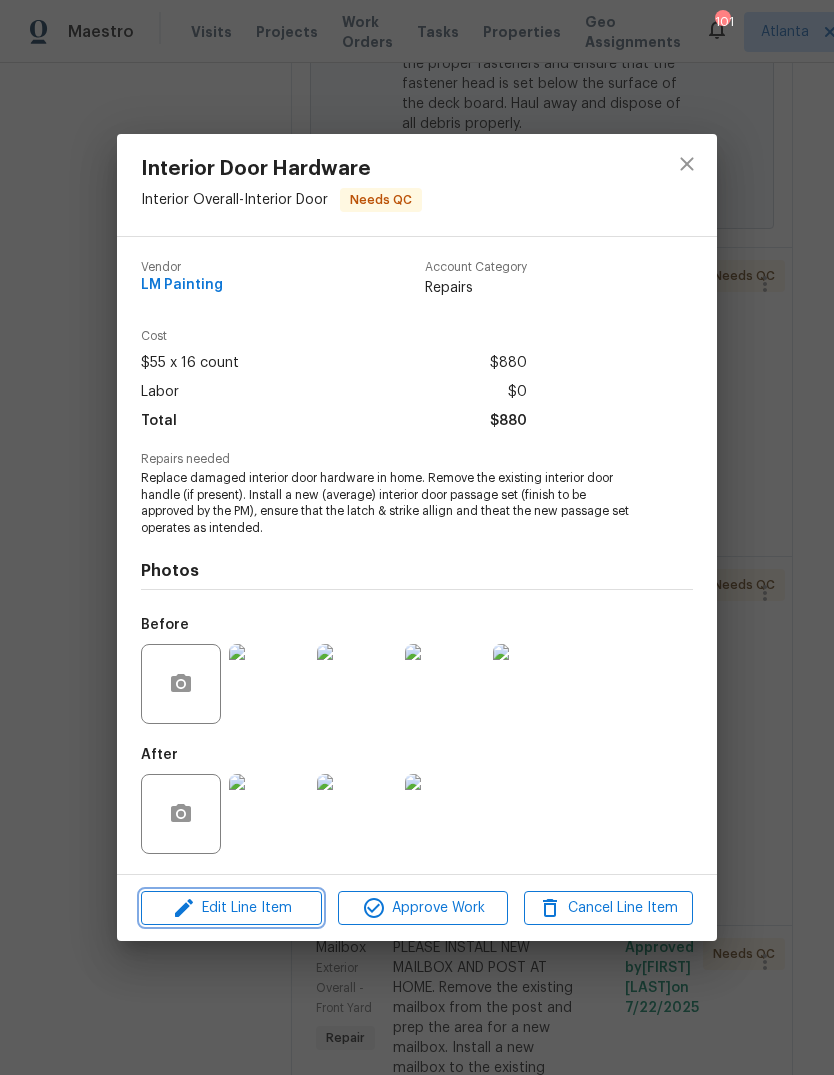 click on "Edit Line Item" at bounding box center (231, 908) 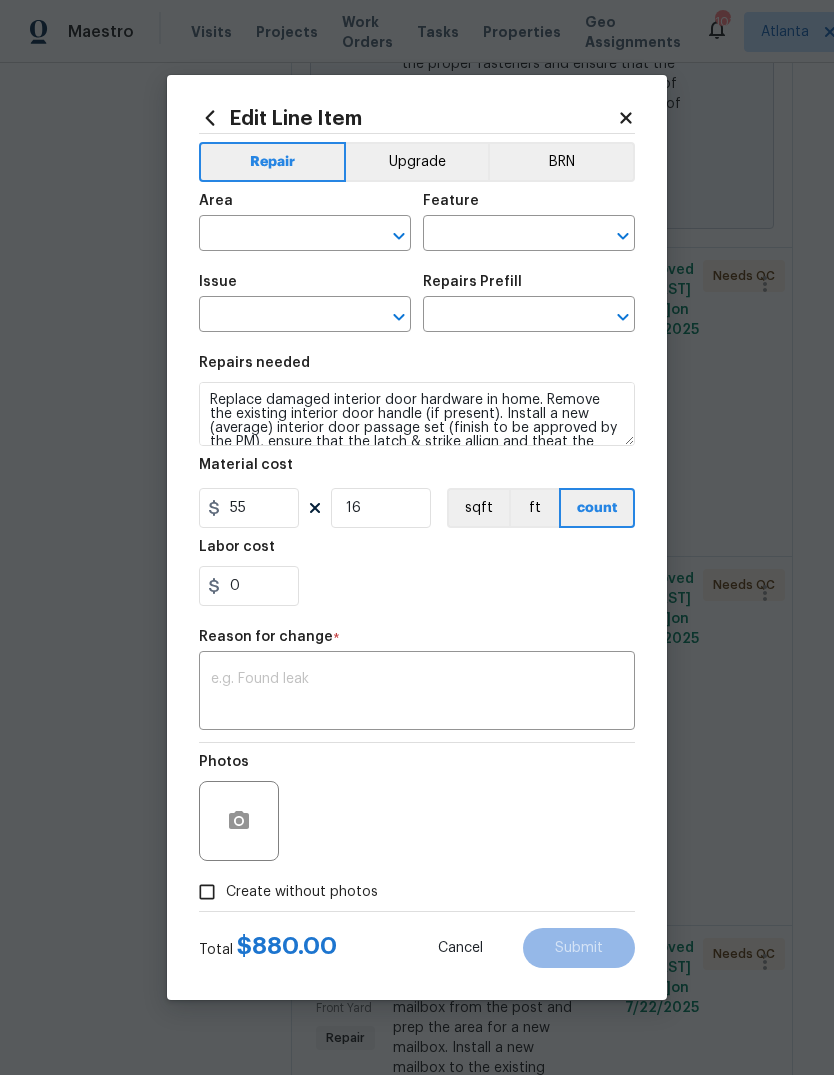 type on "Interior Overall" 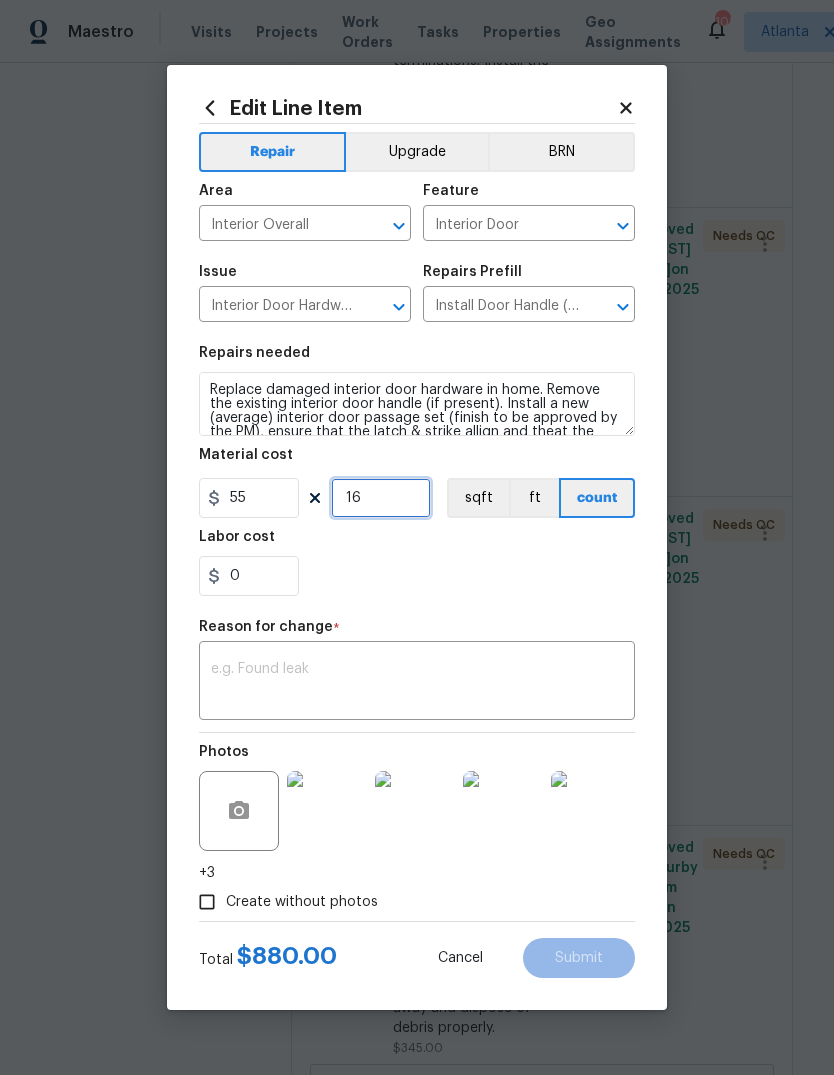 click on "16" at bounding box center [381, 498] 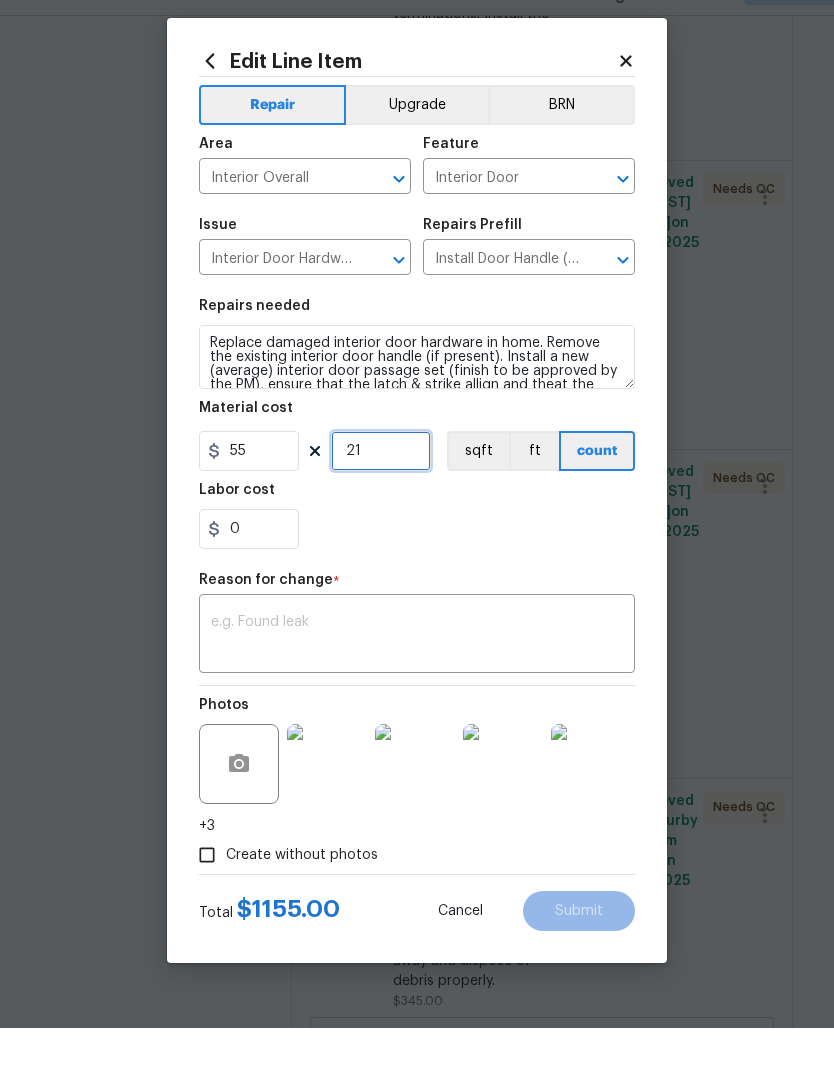 type on "21" 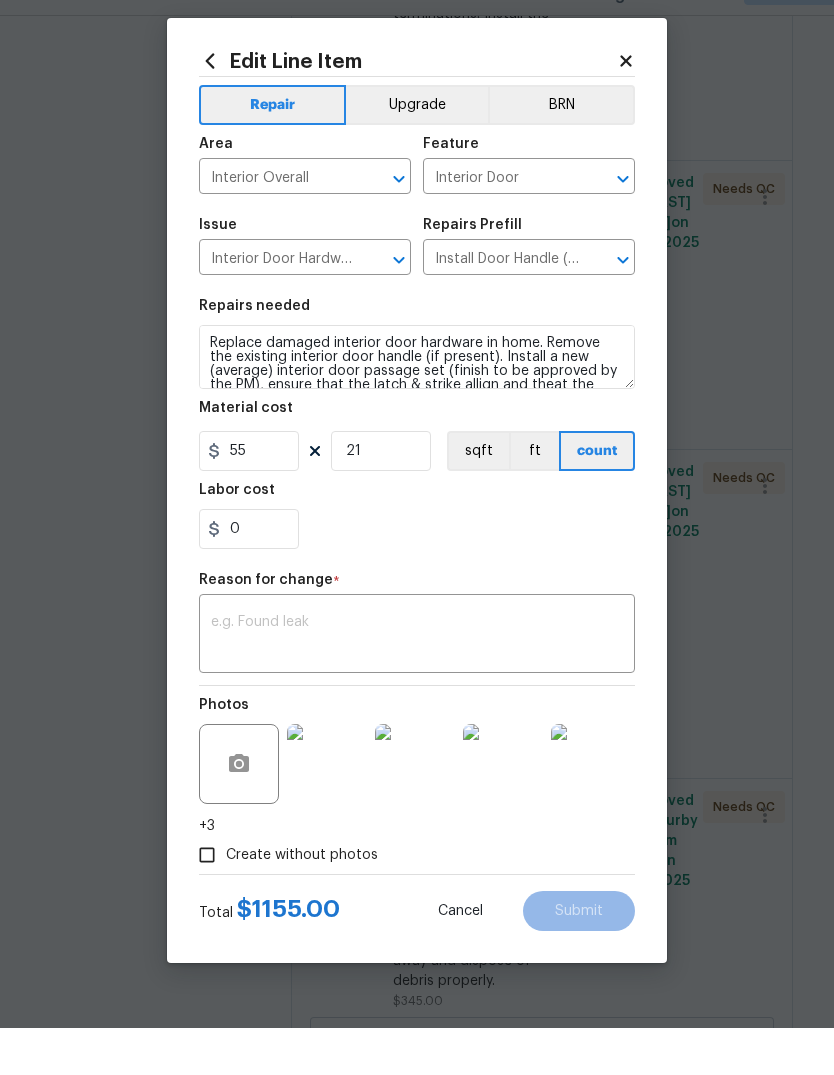 click at bounding box center (417, 683) 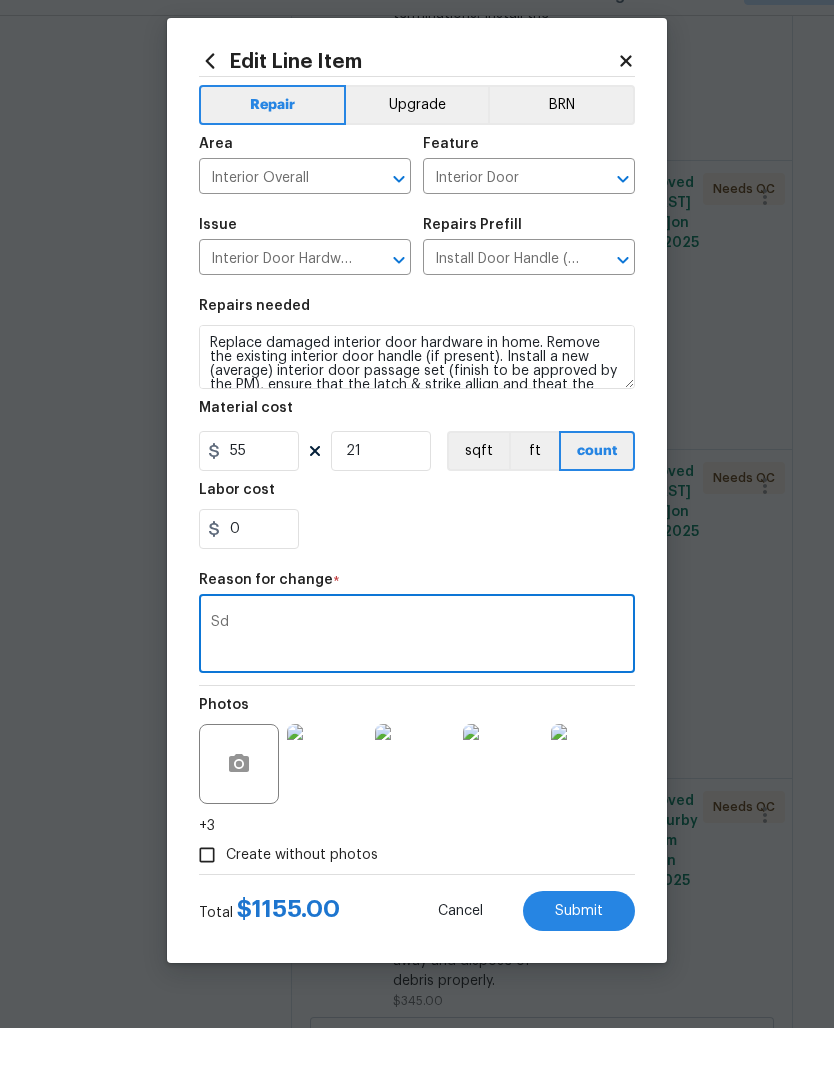 type on "S" 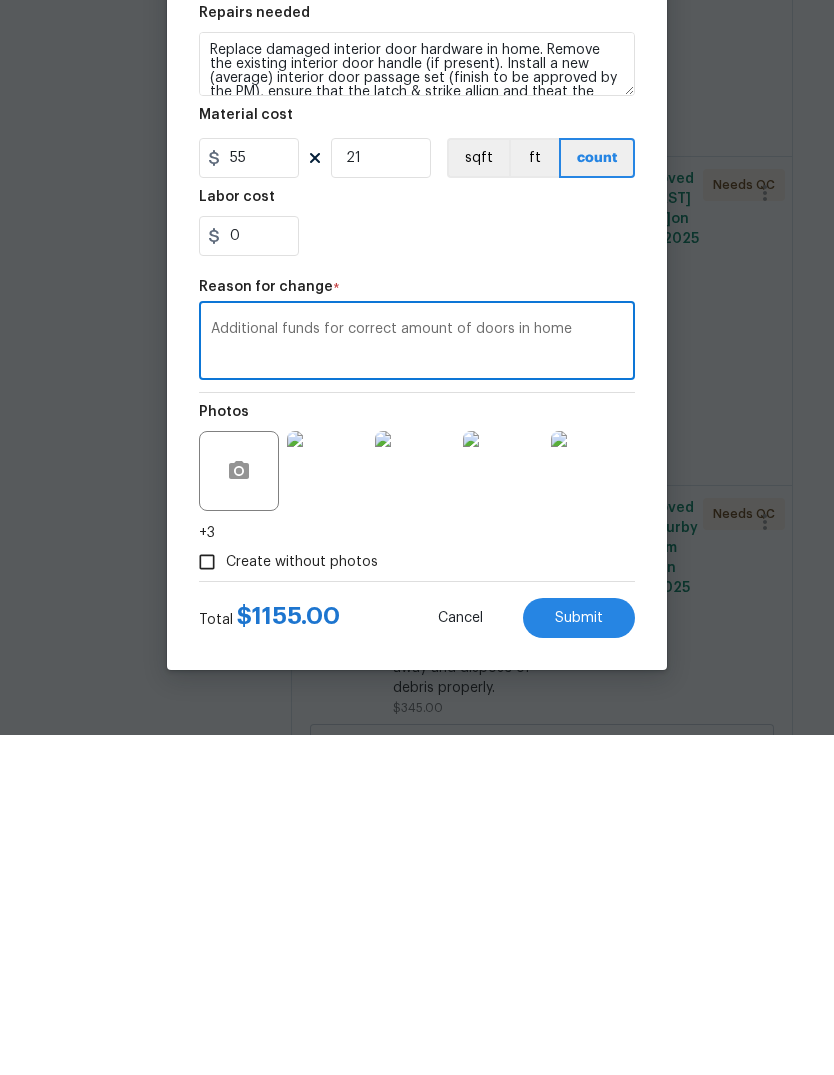 type on "Additional funds for correct amount of doors in home" 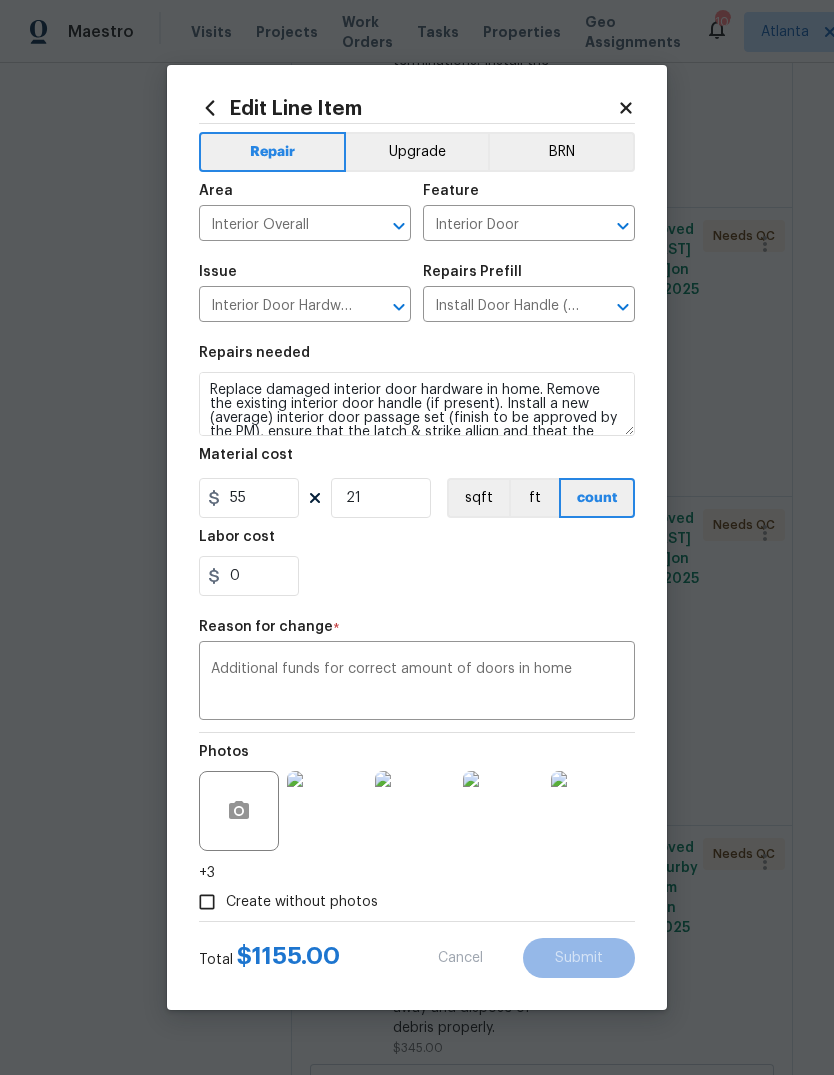 type on "16" 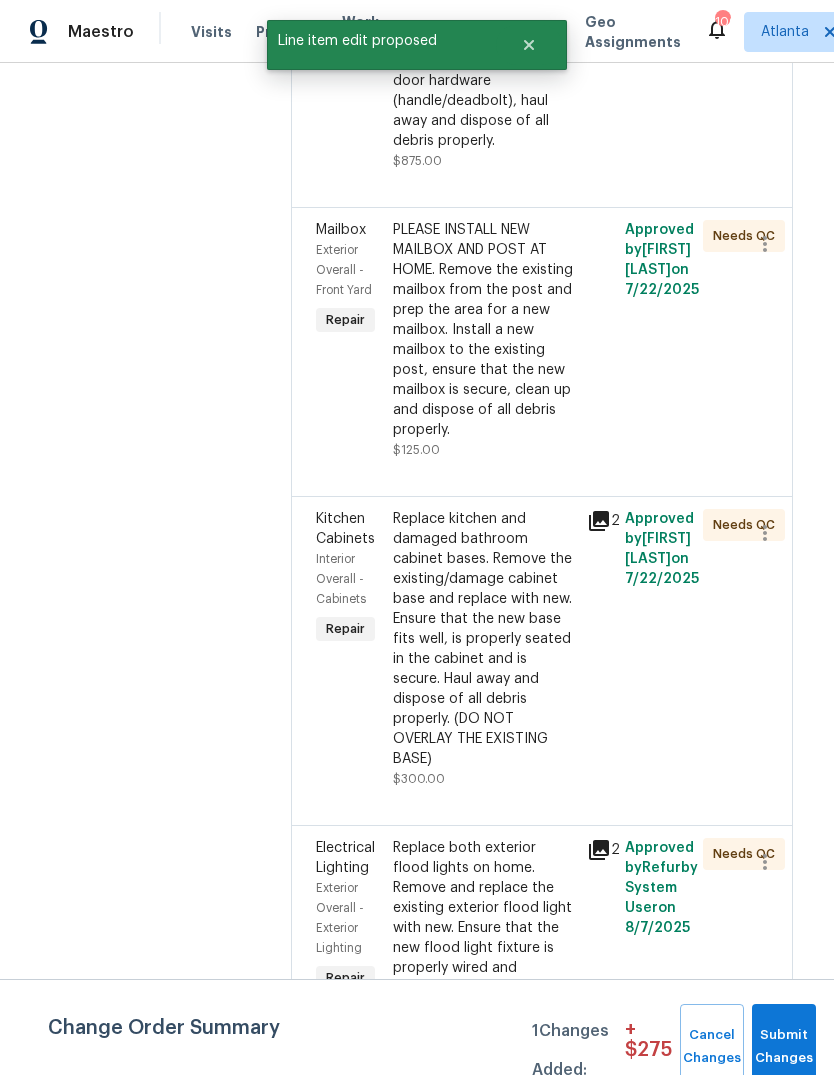 scroll, scrollTop: 0, scrollLeft: 0, axis: both 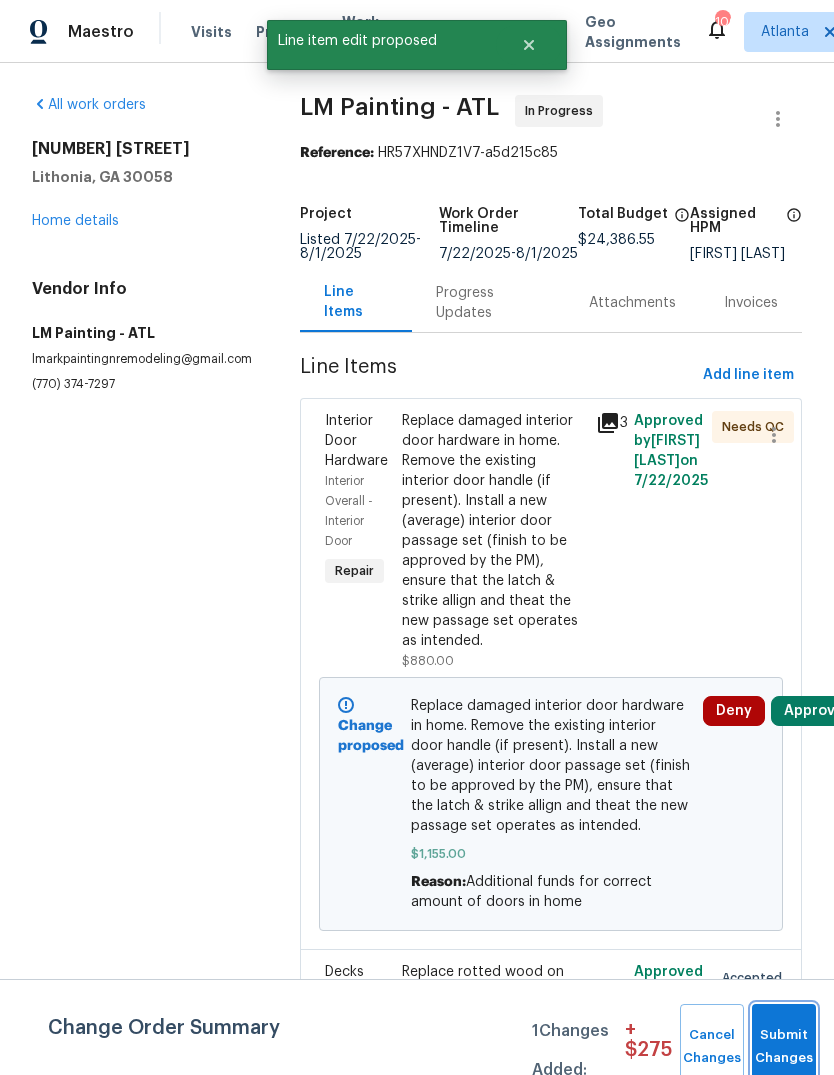 click on "Submit Changes" at bounding box center (784, 1047) 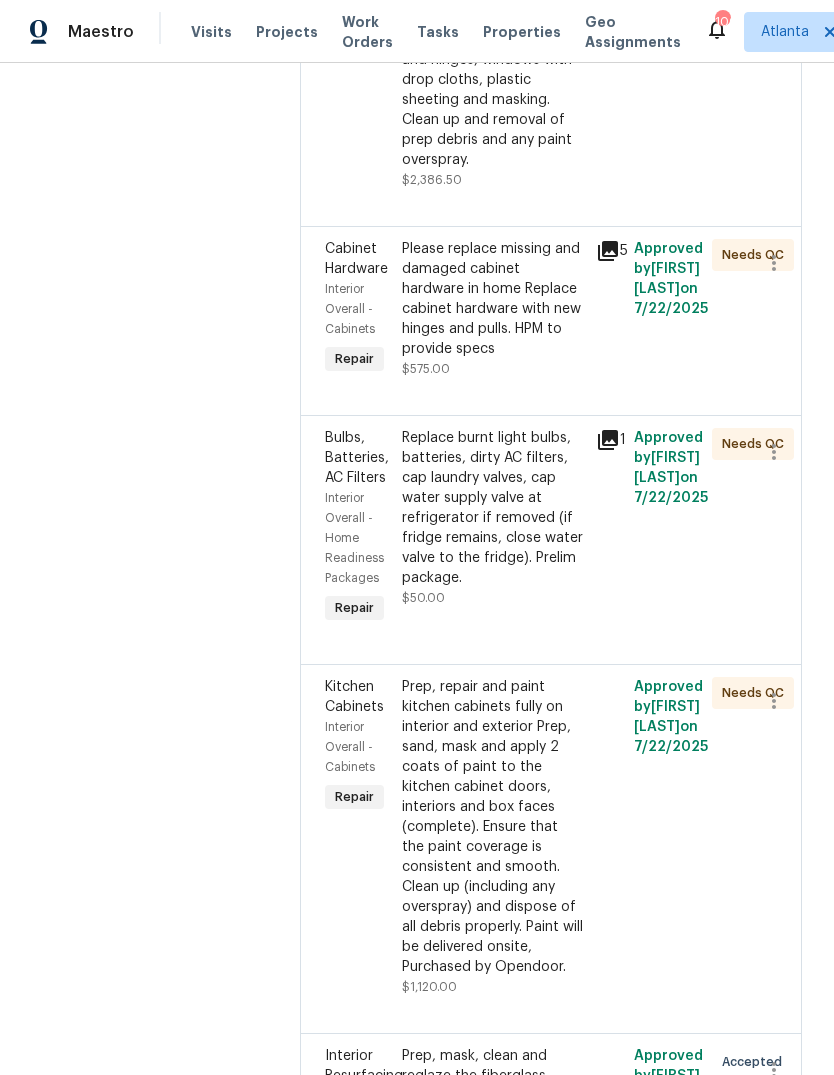 scroll, scrollTop: 7897, scrollLeft: 0, axis: vertical 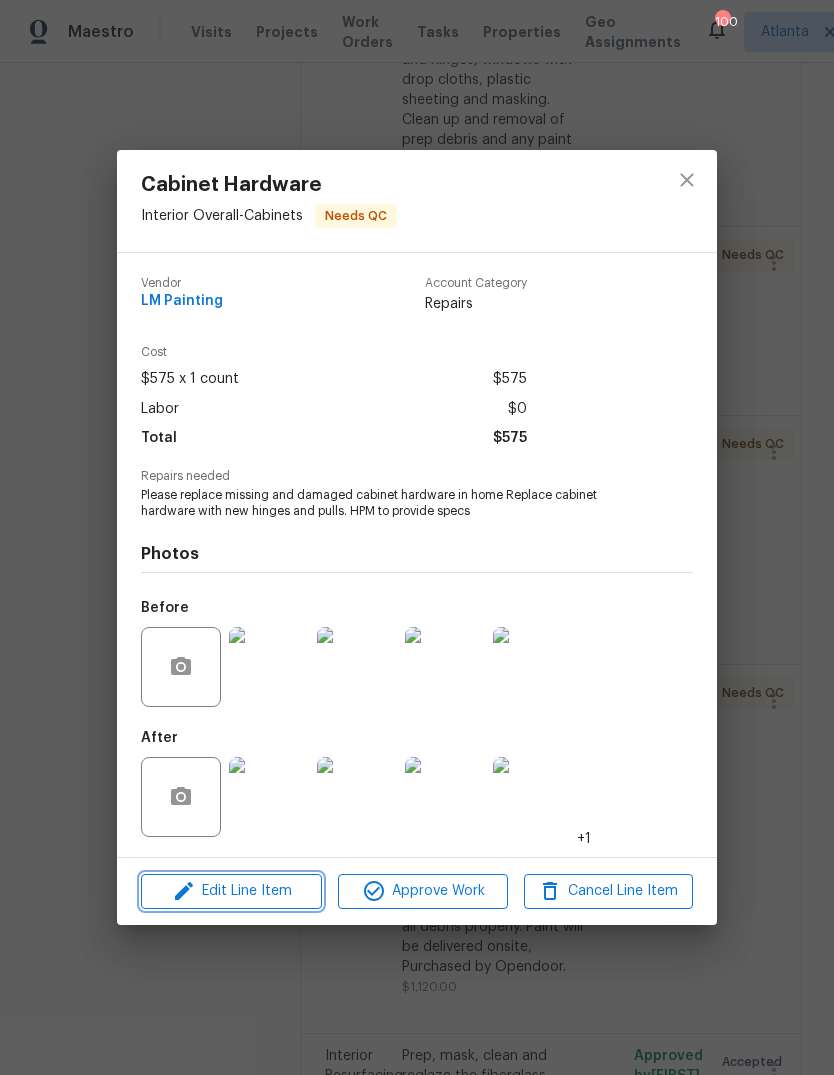 click on "Edit Line Item" at bounding box center (231, 891) 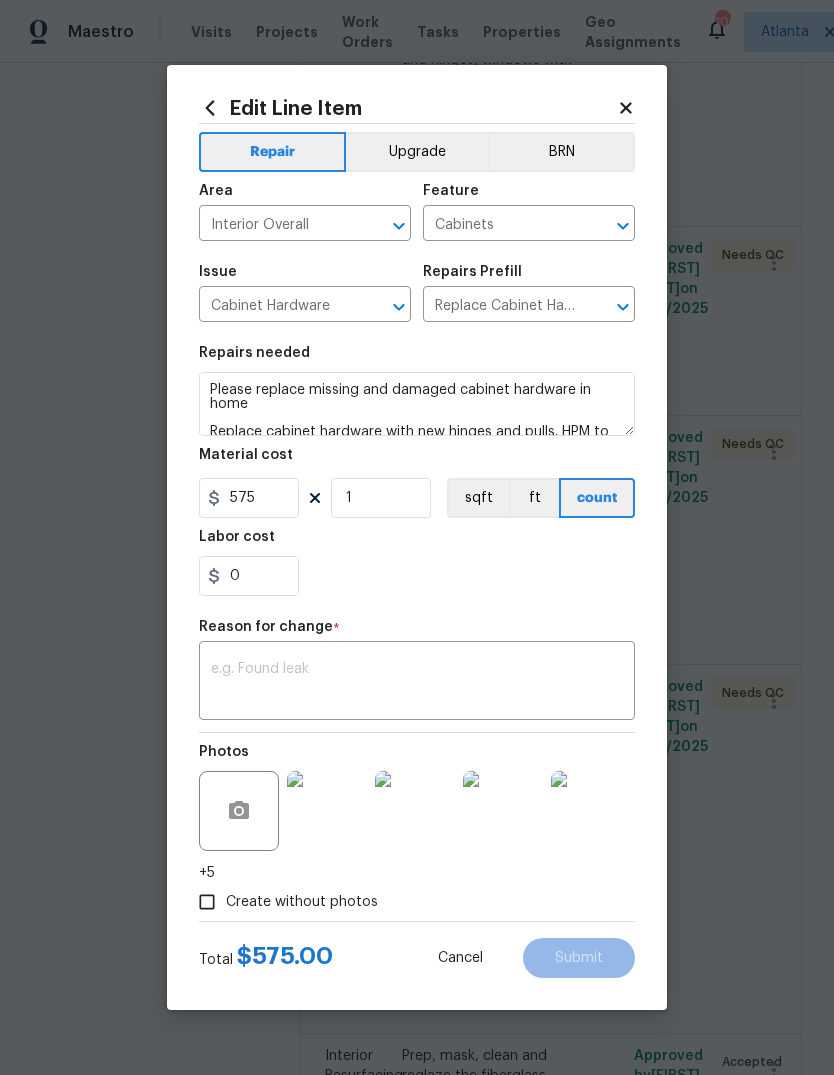 click 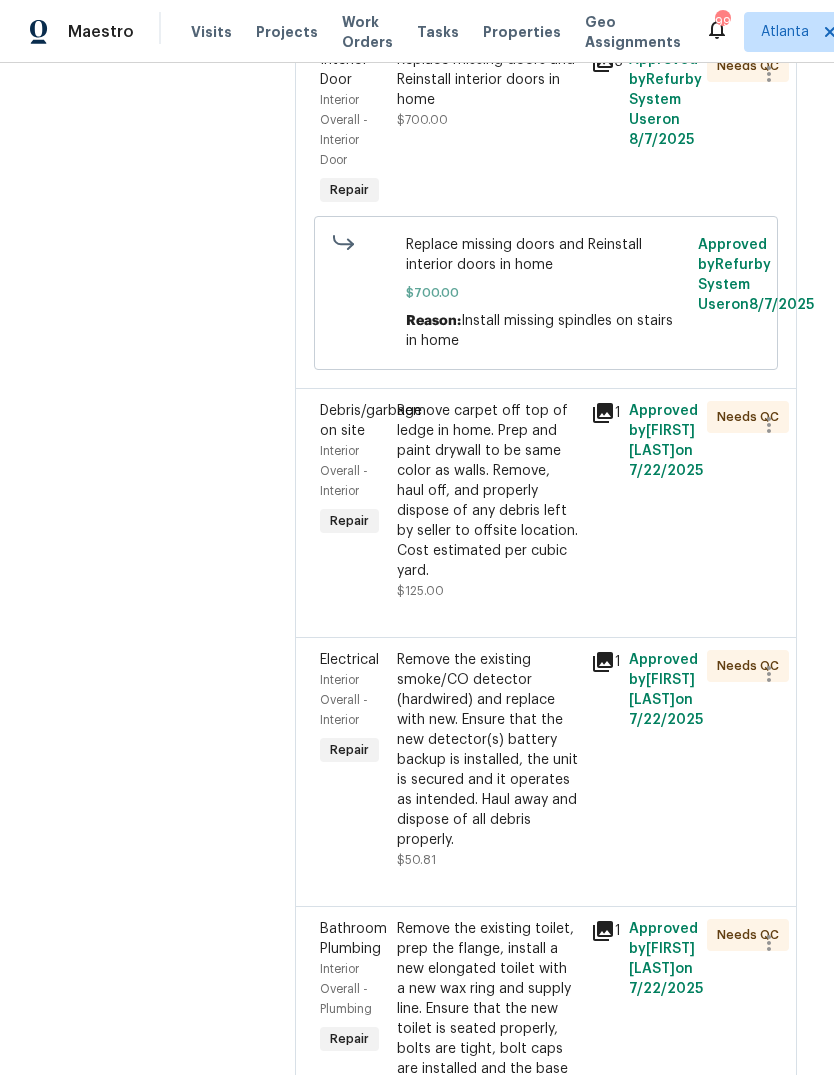 scroll, scrollTop: 3158, scrollLeft: 7, axis: both 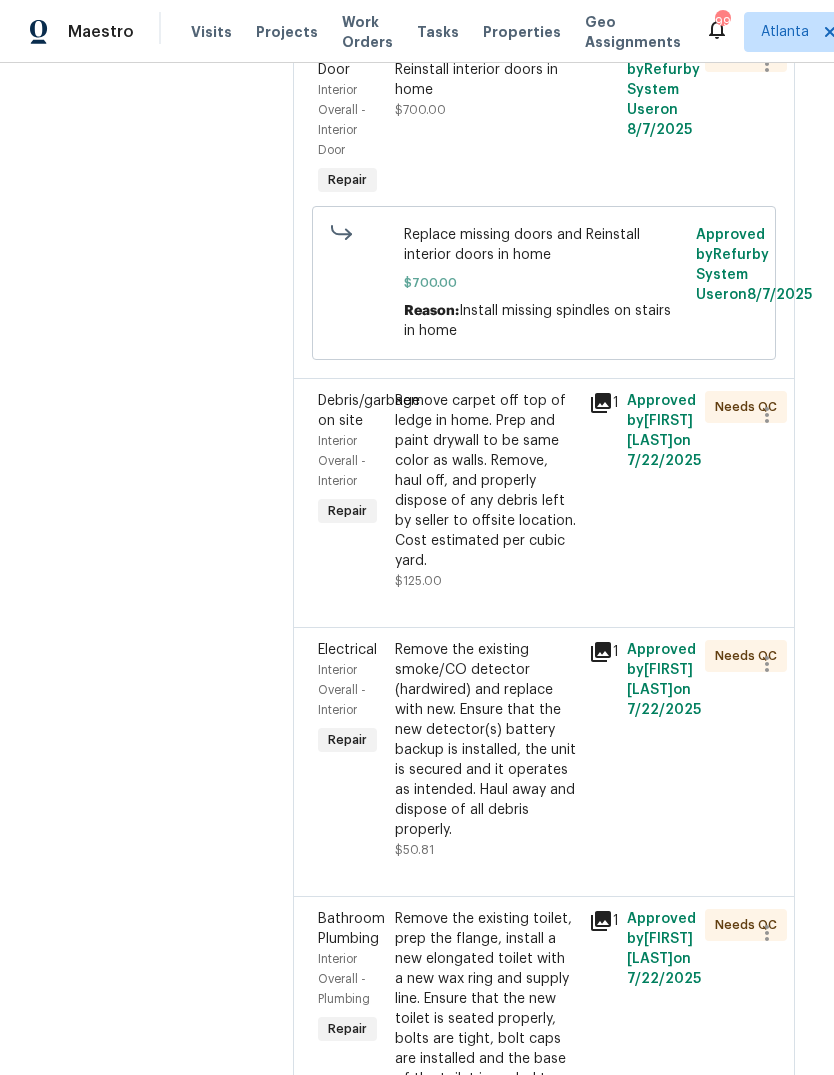 click on "Remove the existing smoke/CO detector (hardwired) and replace with new. Ensure that the new detector(s) battery backup is installed, the unit is secured and it operates as intended. Haul away and dispose of all debris properly." at bounding box center (485, 740) 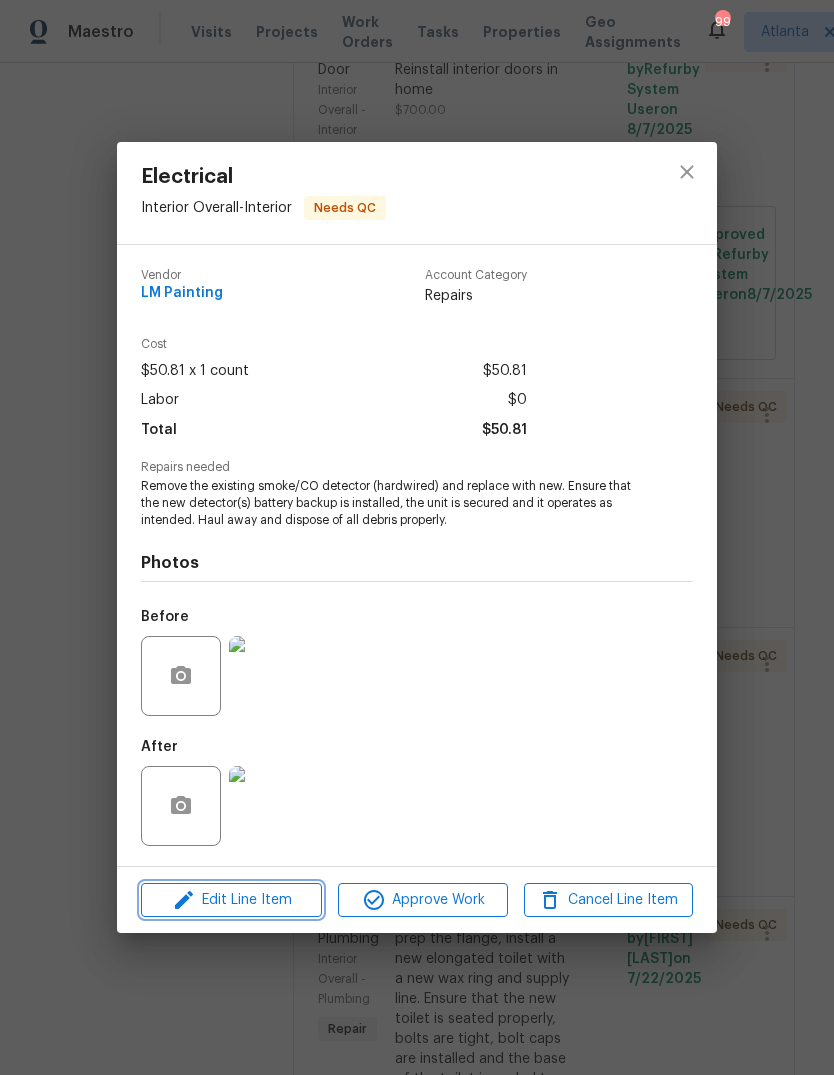 click on "Edit Line Item" at bounding box center (231, 900) 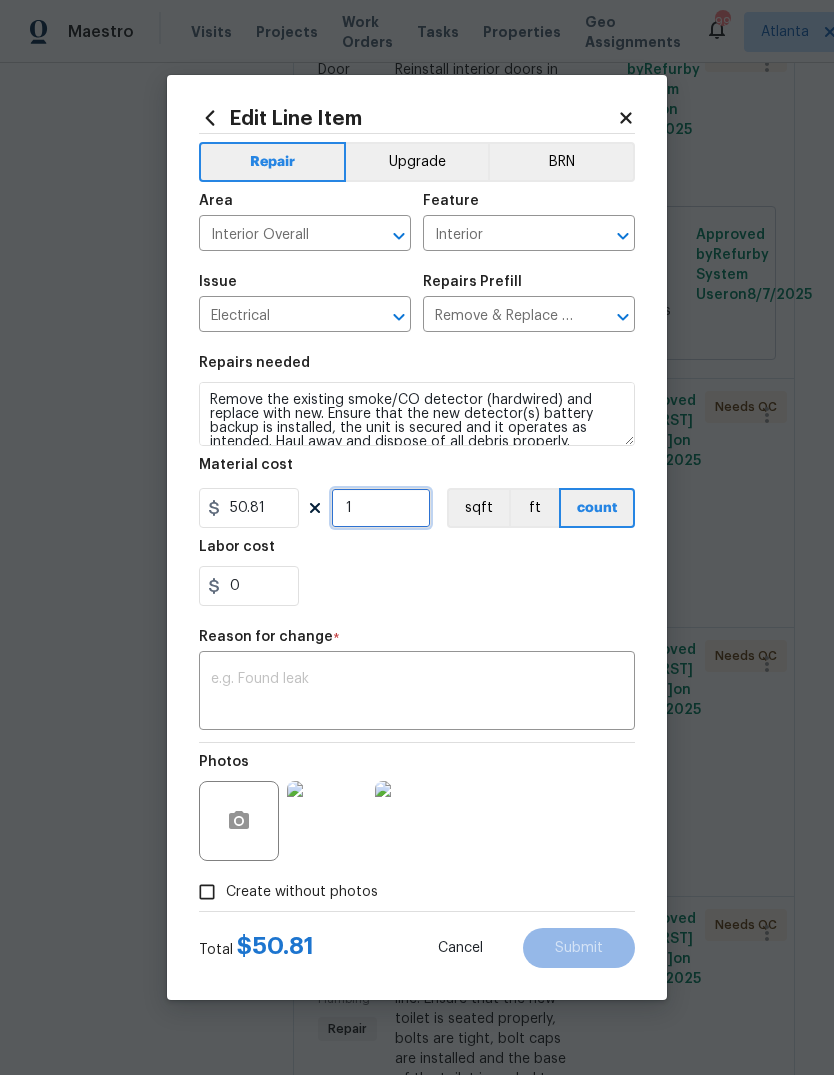 click on "1" at bounding box center [381, 508] 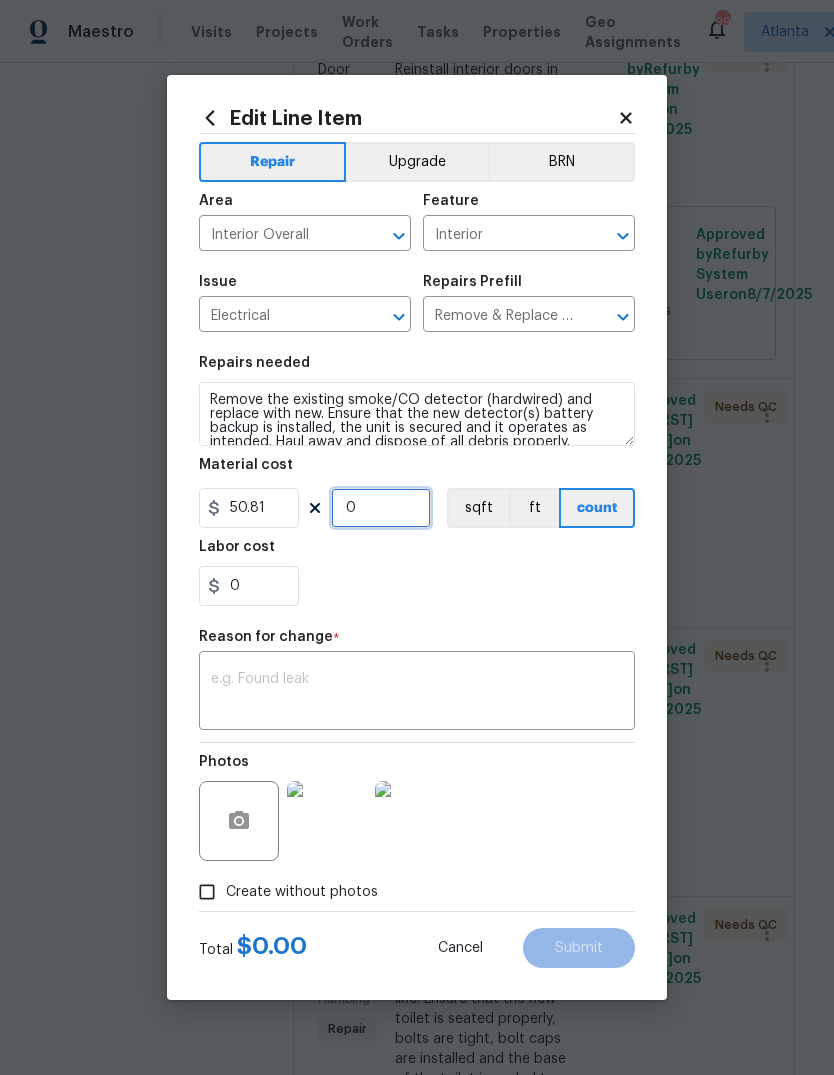 type on "3" 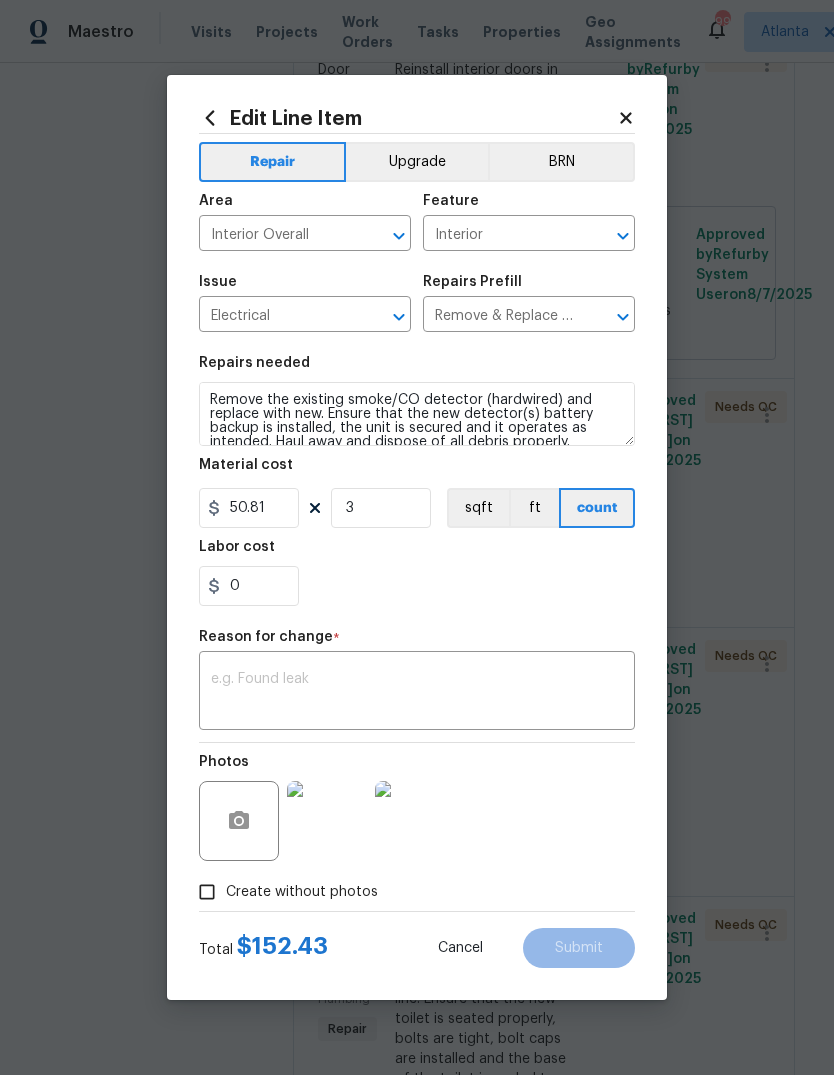 click on "x ​" at bounding box center [417, 693] 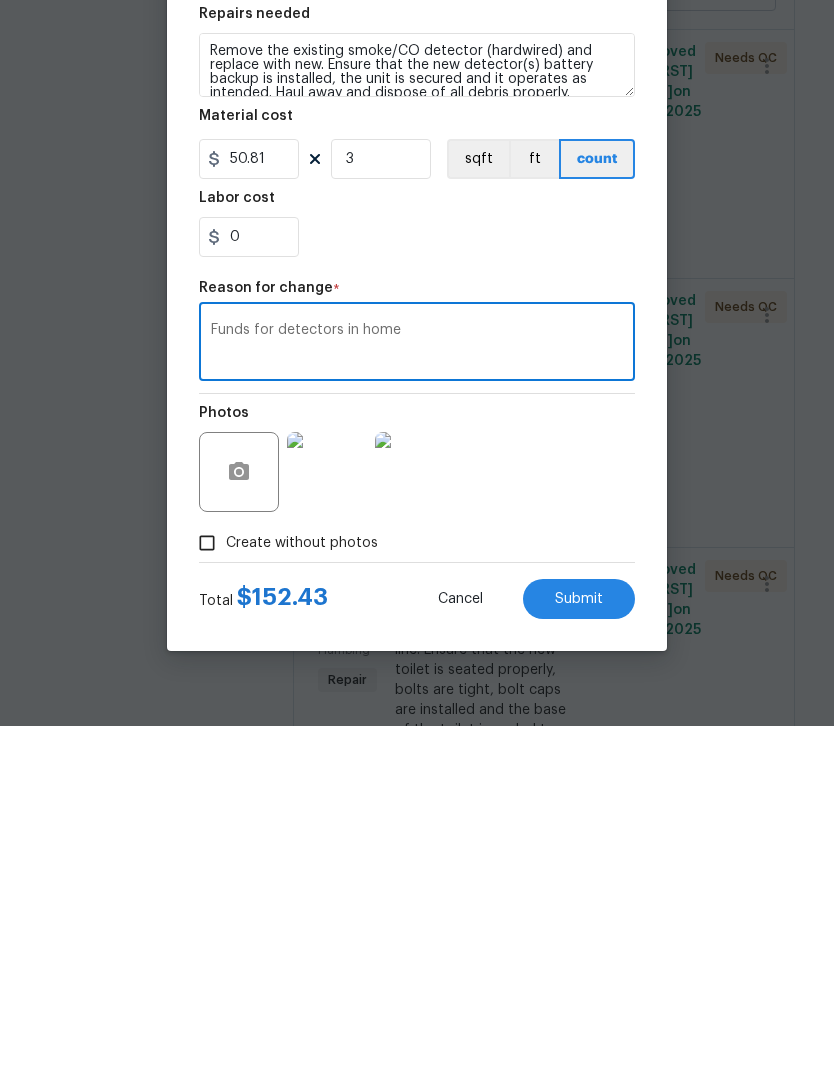 type on "Funds for detectors in home" 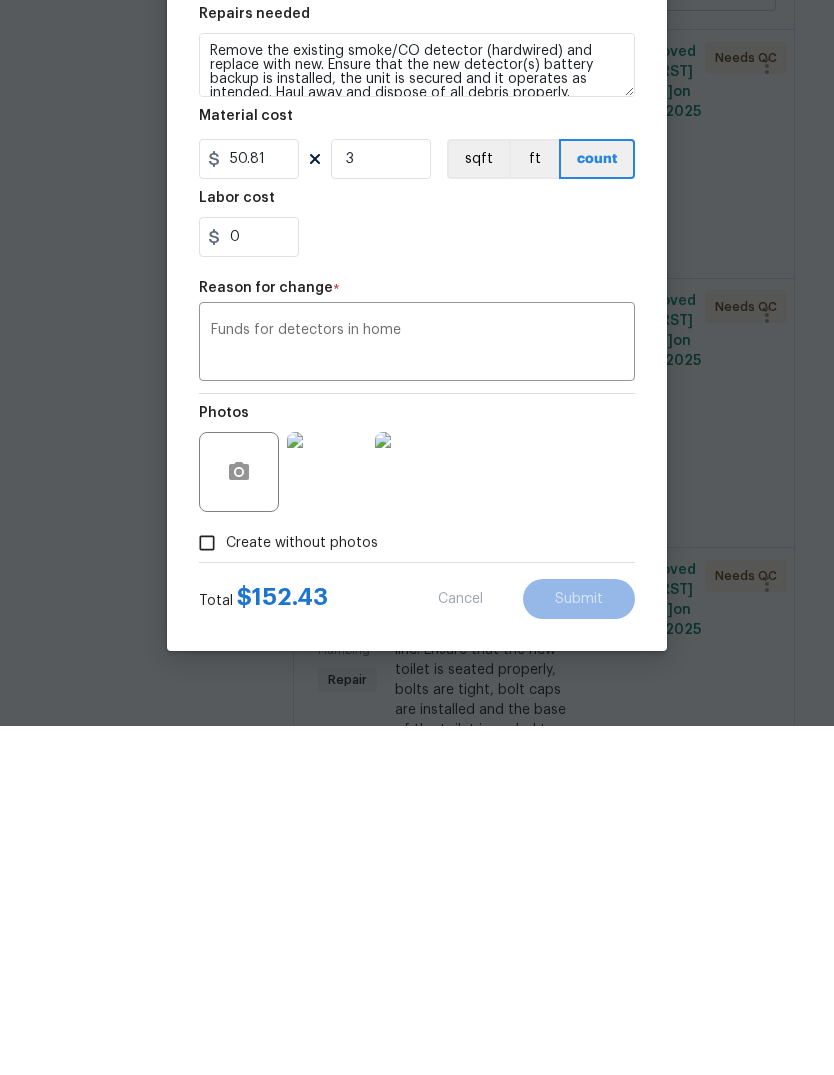 scroll, scrollTop: 75, scrollLeft: 0, axis: vertical 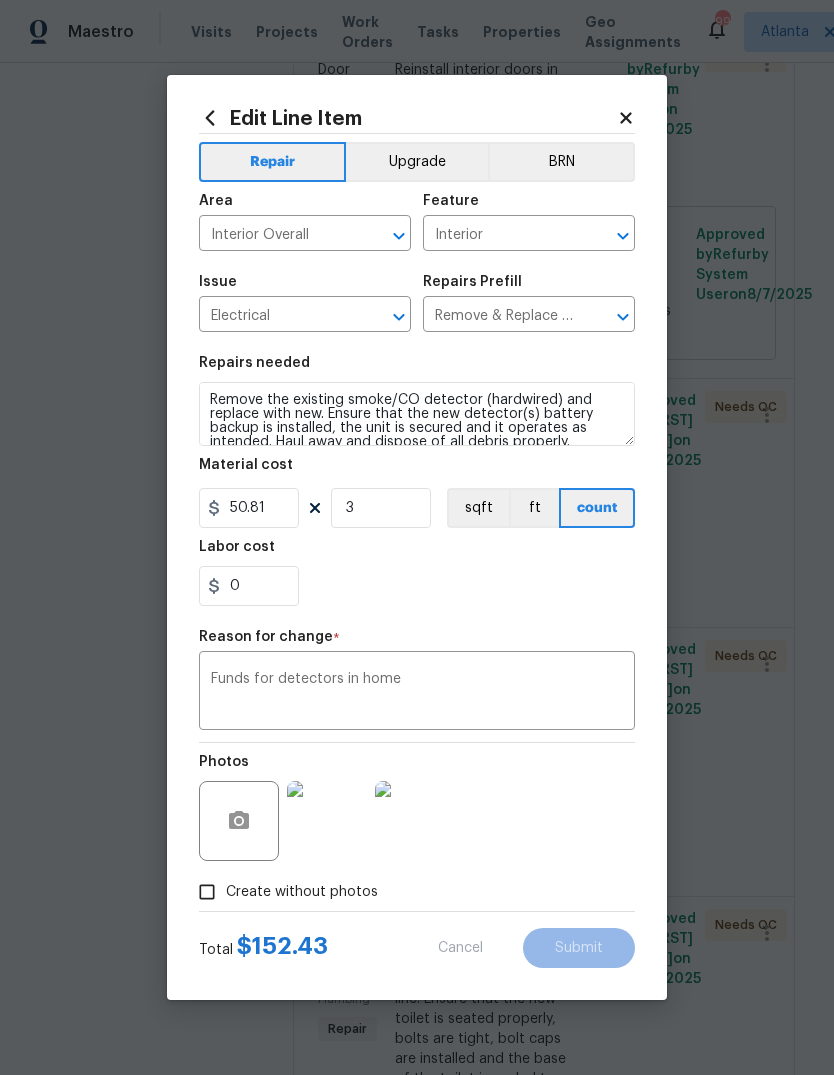 type on "1" 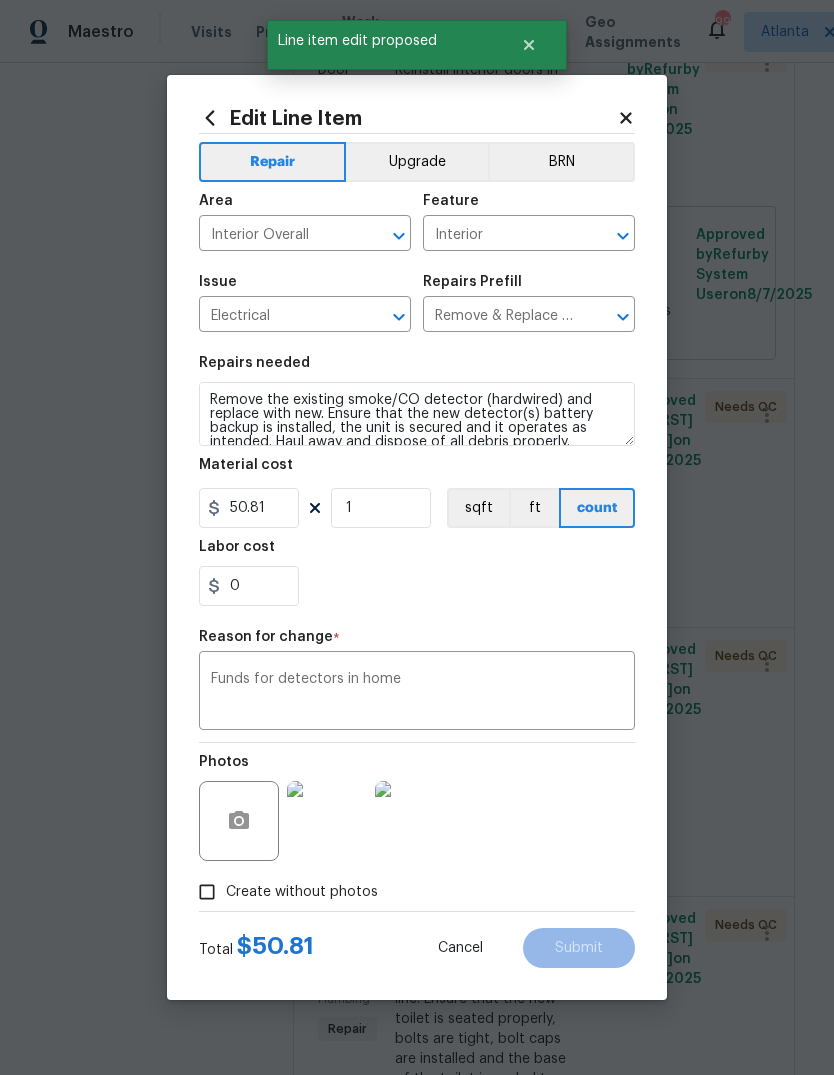 scroll, scrollTop: 0, scrollLeft: 0, axis: both 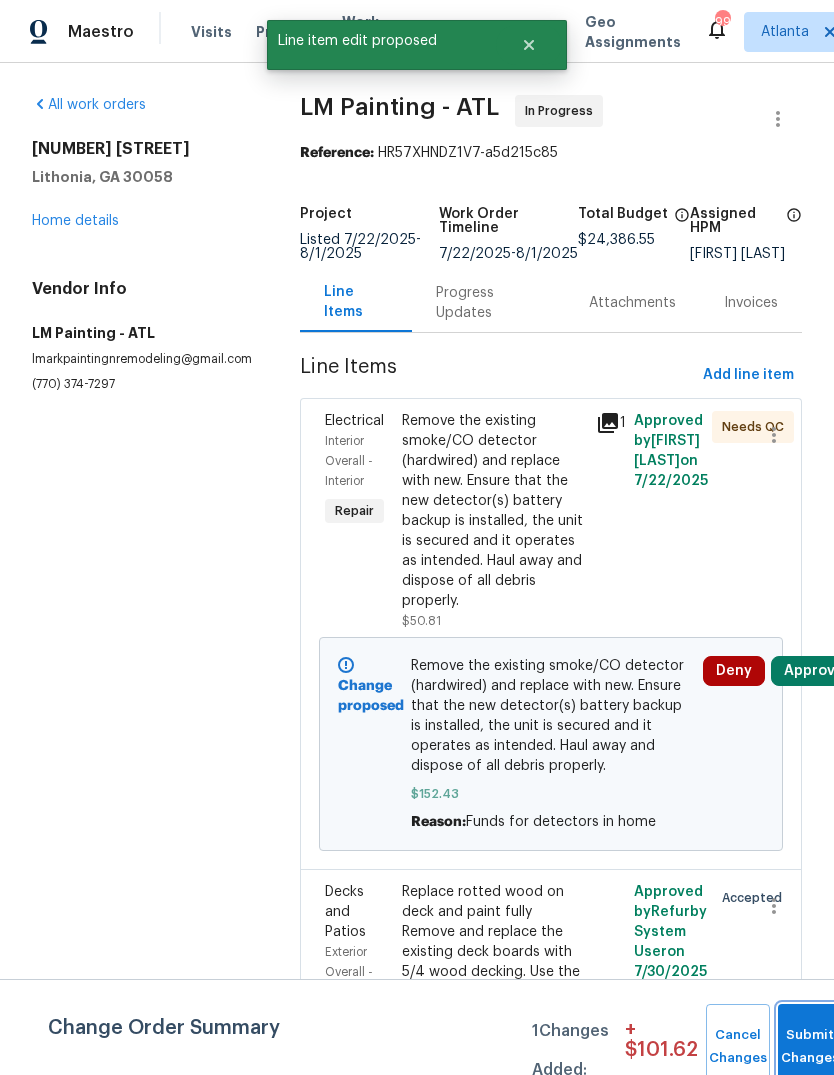 click on "Submit Changes" at bounding box center [810, 1047] 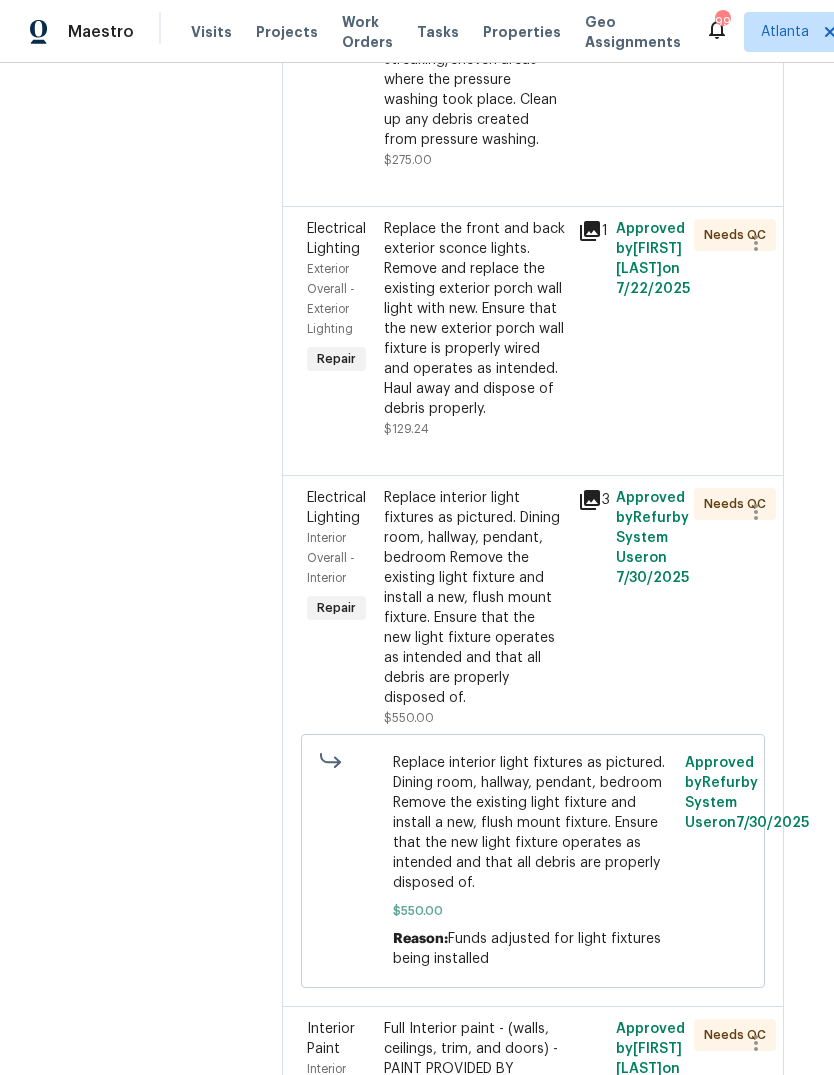 scroll, scrollTop: 6691, scrollLeft: 18, axis: both 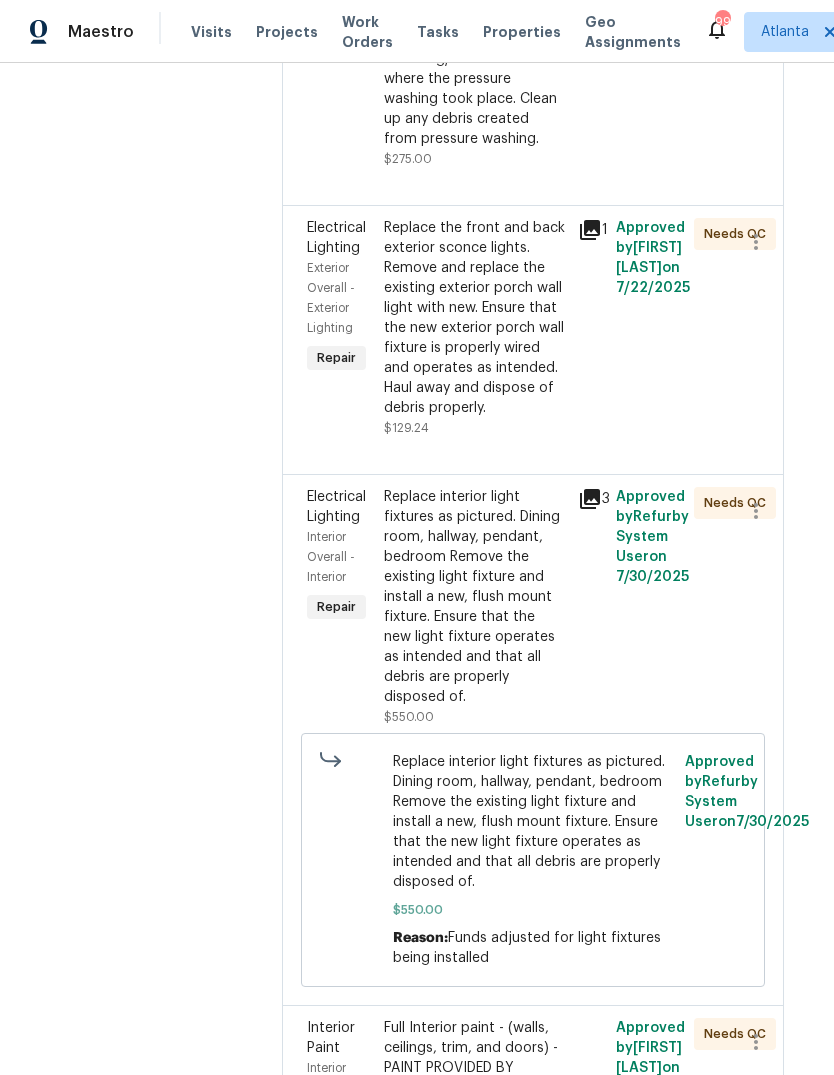 click on "Replace interior light fixtures as pictured. Dining room, hallway, pendant, bedroom
Remove the existing light fixture and install a new, flush mount fixture. Ensure that the new light fixture operates as intended and that all debris are properly disposed of." at bounding box center (474, 597) 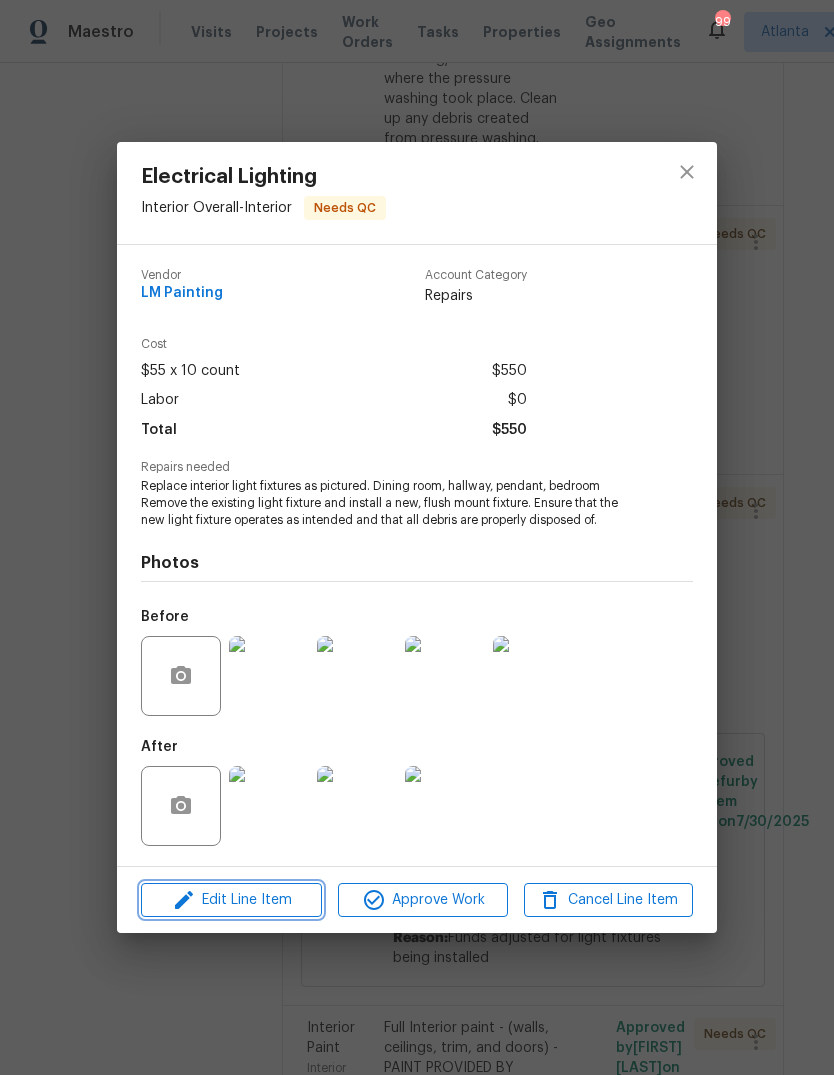 click on "Edit Line Item" at bounding box center (231, 900) 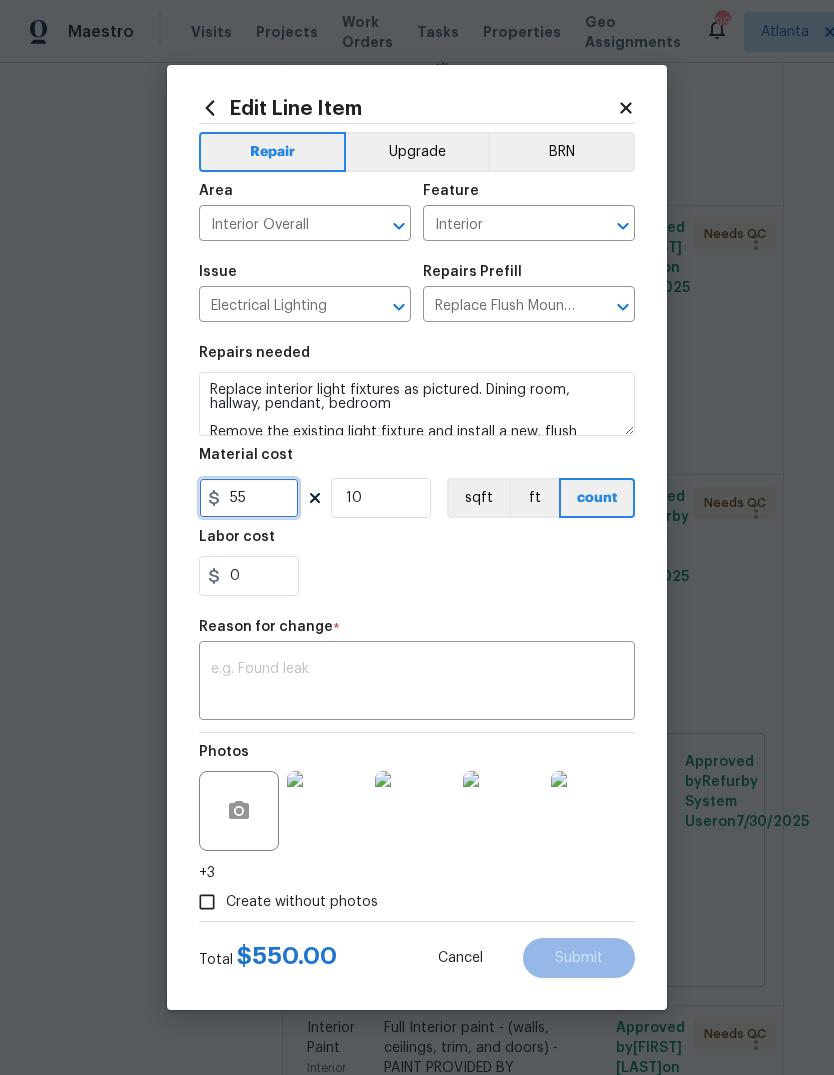 click on "55" at bounding box center (249, 498) 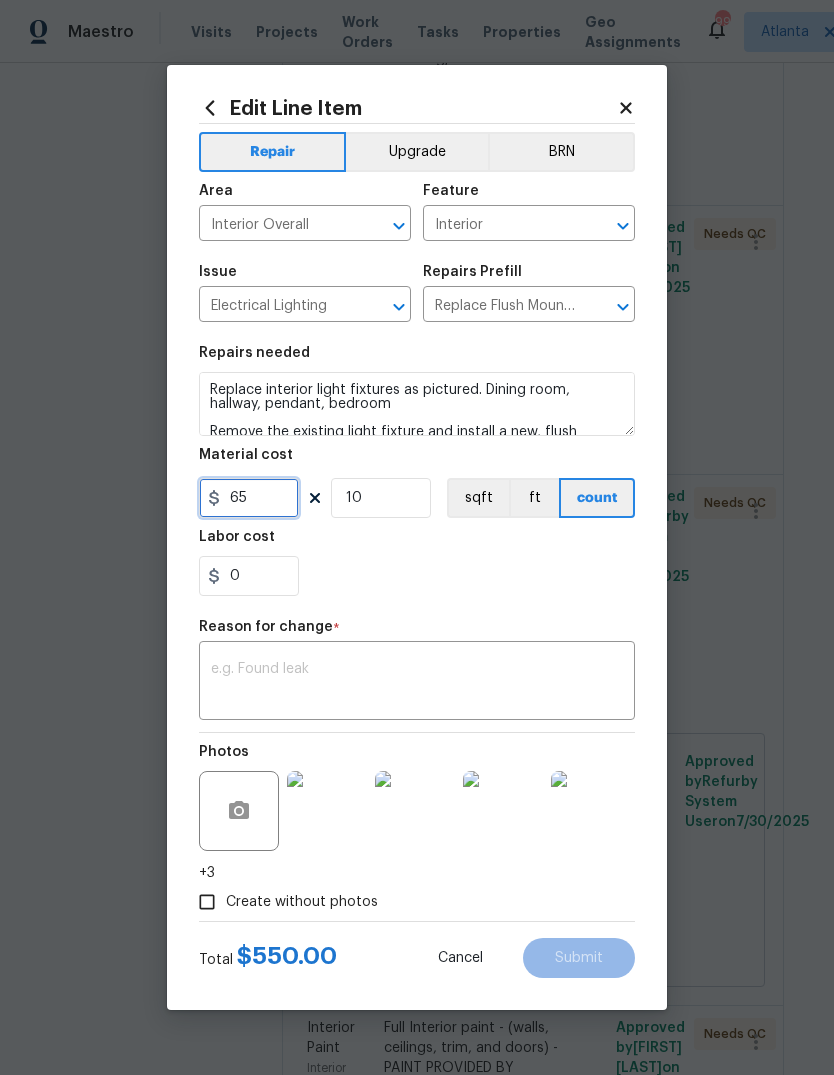 type on "65" 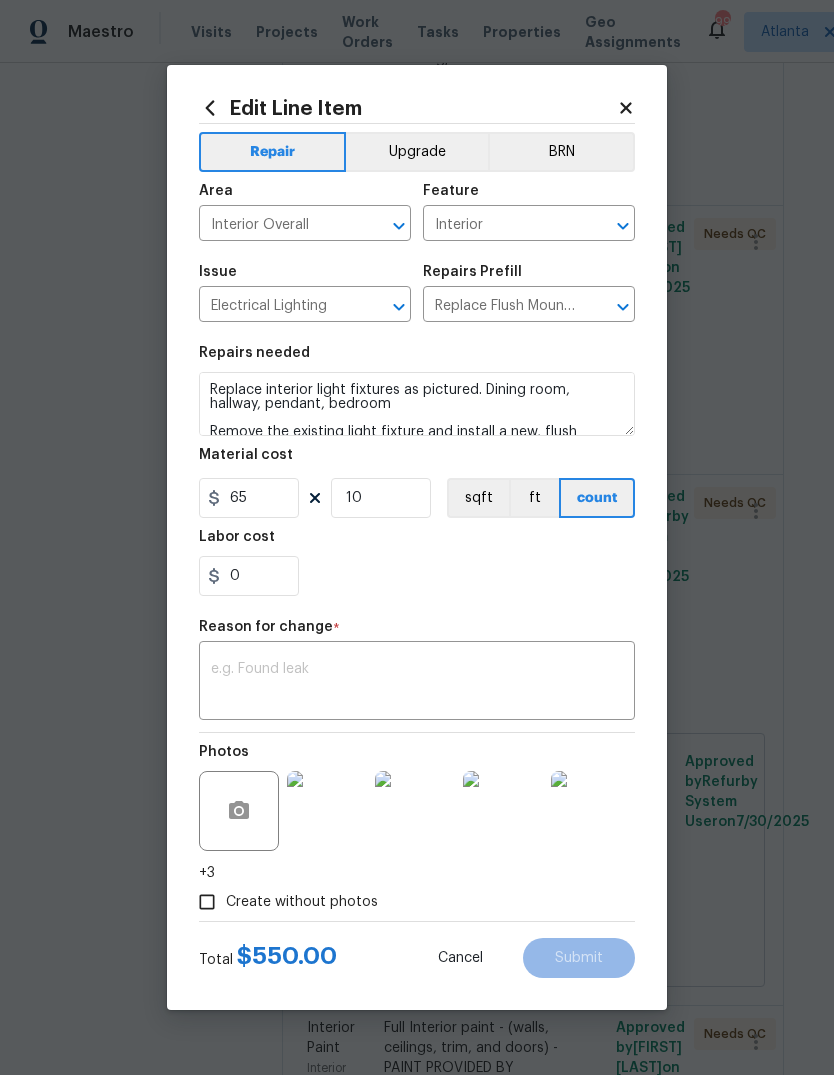 click on "x ​" at bounding box center (417, 683) 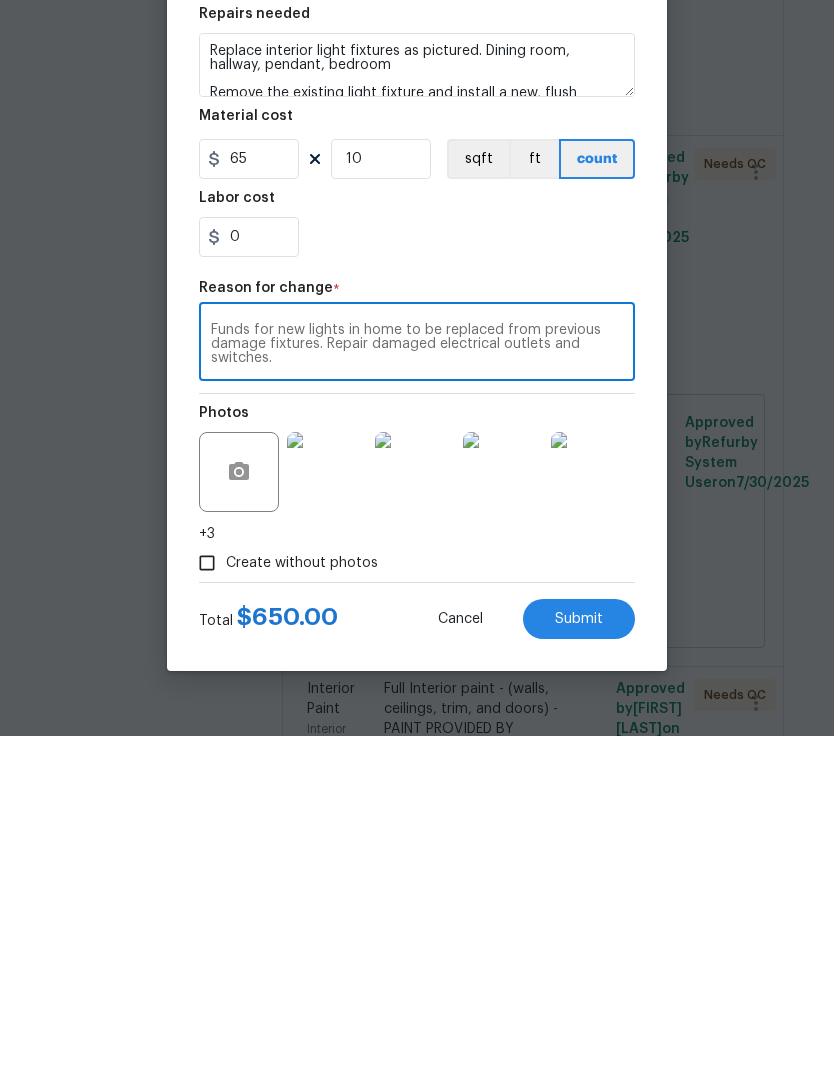 type on "Funds for new lights in home to be replaced from previous damage fixtures. Repair damaged electrical outlets and switches." 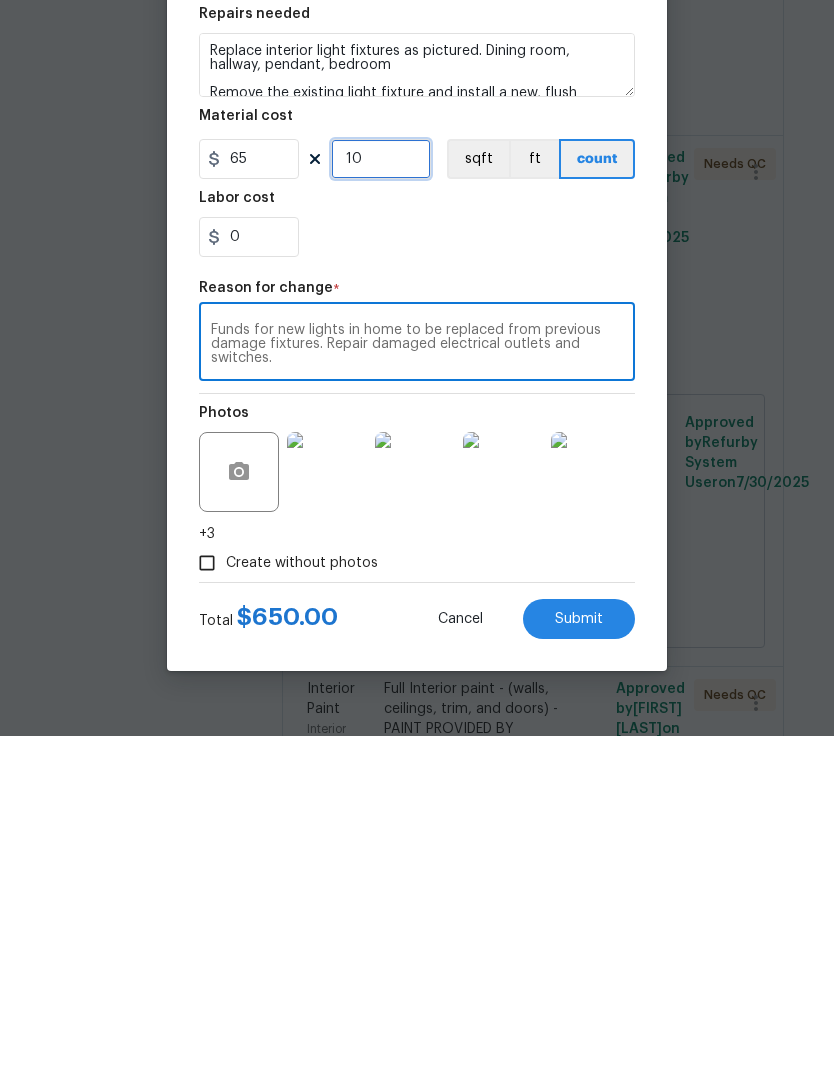 click on "10" at bounding box center [381, 498] 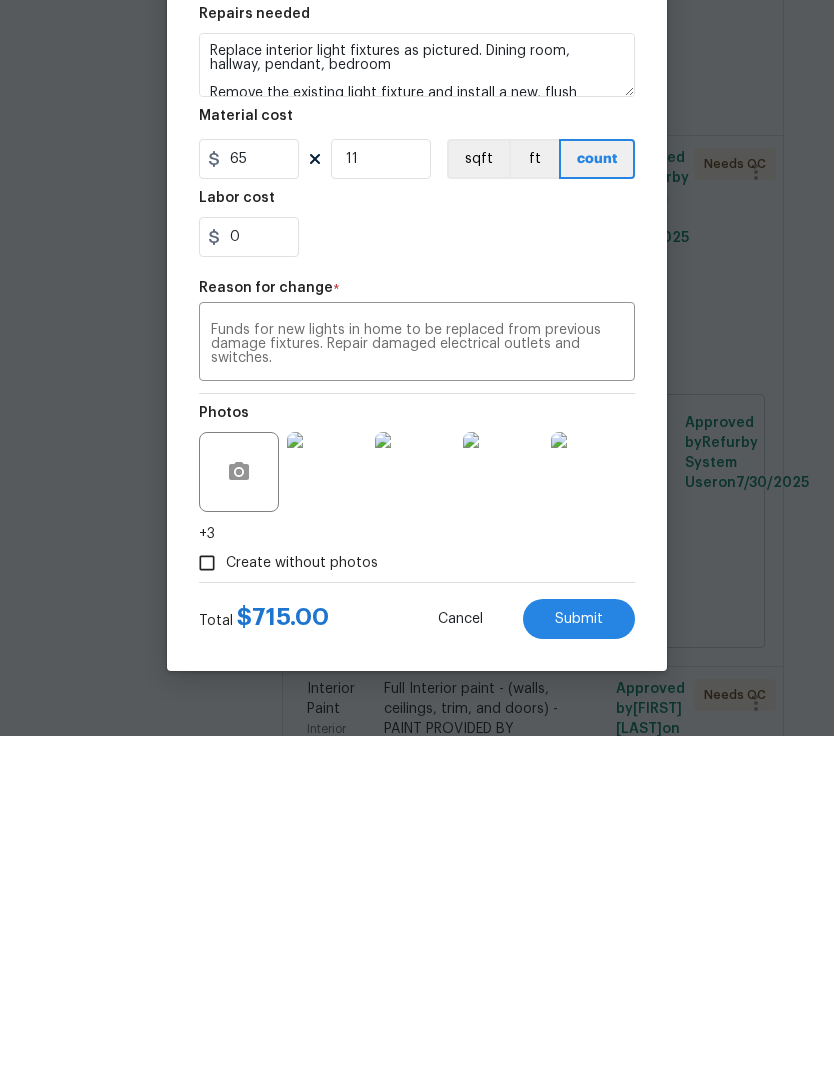 click on "Funds for new lights in home to be replaced from previous damage fixtures. Repair damaged electrical outlets and switches." at bounding box center (417, 683) 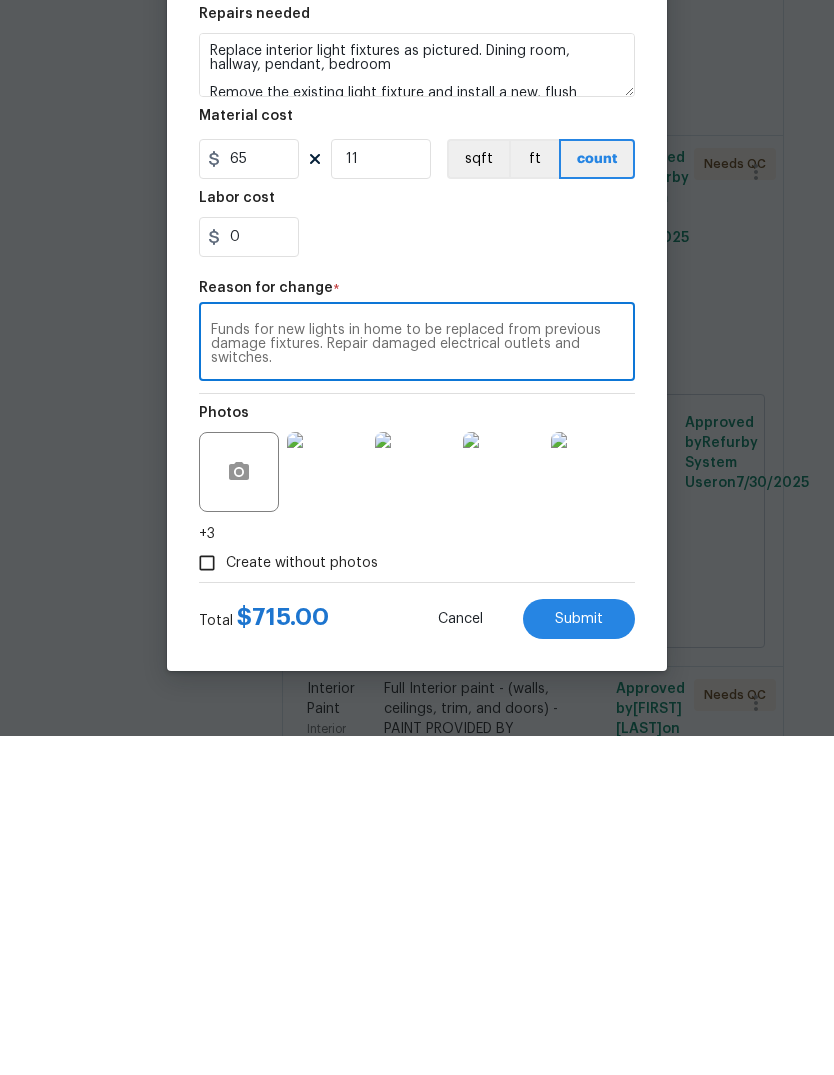 click on "Submit" at bounding box center (579, 958) 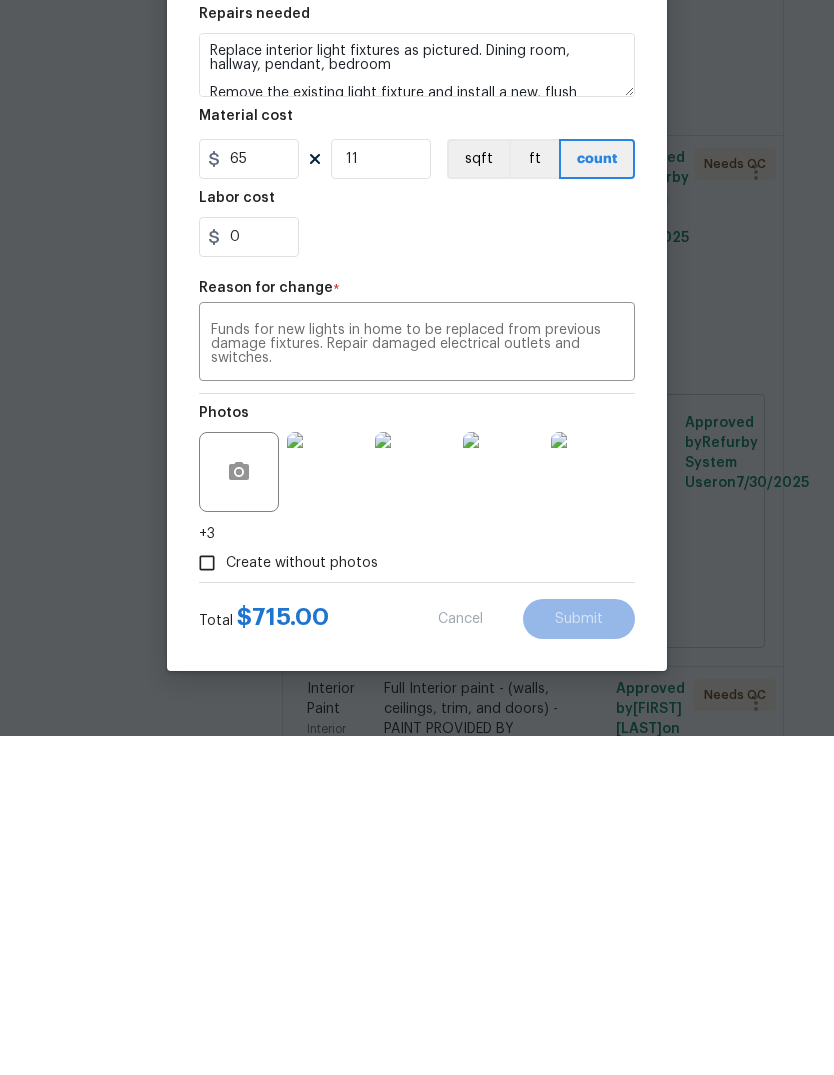 scroll, scrollTop: 75, scrollLeft: 0, axis: vertical 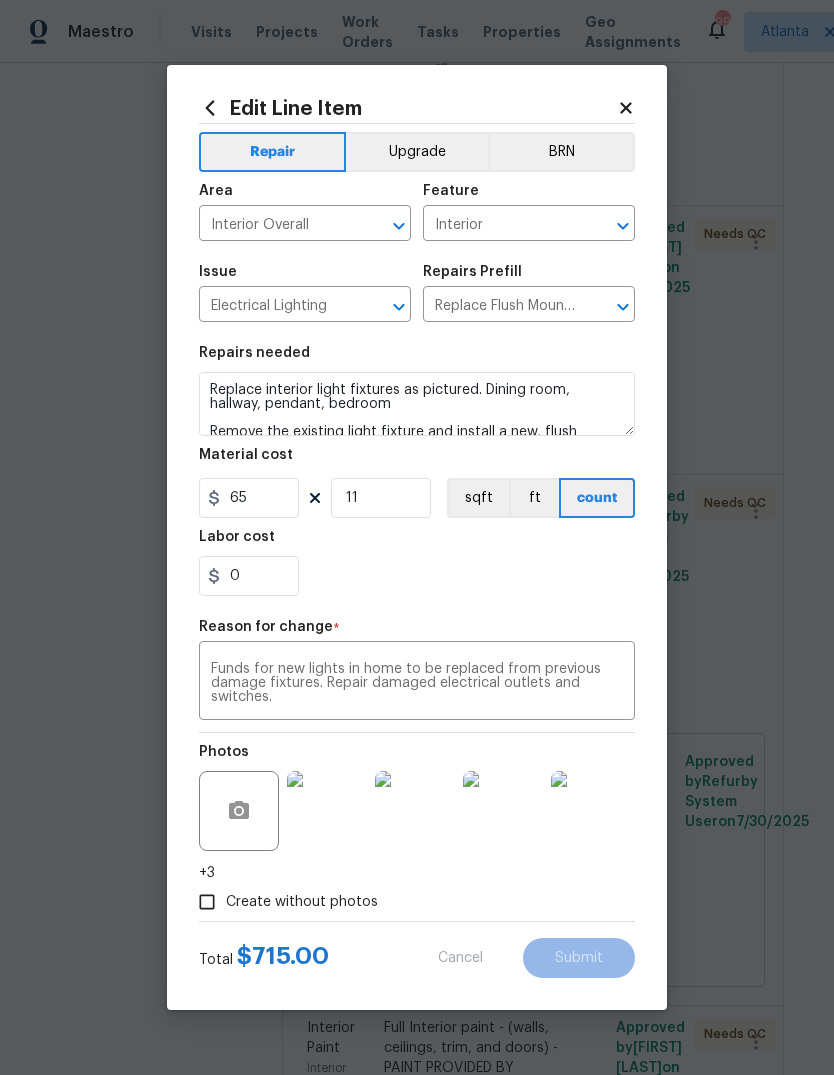 type on "10" 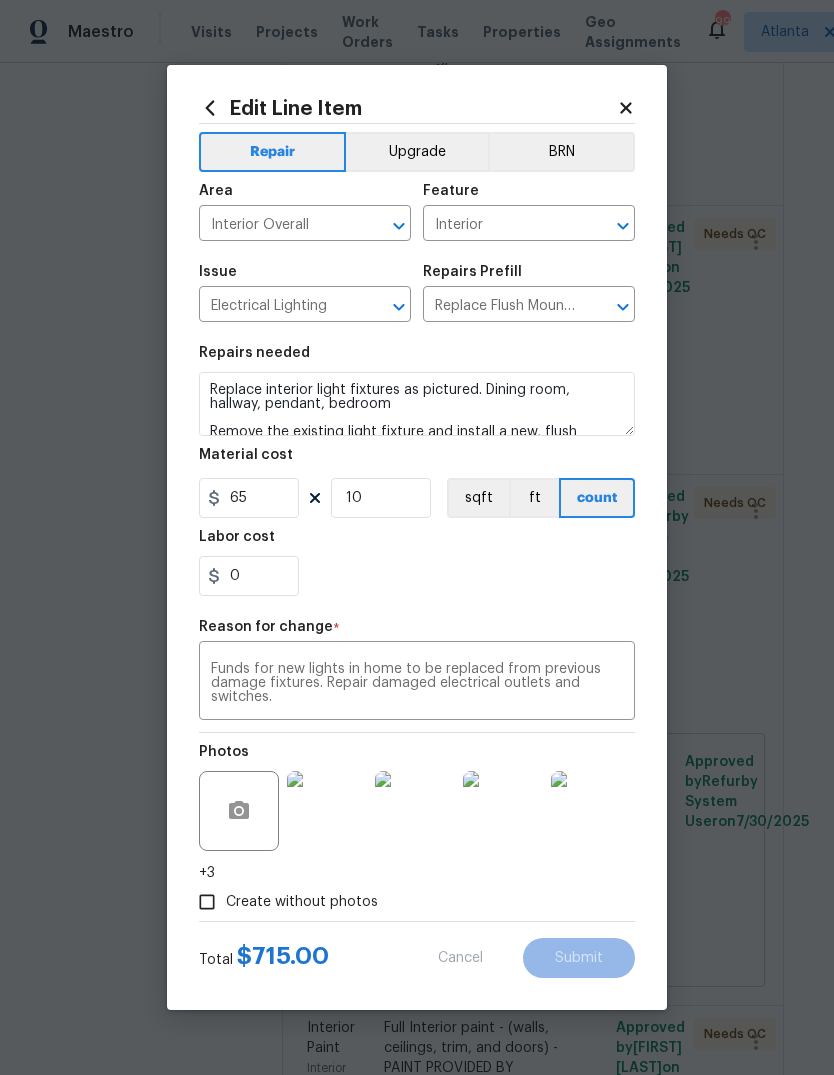 type on "55" 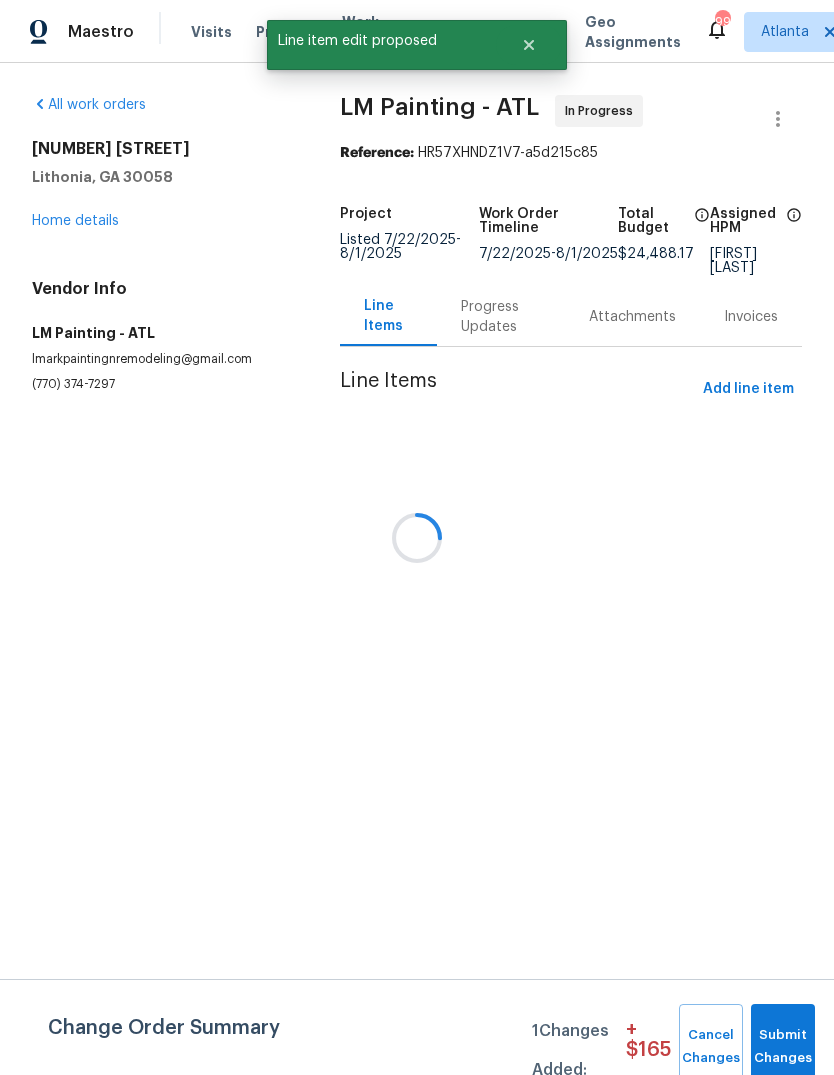 scroll, scrollTop: 0, scrollLeft: 0, axis: both 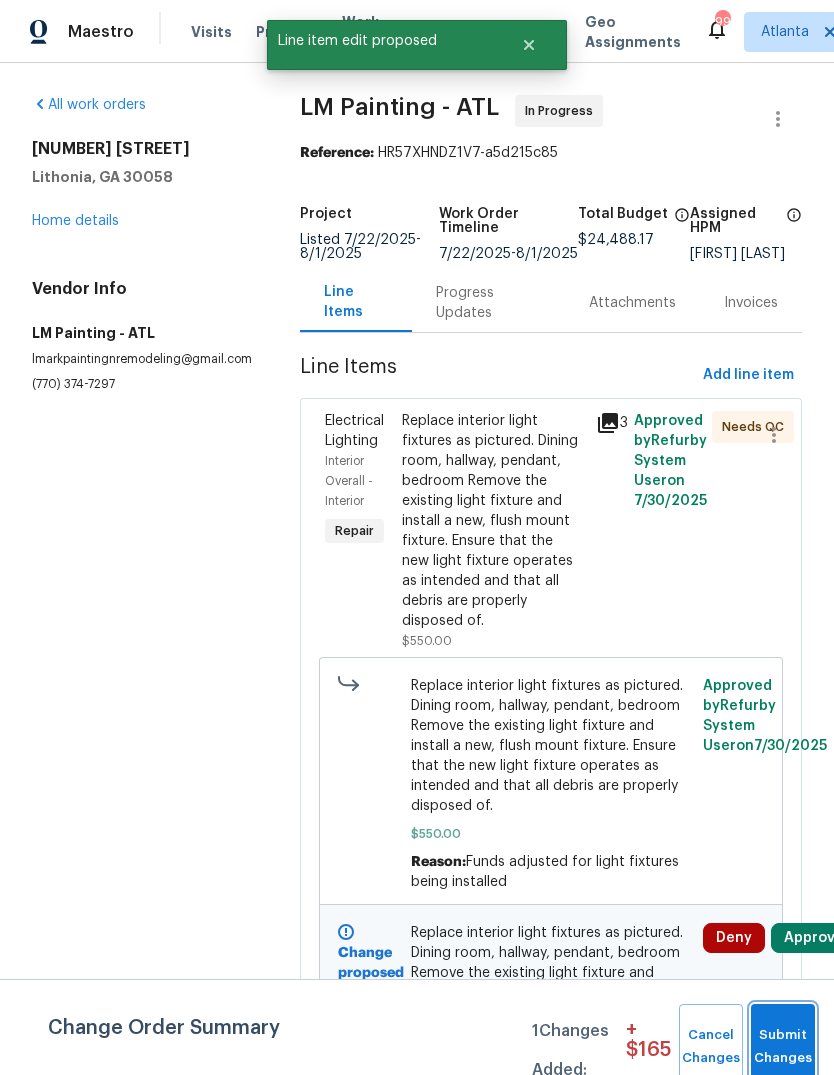 click on "Submit Changes" at bounding box center (783, 1047) 